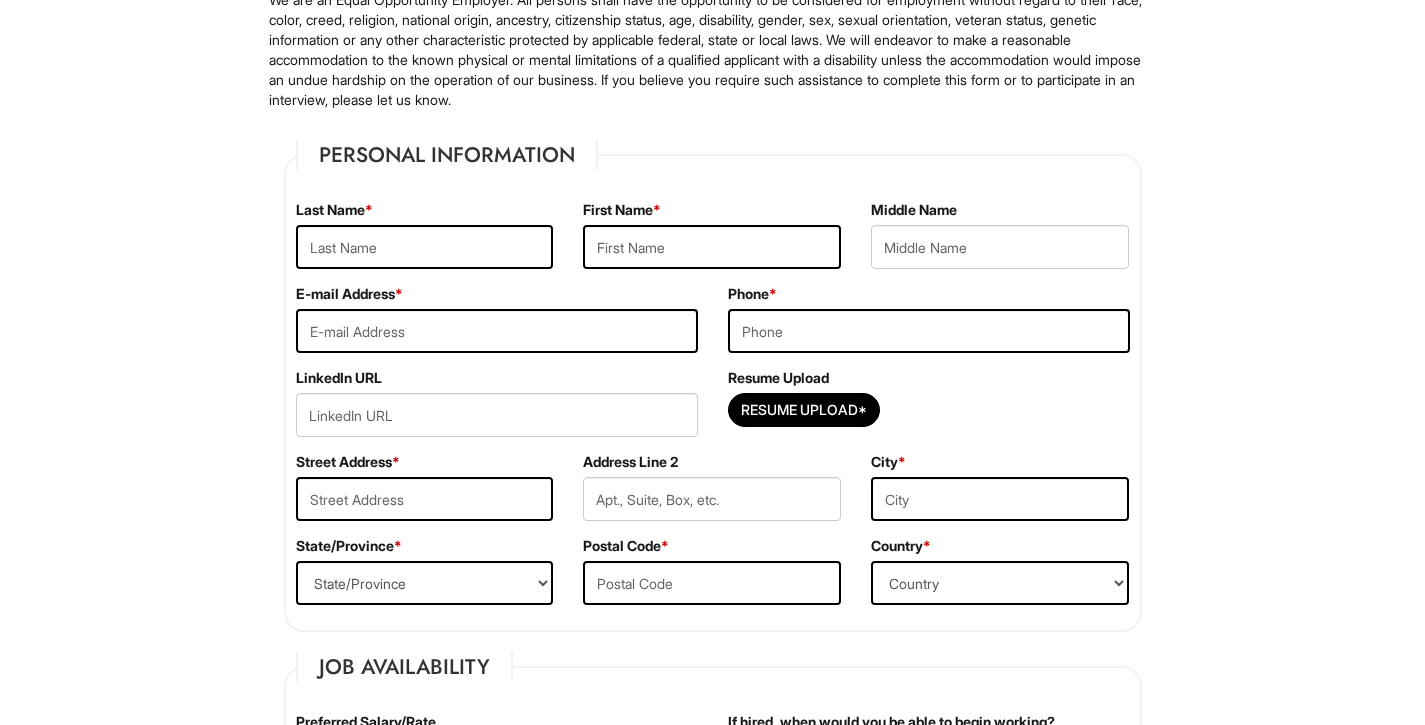 scroll, scrollTop: 195, scrollLeft: 0, axis: vertical 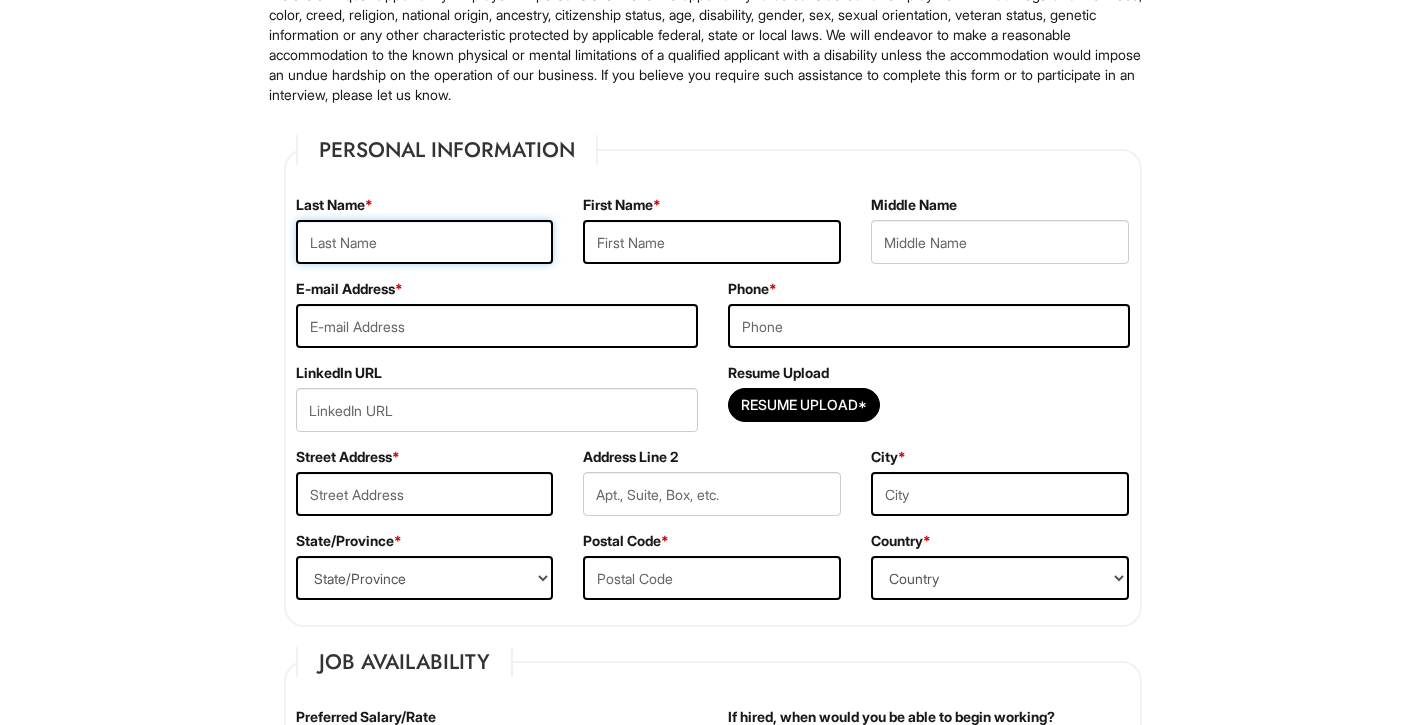 click at bounding box center (425, 242) 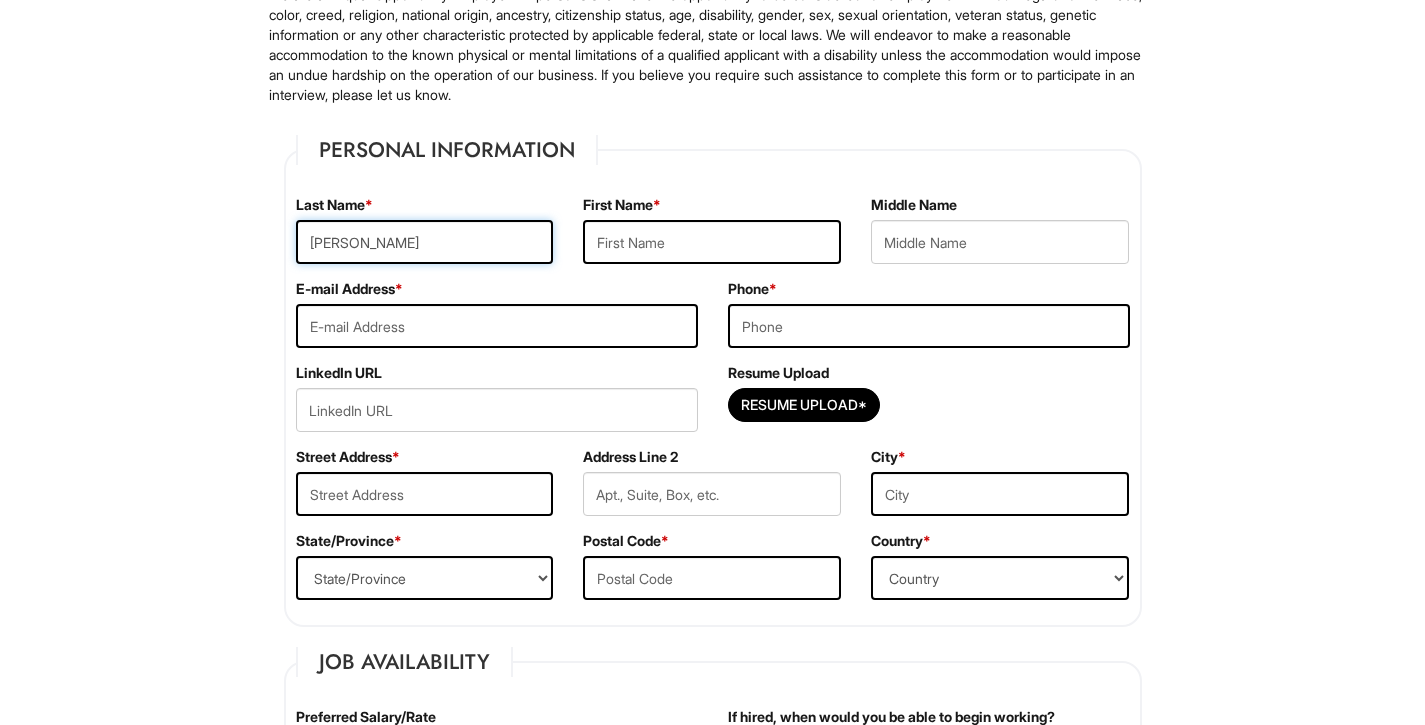 type on "Rivera" 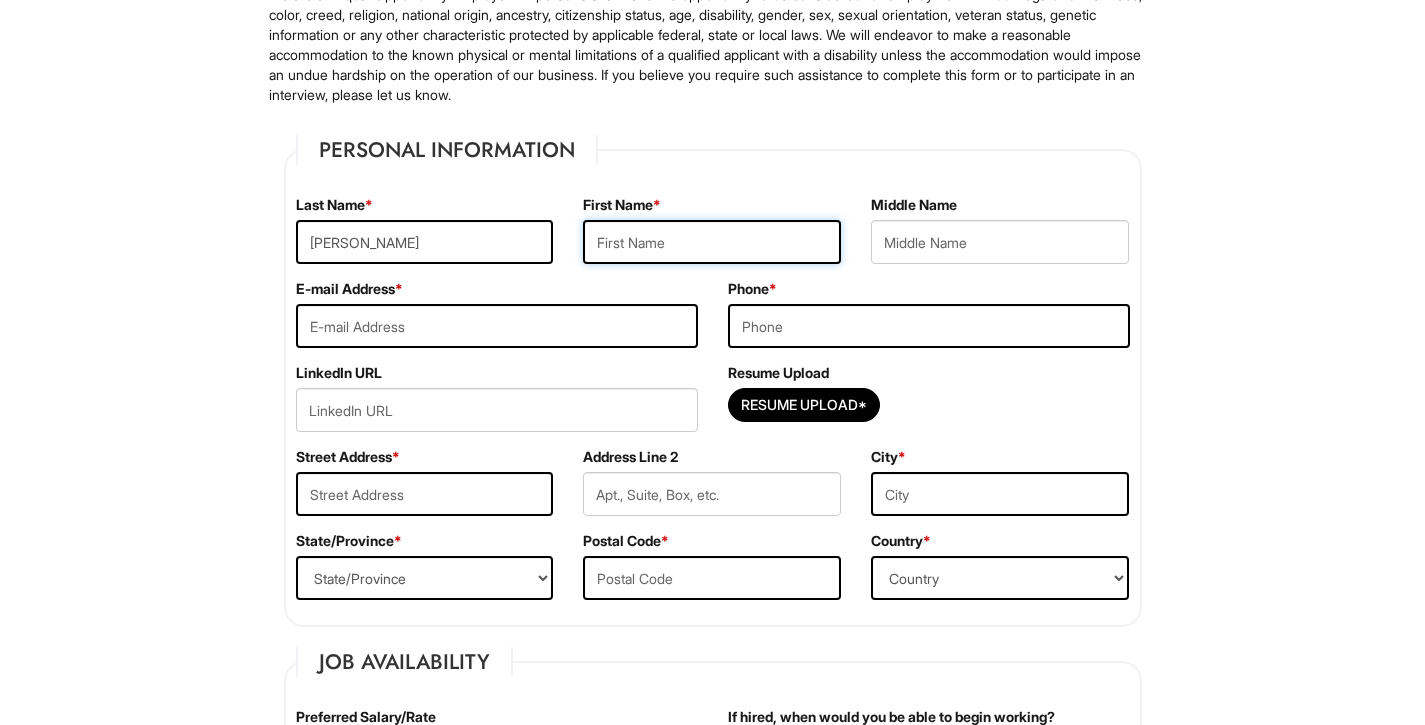 click at bounding box center (712, 242) 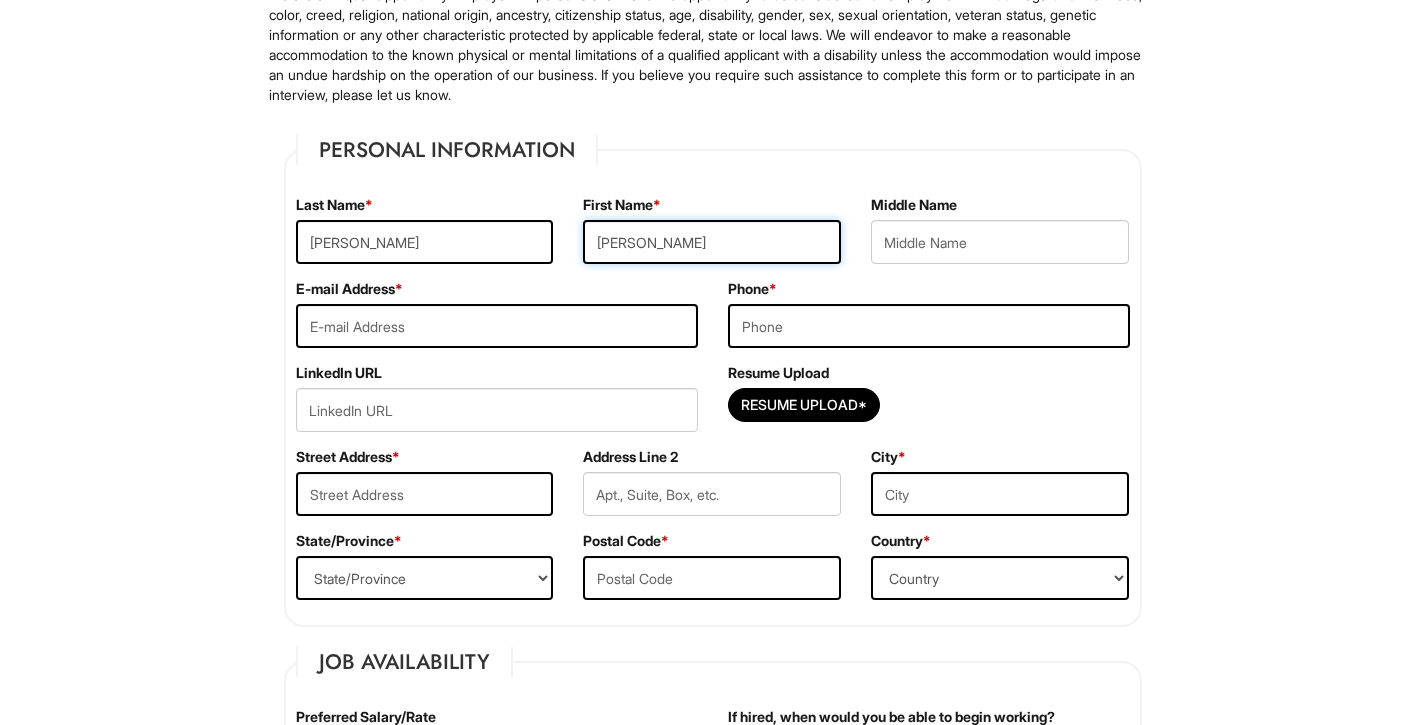 type on "Walter" 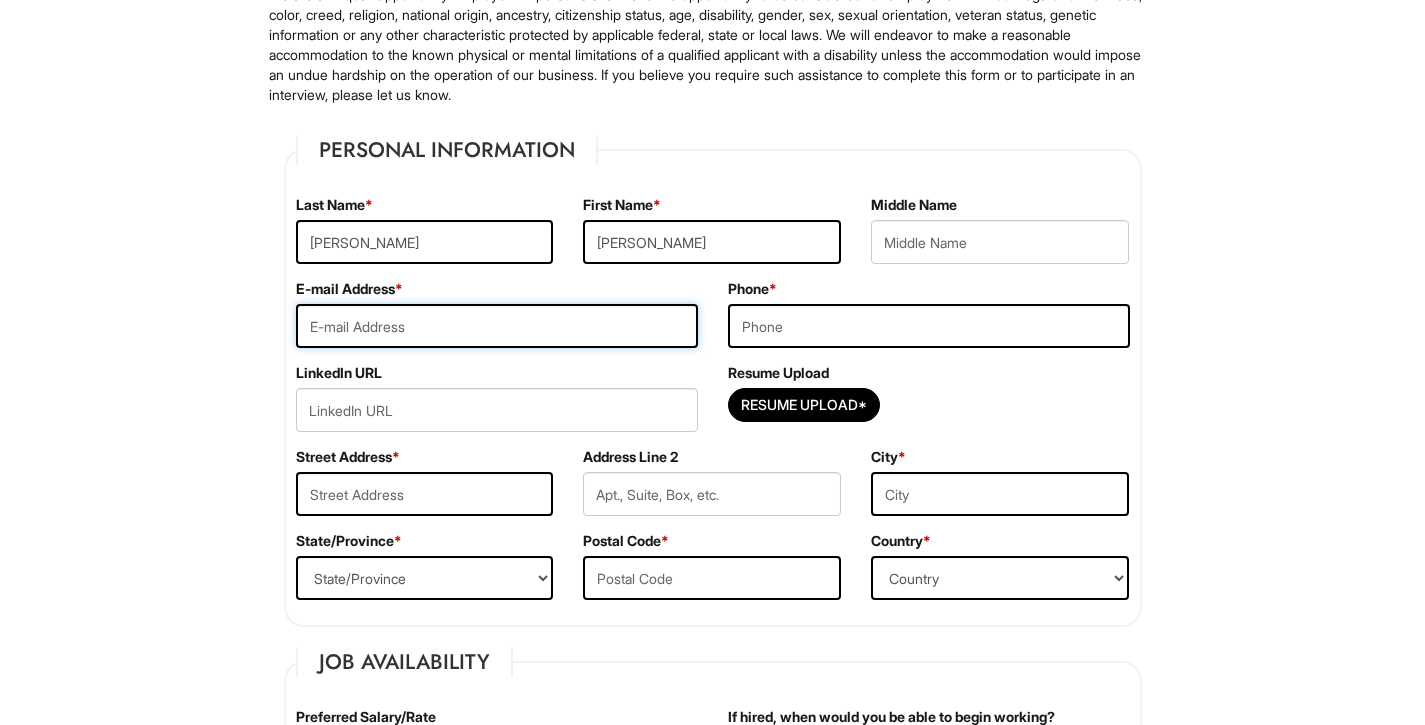 click at bounding box center (497, 326) 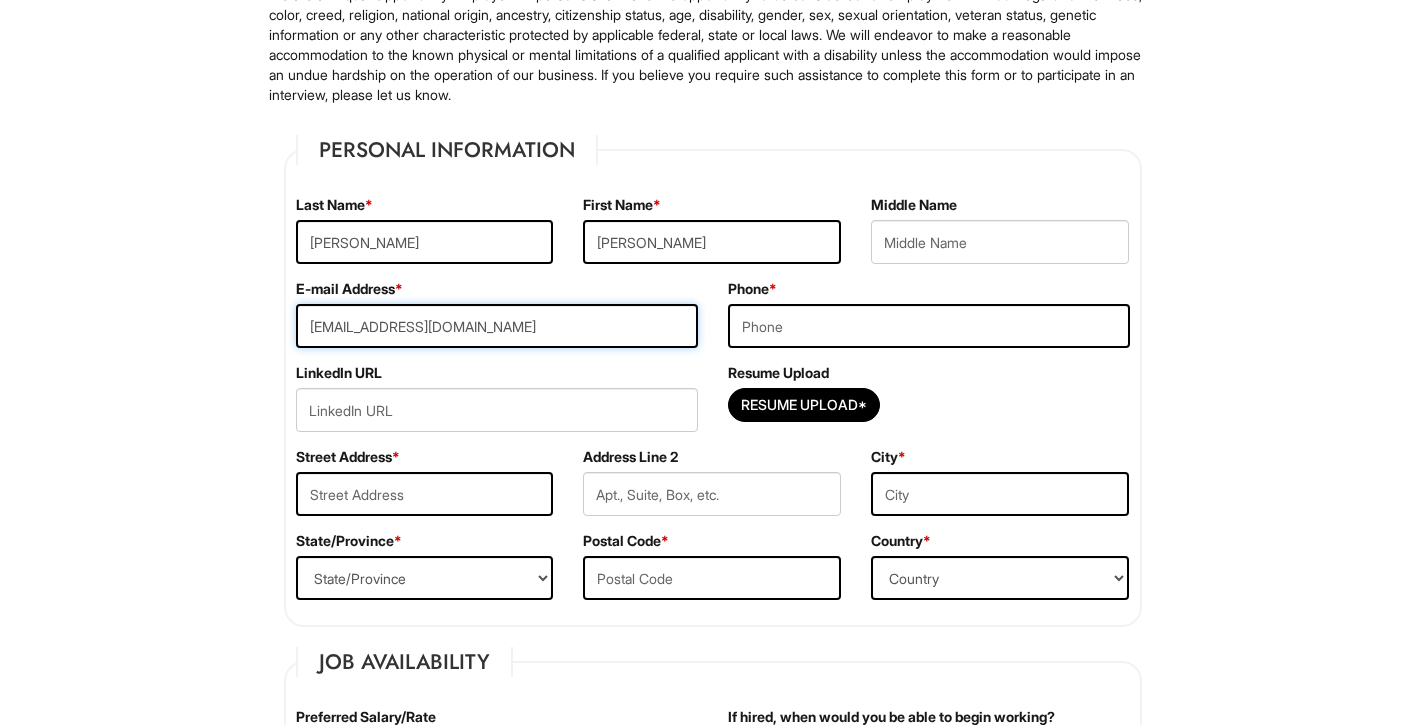 type on "wrivera002@citymail.cuny.edu" 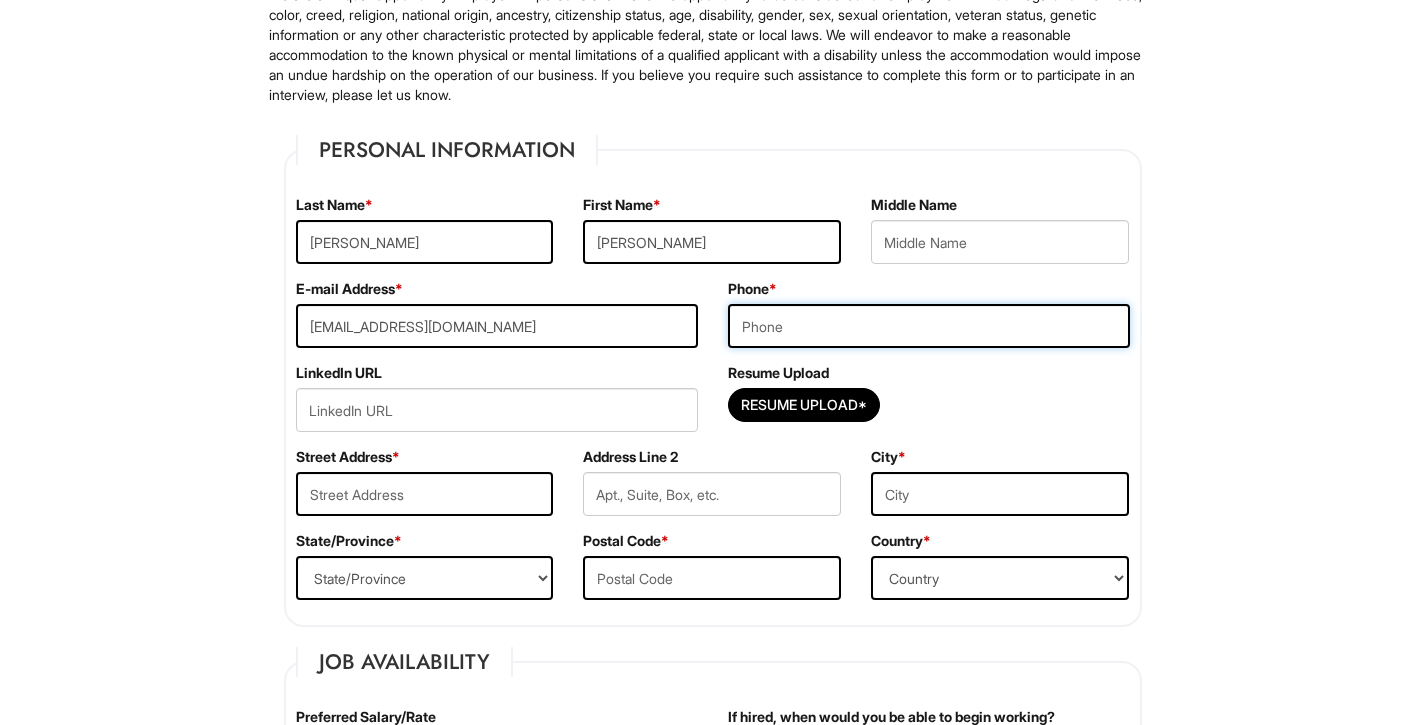 click at bounding box center (929, 326) 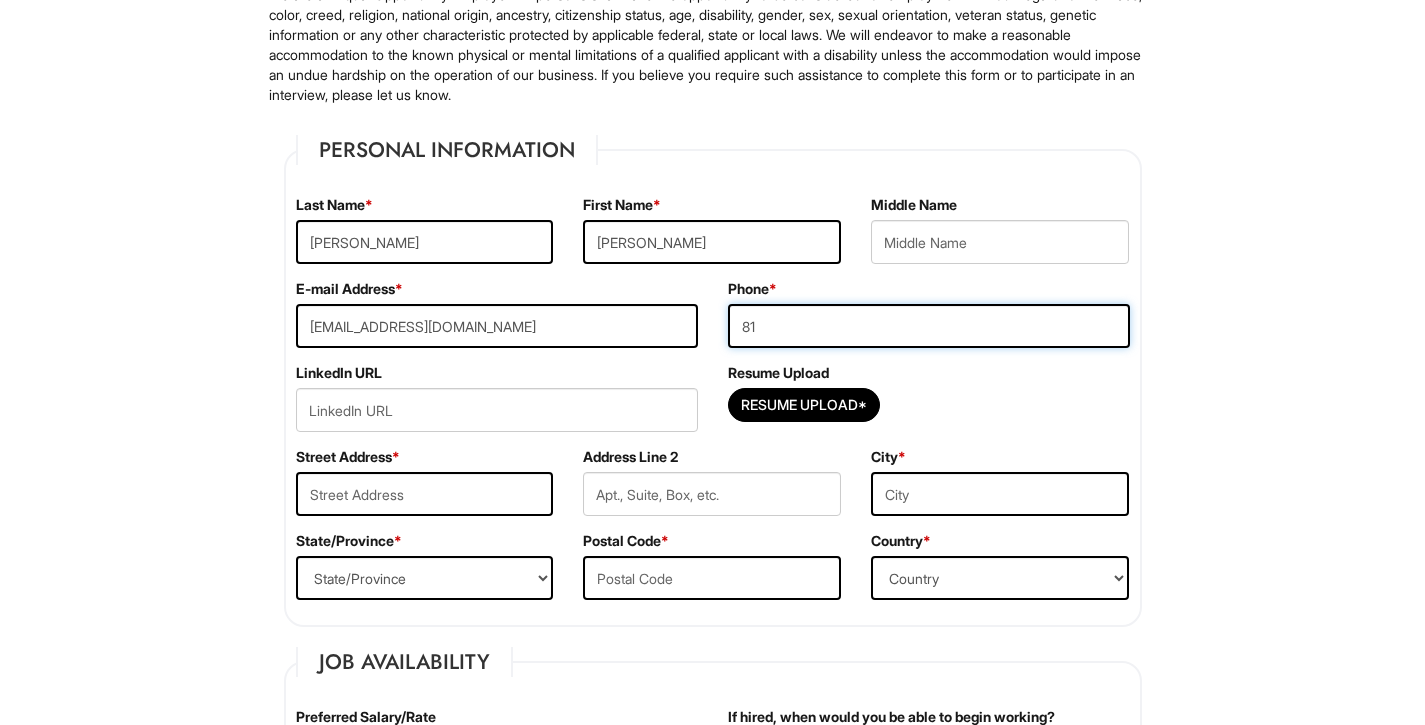 type on "8" 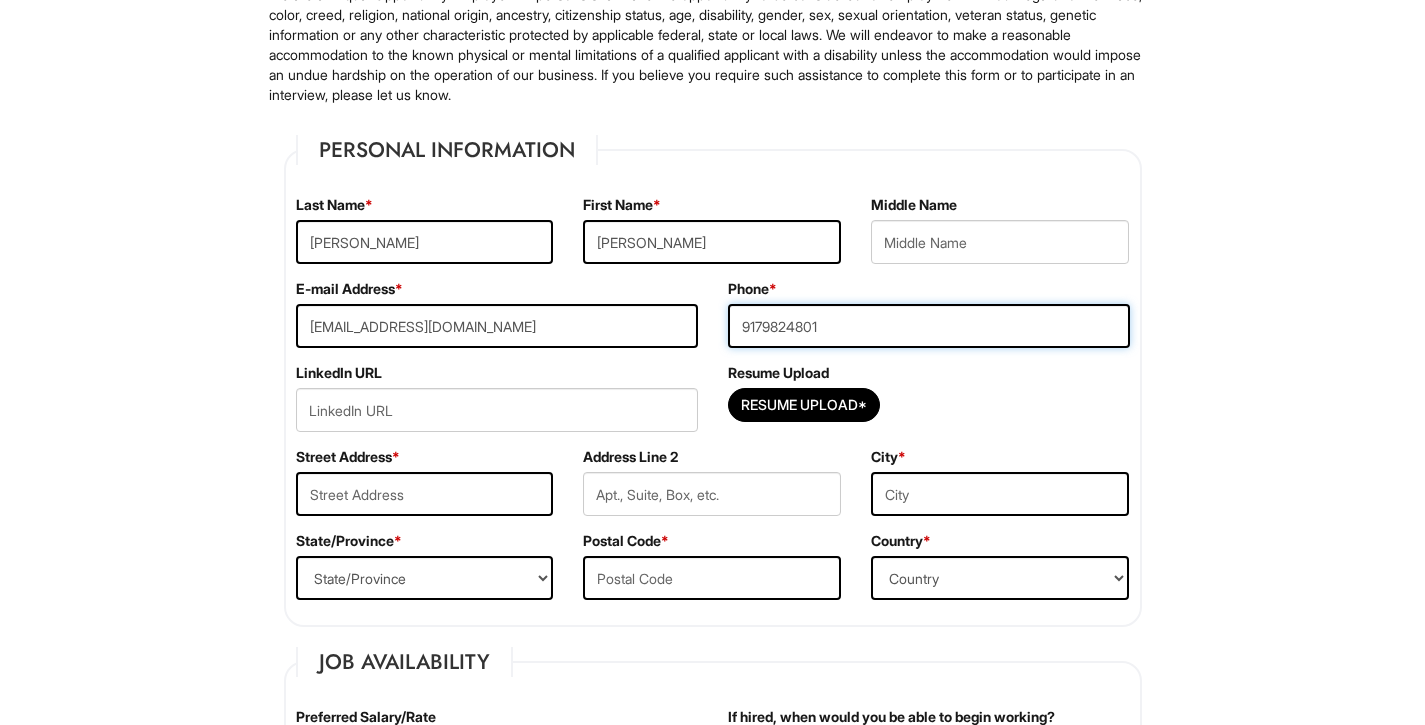 type on "9179824801" 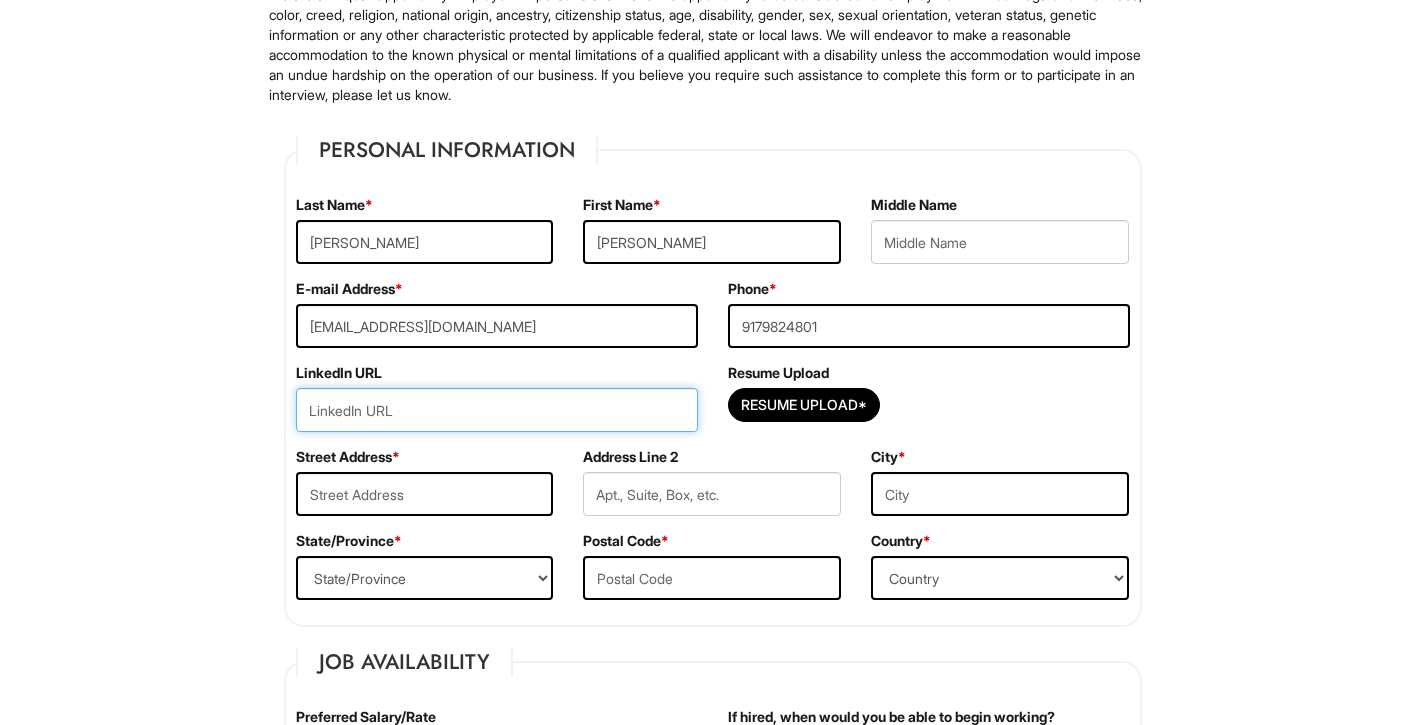 click at bounding box center [497, 410] 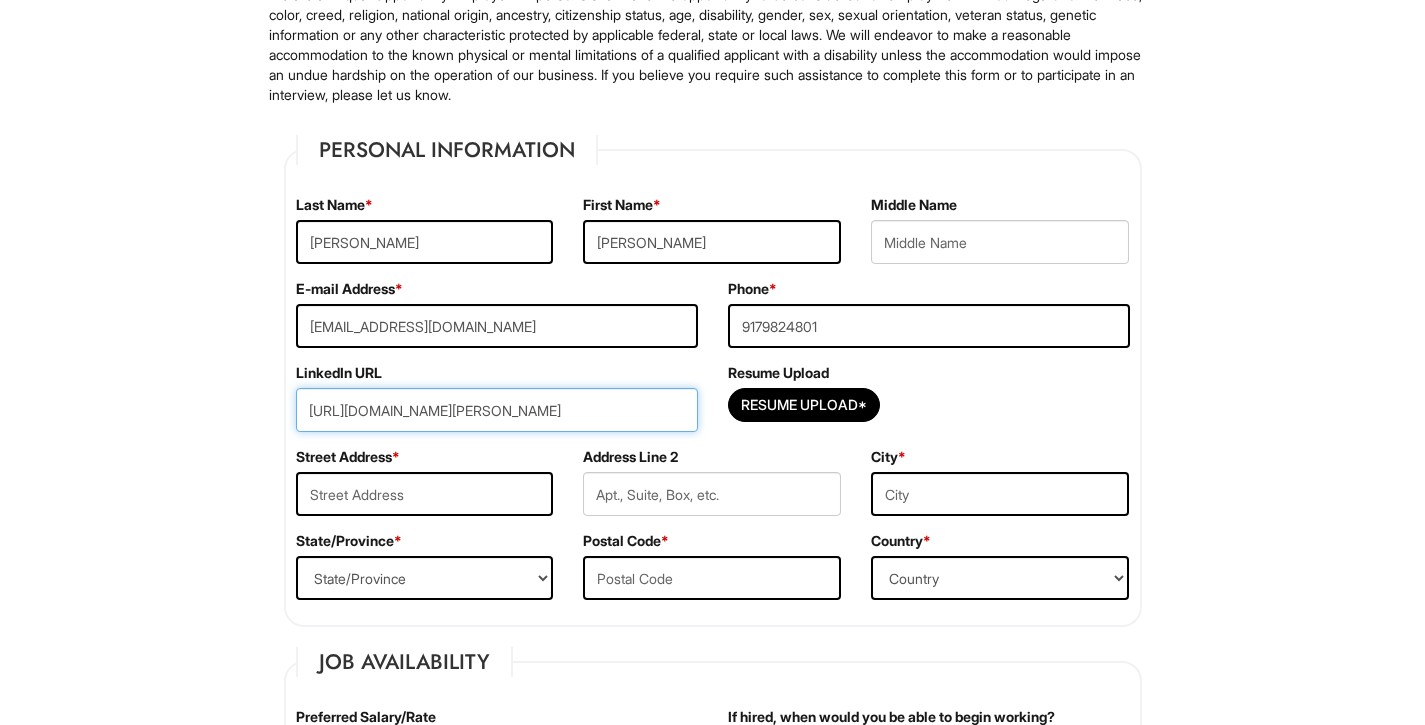 type on "https://www.linkedin.com/in/walter-rivera-721746207/" 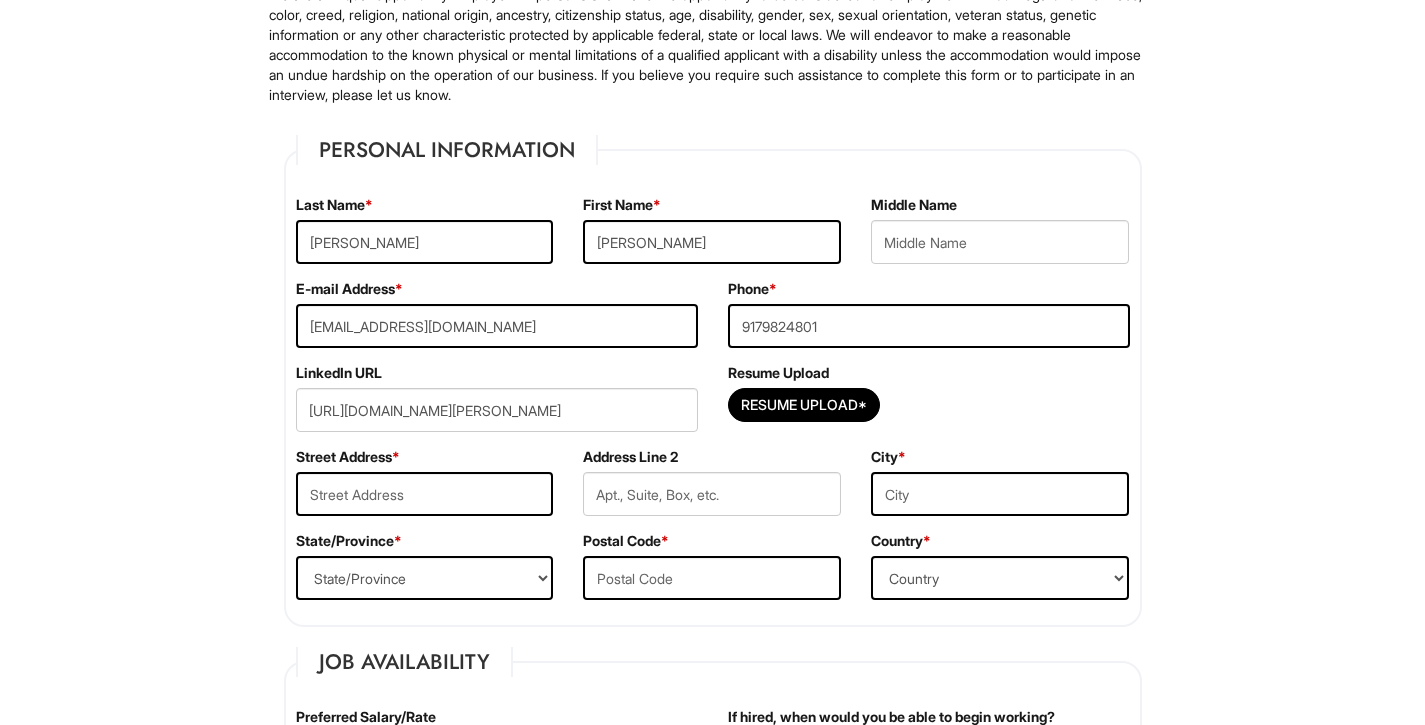 click on "Resume Upload   Resume Upload*" at bounding box center [929, 405] 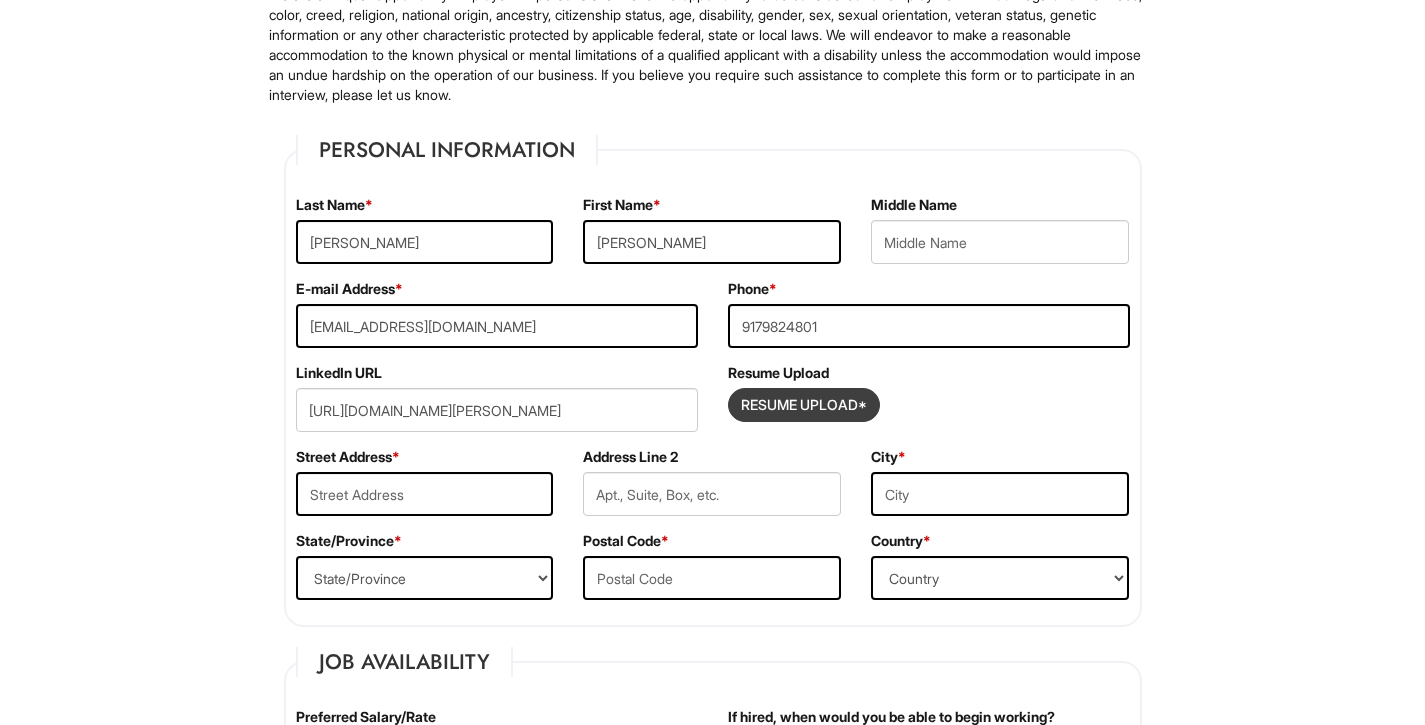 click at bounding box center [804, 405] 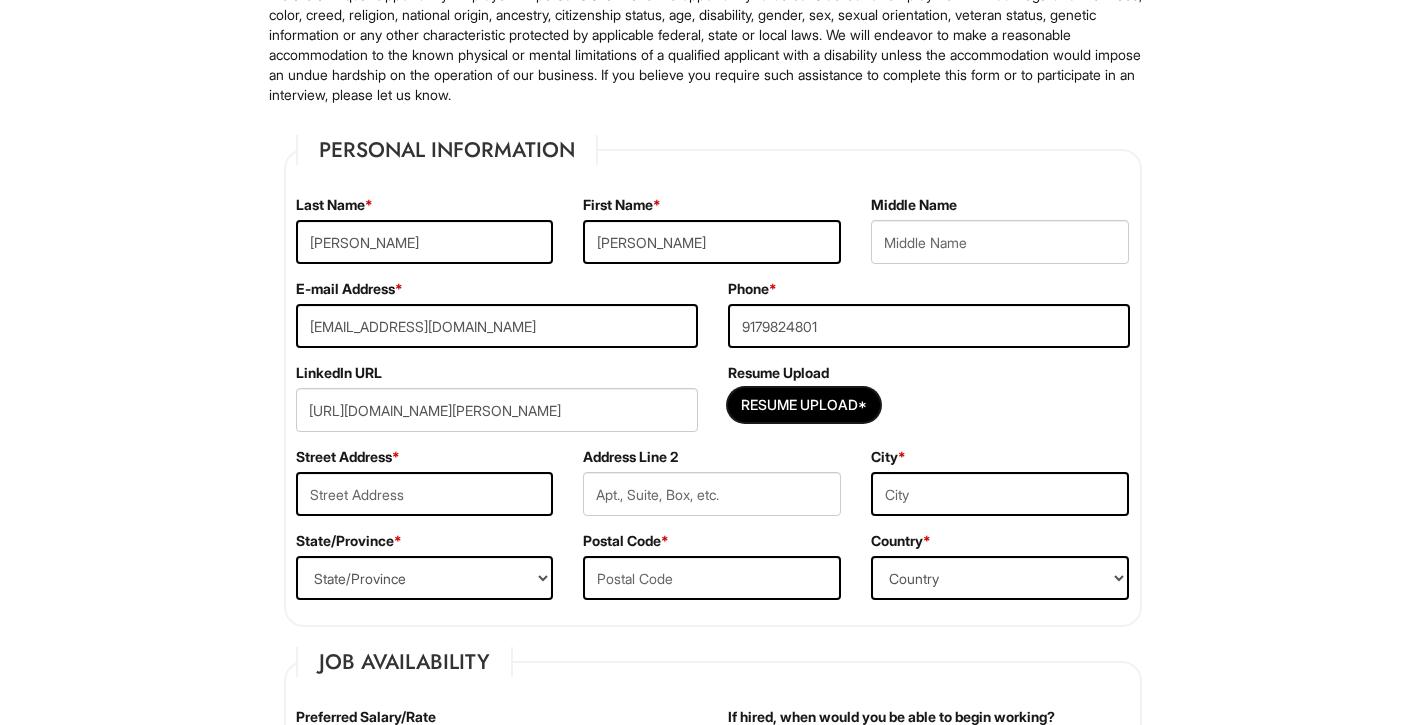 type on "C:\fakepath\Walter Rivera's Resume_2025 (1).pdf" 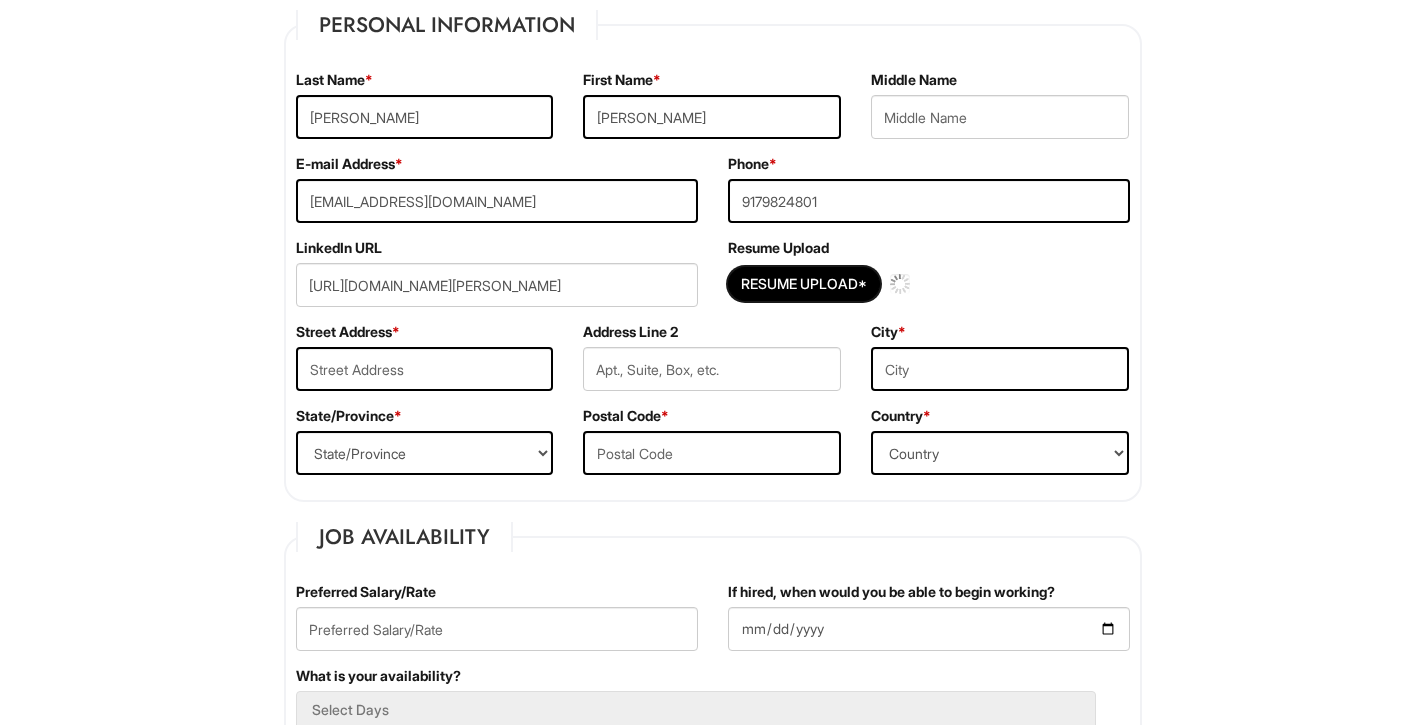 scroll, scrollTop: 385, scrollLeft: 0, axis: vertical 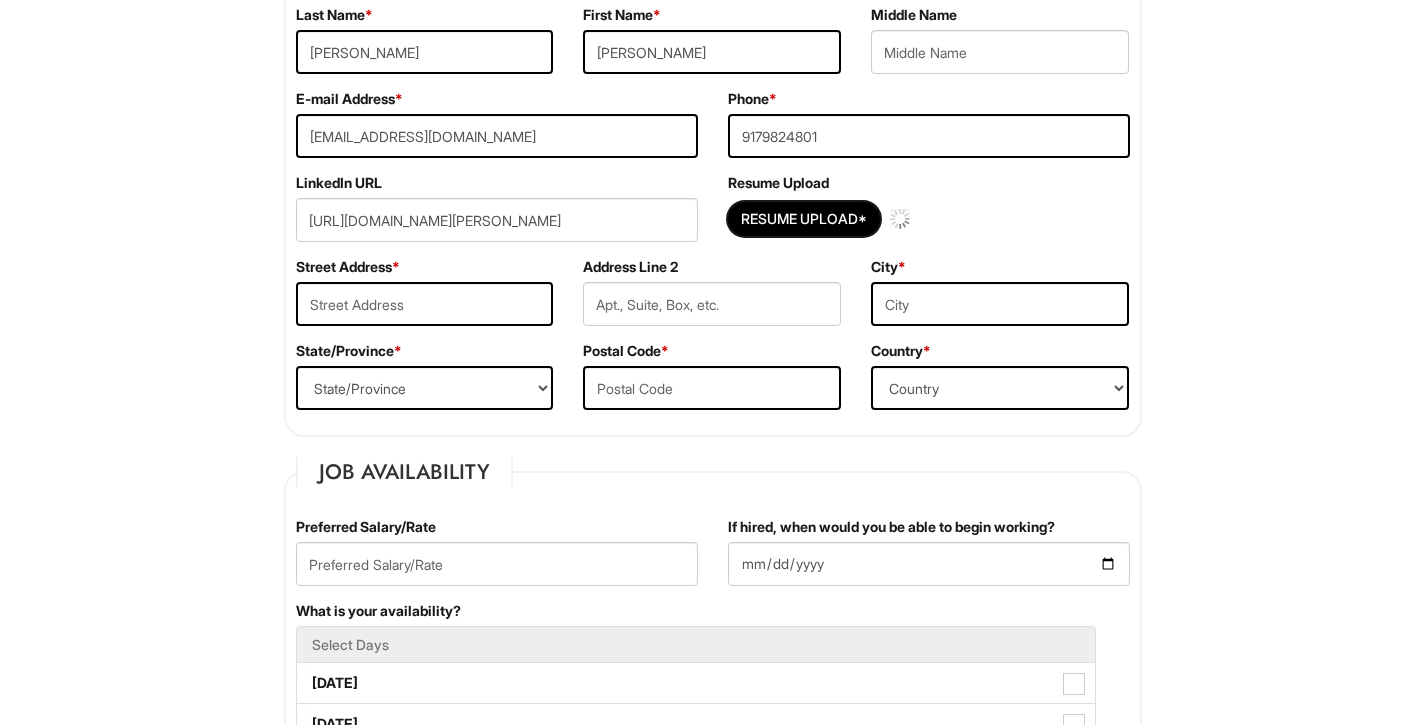 type 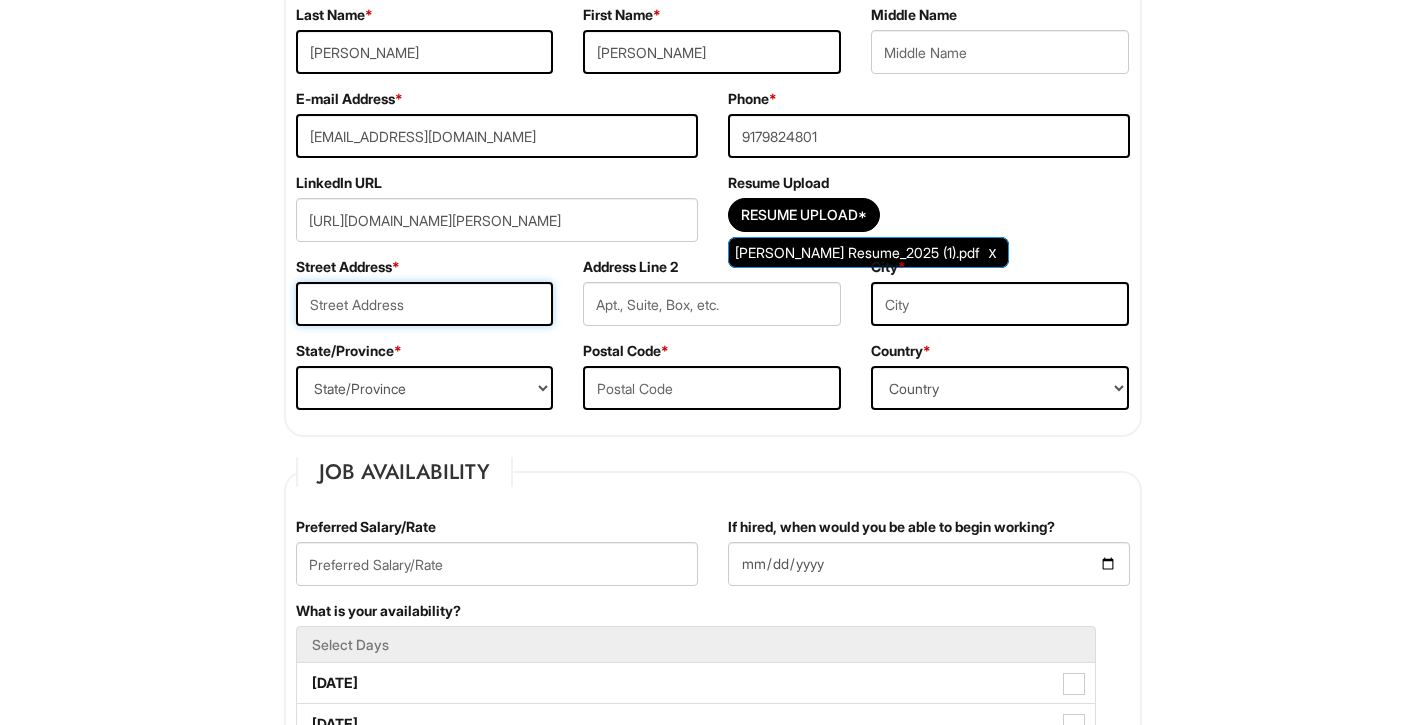 click at bounding box center (425, 304) 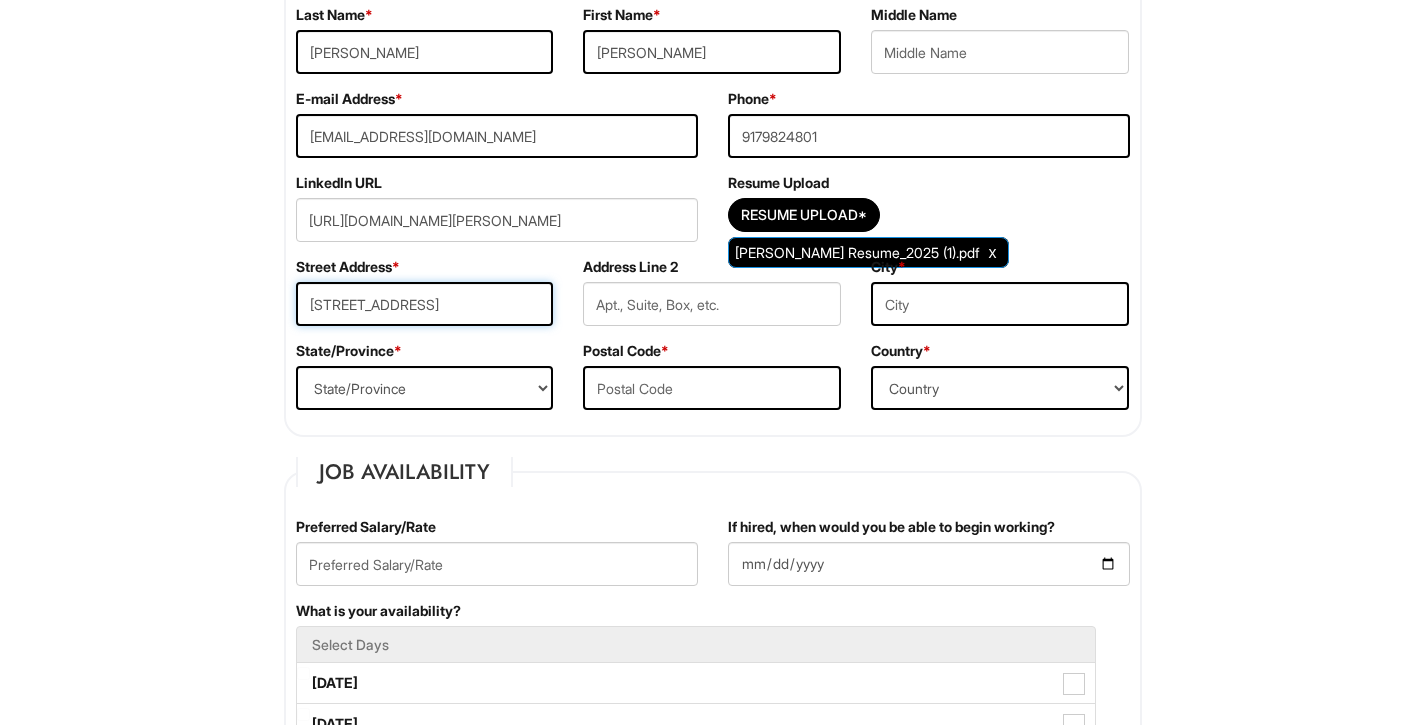 type on "40-40 79th street" 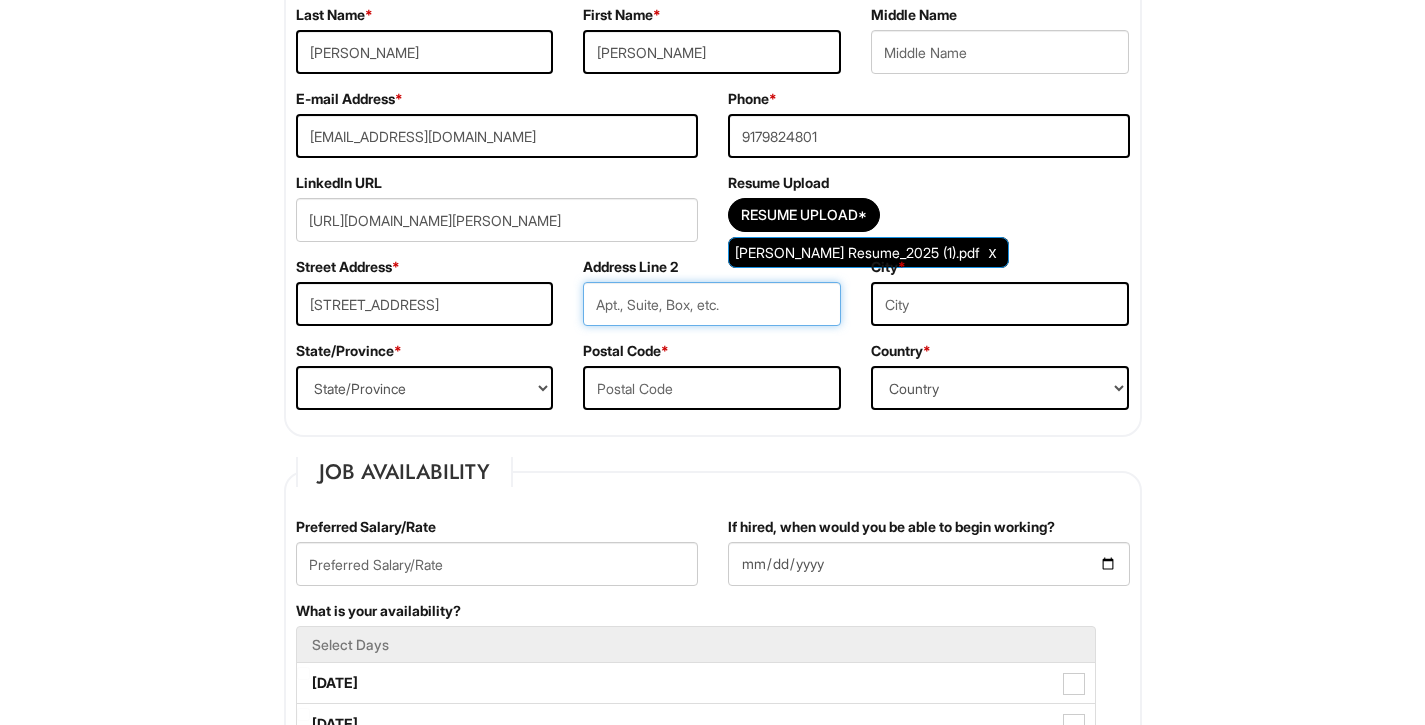 click at bounding box center (712, 304) 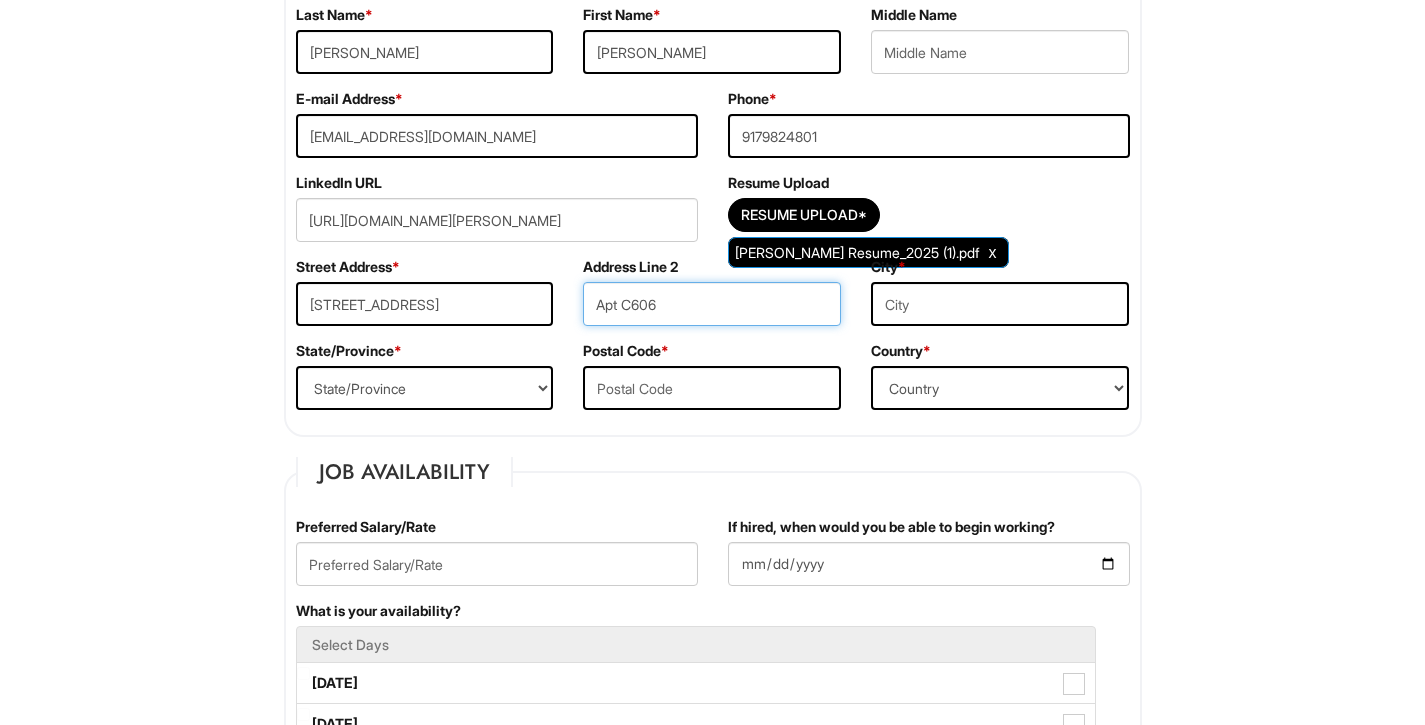 type on "Apt C606" 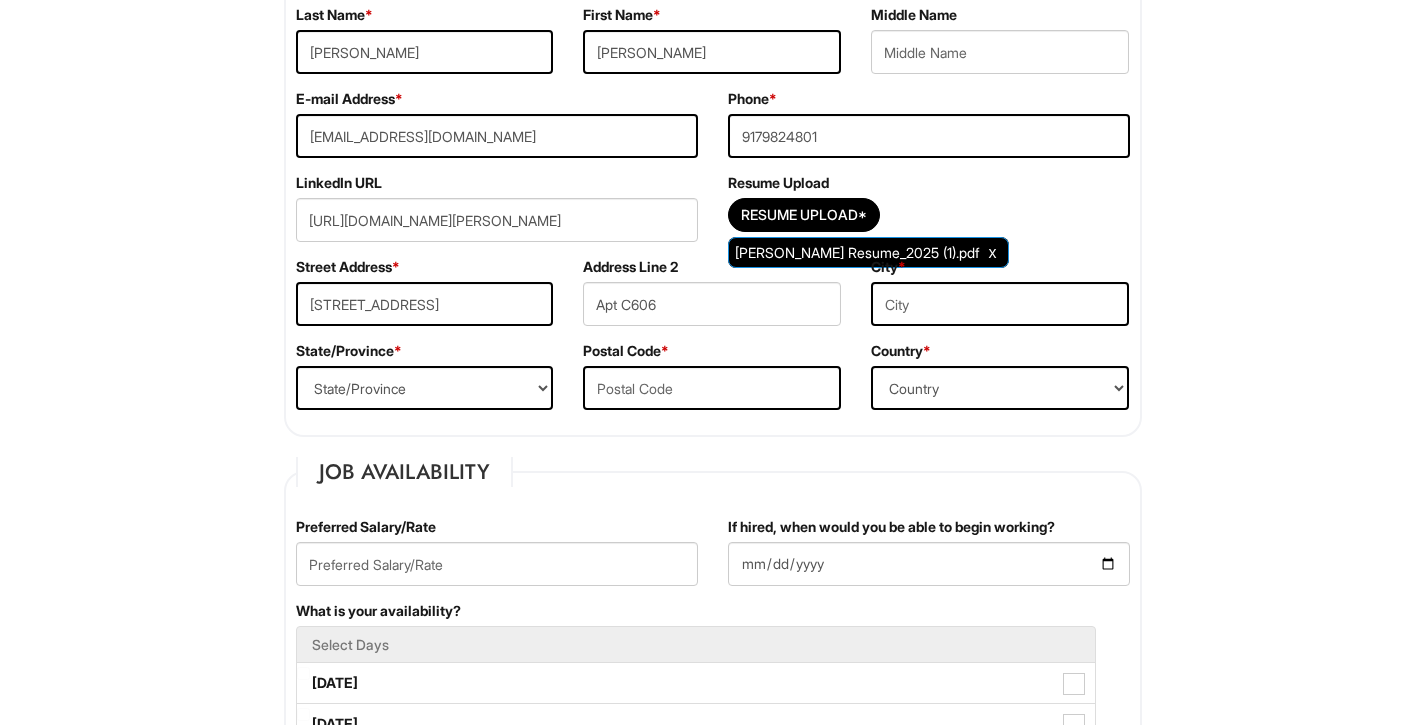 click on "City  *" at bounding box center [1000, 299] 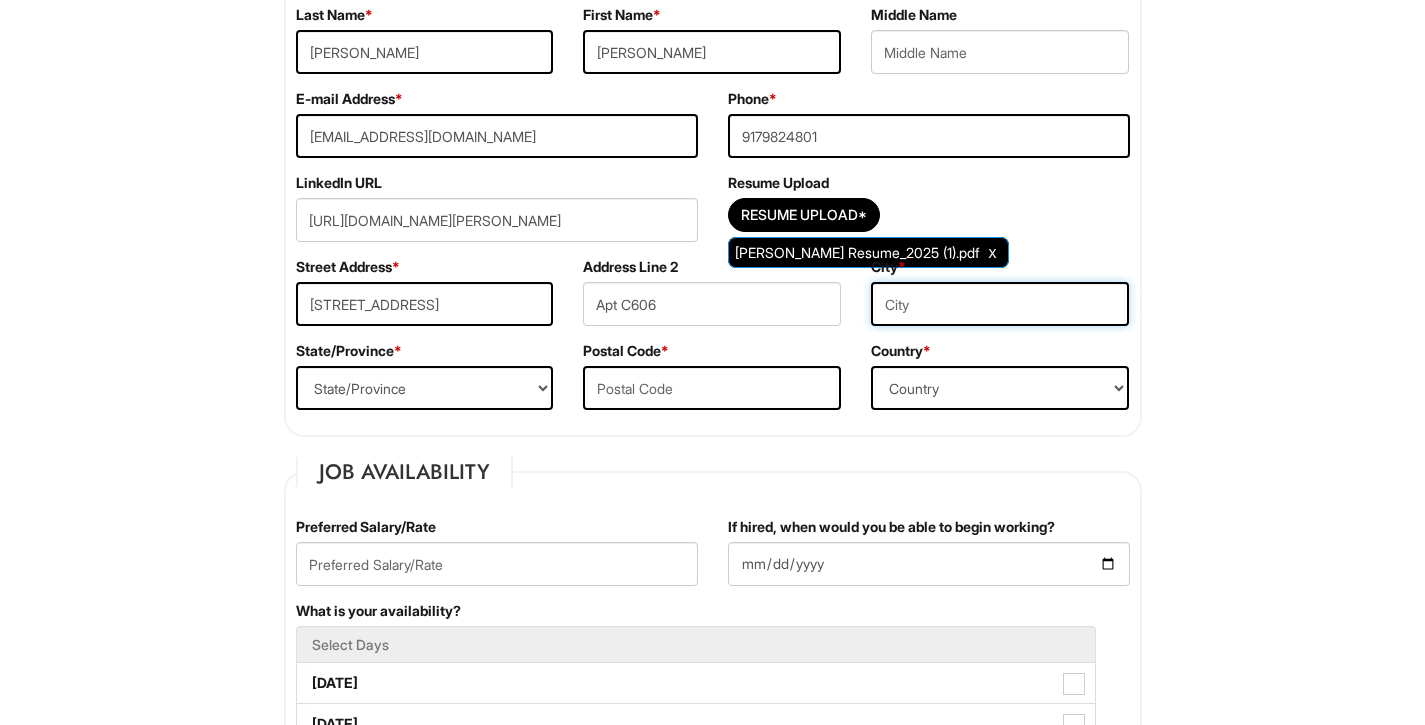 click at bounding box center [1000, 304] 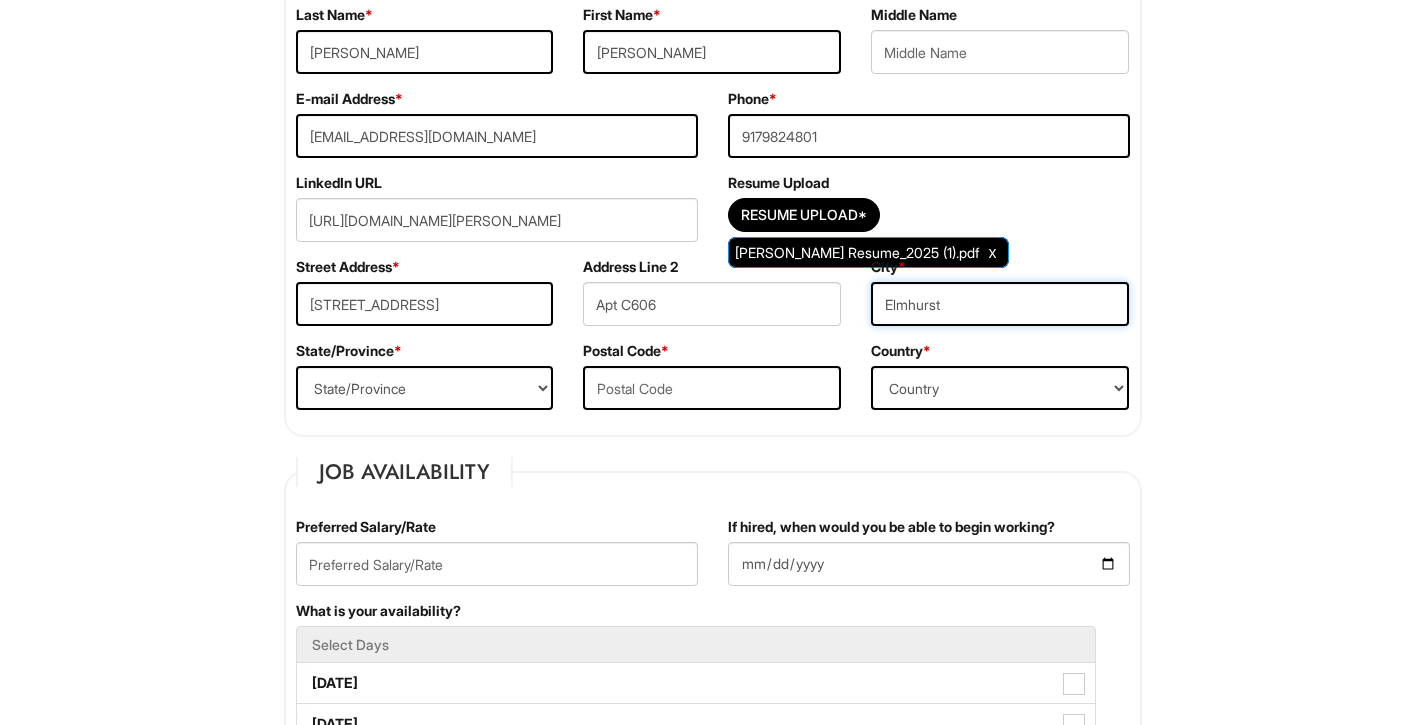 type on "Elmhurst" 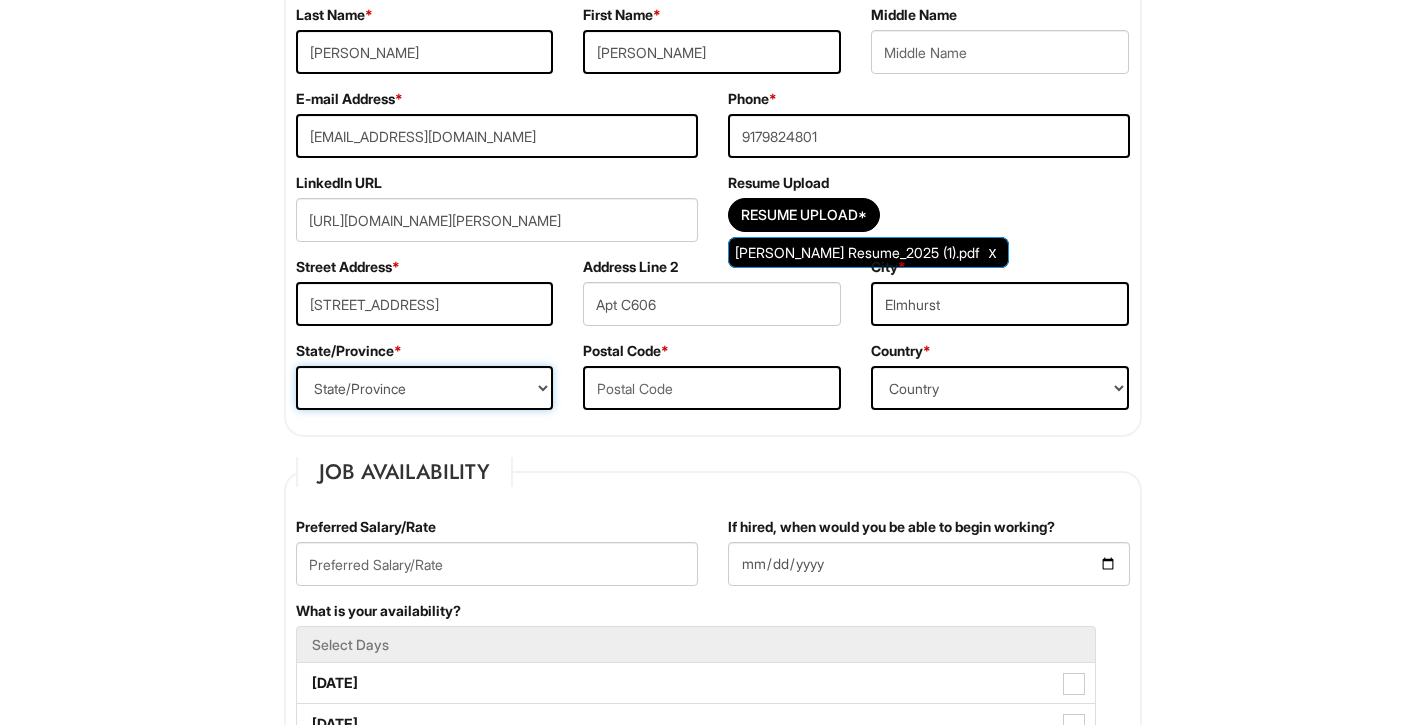 click on "State/Province ALABAMA ALASKA ARIZONA ARKANSAS CALIFORNIA COLORADO CONNECTICUT DELAWARE DISTRICT OF COLUMBIA FLORIDA GEORGIA HAWAII IDAHO ILLINOIS INDIANA IOWA KANSAS KENTUCKY LOUISIANA MAINE MARYLAND MASSACHUSETTS MICHIGAN MINNESOTA MISSISSIPPI MISSOURI MONTANA NEBRASKA NEVADA NEW HAMPSHIRE NEW JERSEY NEW MEXICO NEW YORK NORTH CAROLINA NORTH DAKOTA OHIO OKLAHOMA OREGON PENNSYLVANIA RHODE ISLAND SOUTH CAROLINA SOUTH DAKOTA TENNESSEE TEXAS UTAH VERMONT VIRGINIA WASHINGTON WEST VIRGINIA WISCONSIN WYOMING CA-ALBERTA CA-BRITISH COLUMBIA CA-MANITOBA CA-NEW BRUNSWICK CA-NEWFOUNDLAND CA-NOVA SCOTIA CA-NORTHWEST TERRITORIES CA-NUNAVUT CA-ONTARIO CA-PRINCE EDWARD ISLAND CA-QUEBEC CA-SASKATCHEWAN CA-YUKON TERRITORY US-AMERICAN SAMOA US-FEDERATED STATES OF MICRONESIA US-GUAM US-MARSHALL ISLANDS US-NORTHERN MARIANA ISLANDS US-PALAU US-PUERTO RICO" at bounding box center [425, 388] 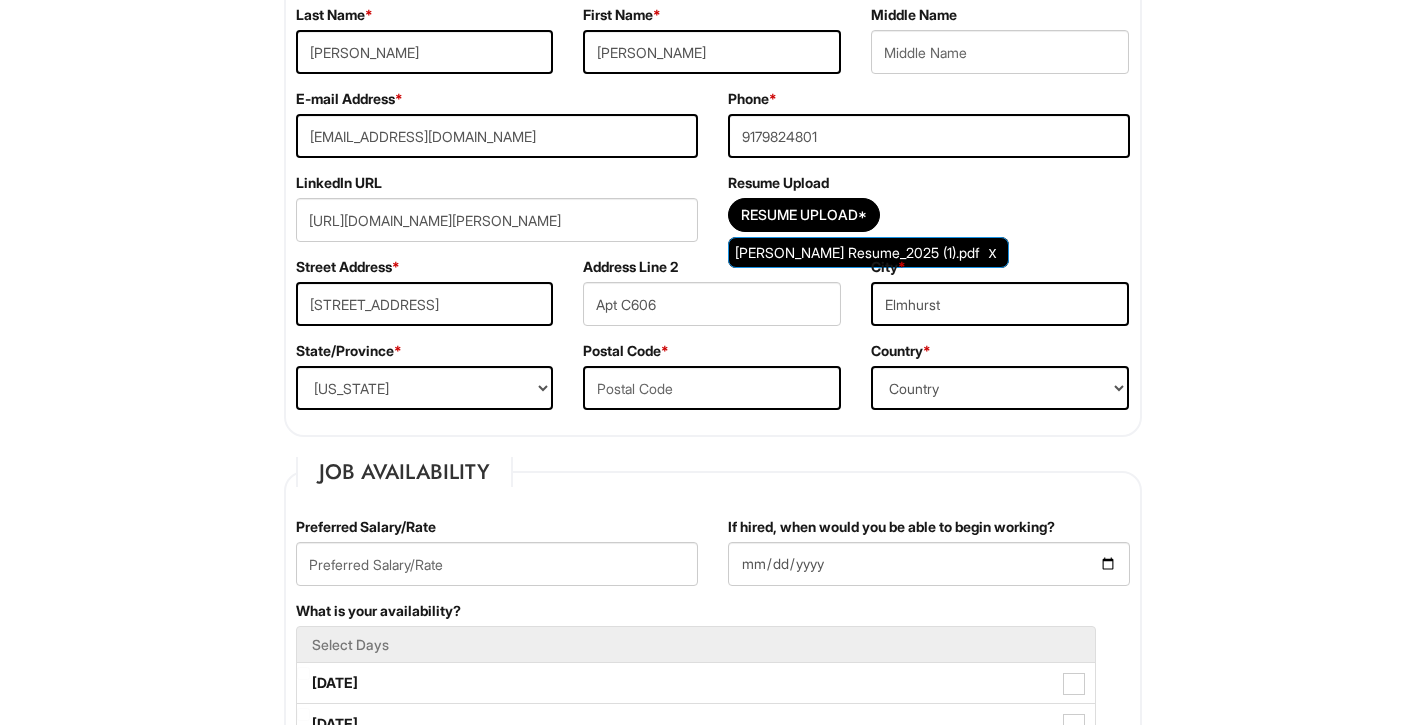 click on "Postal Code  *" at bounding box center [712, 383] 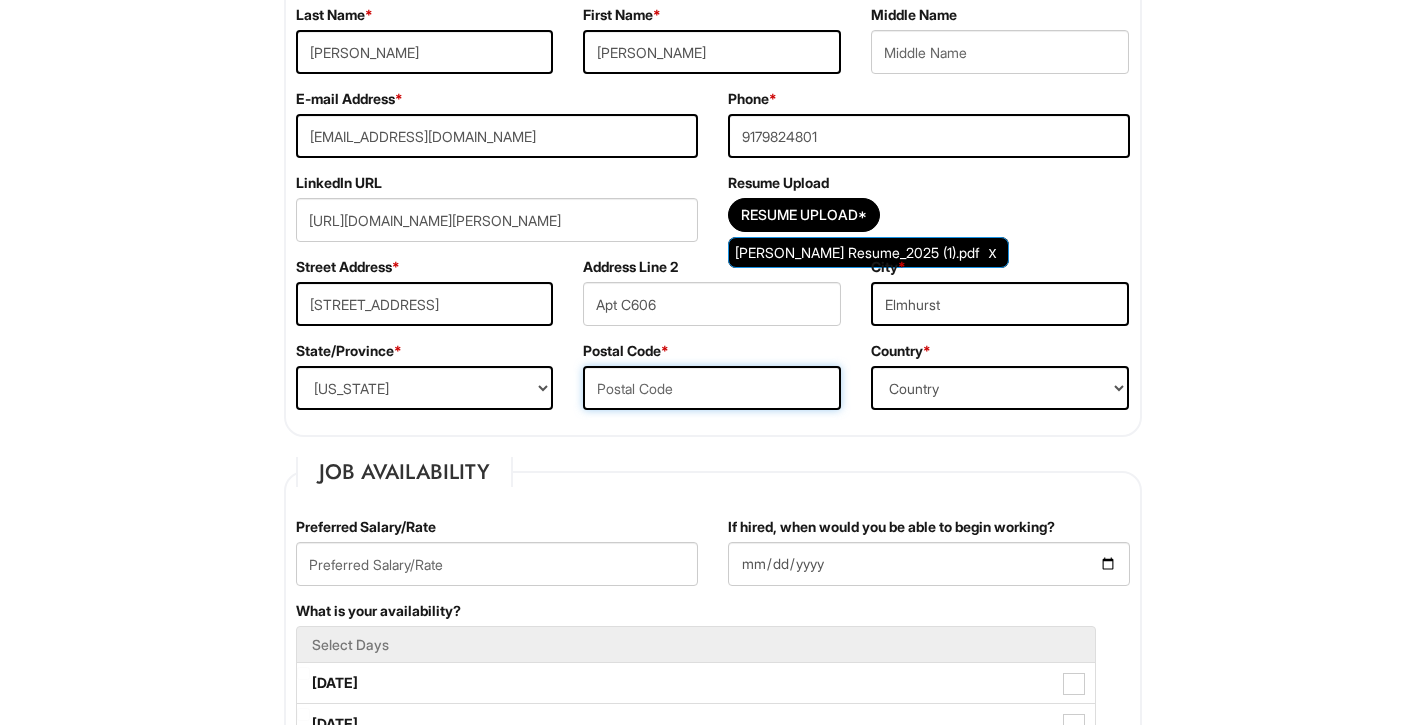 click at bounding box center (712, 388) 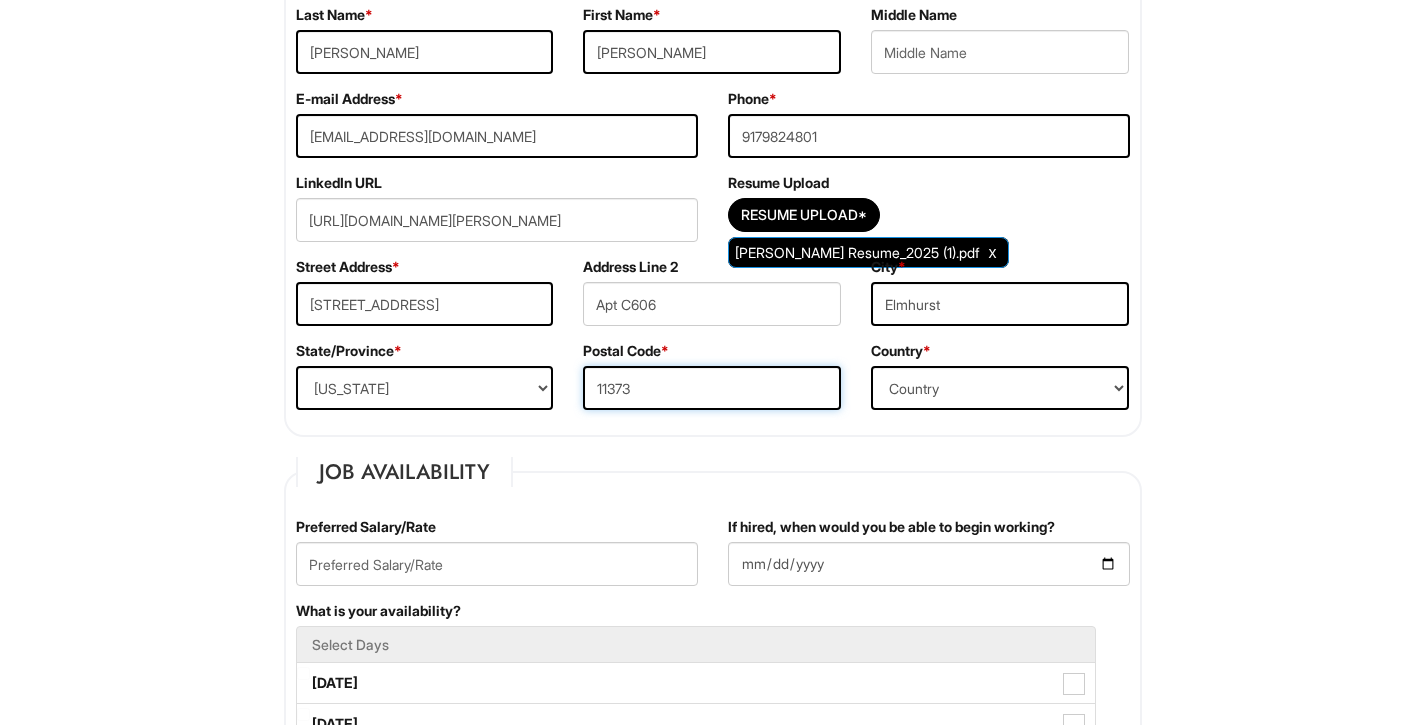 type on "11373" 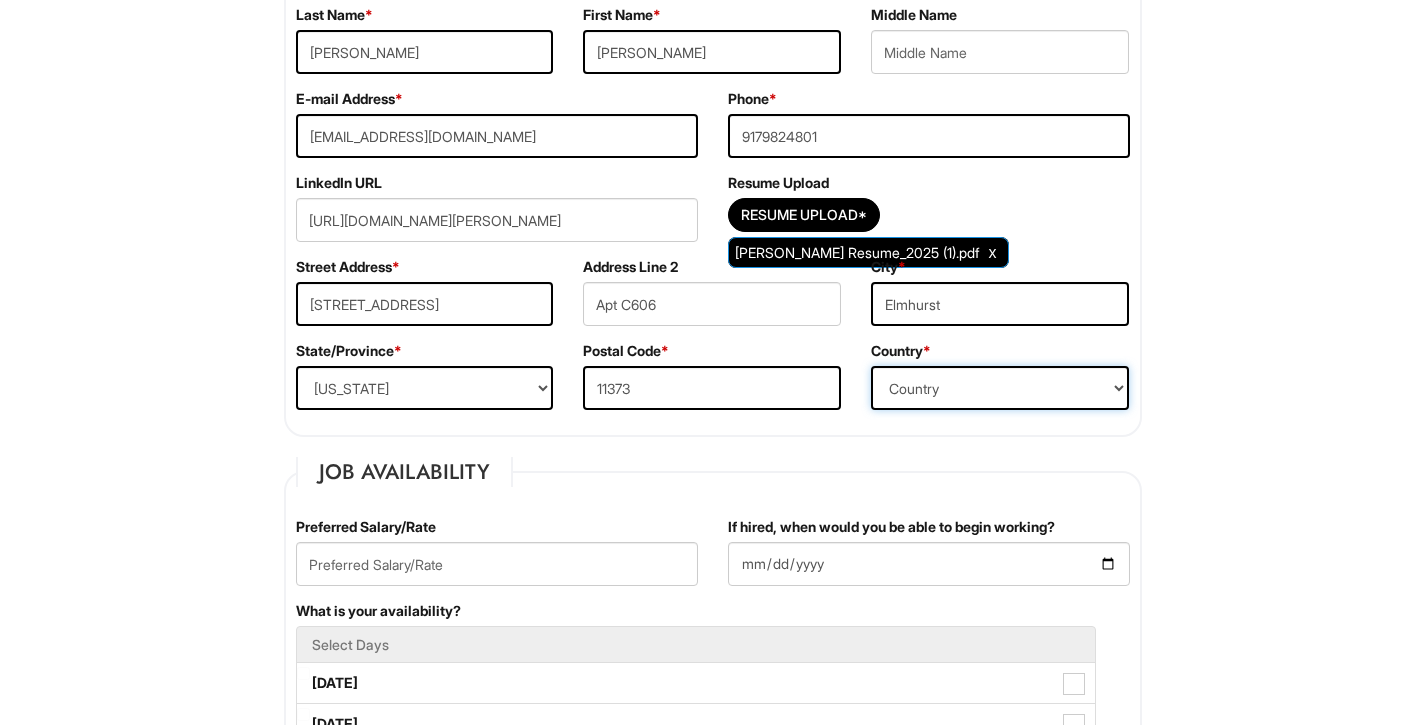 click on "Country Afghanistan Albania Algeria American Samoa Andorra Angola Anguilla Antarctica Antigua Argentina Armenia Aruba Ascension Australia Austria Azerbaijan Bahamas Bahrain Bangladesh Barbados Barbuda Belarus Belgium Belize Benin Bermuda Bhutan Bolivia Bosnia & Herzegovina Botswana Brazil British Virgin Islands Brunei Darussalam Bulgaria Burkina Faso Burundi Cambodia Cameroon Canada Cape Verde Islands Cayman Islands Central African Republic Chad Chatham Island Chile China Christmas Island Cocos-Keeling Islands Colombia Comoros Congo Cook Islands Costa Rica Croatia Cuba Curaçao Cyprus Czech Republic Democratic Republic of the Congo Denmark Diego Garcia Djibouti Dominica Dominican Republic East Timor Easter Island Ecuador Egypt El Salvador Ellipso (Mobile Satellite service) EMSAT (Mobile Satellite service) Equatorial Guinea Eritrea Estonia Ethiopia European Union Falkland Islands (Malvinas) Faroe Islands Fiji Islands Finland France French Antilles French Guiana French Polynesia Gabonese Republic Gambia Georgia" at bounding box center [1000, 388] 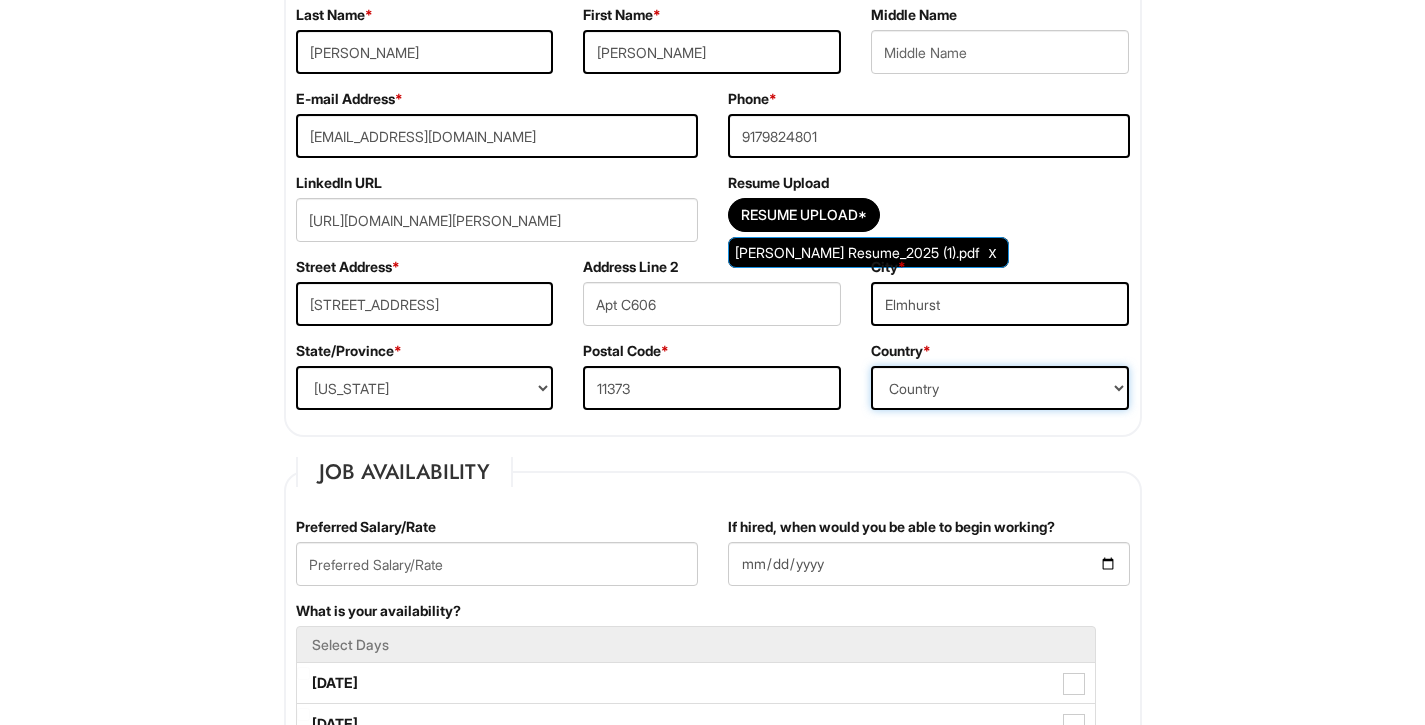 select on "United States of America" 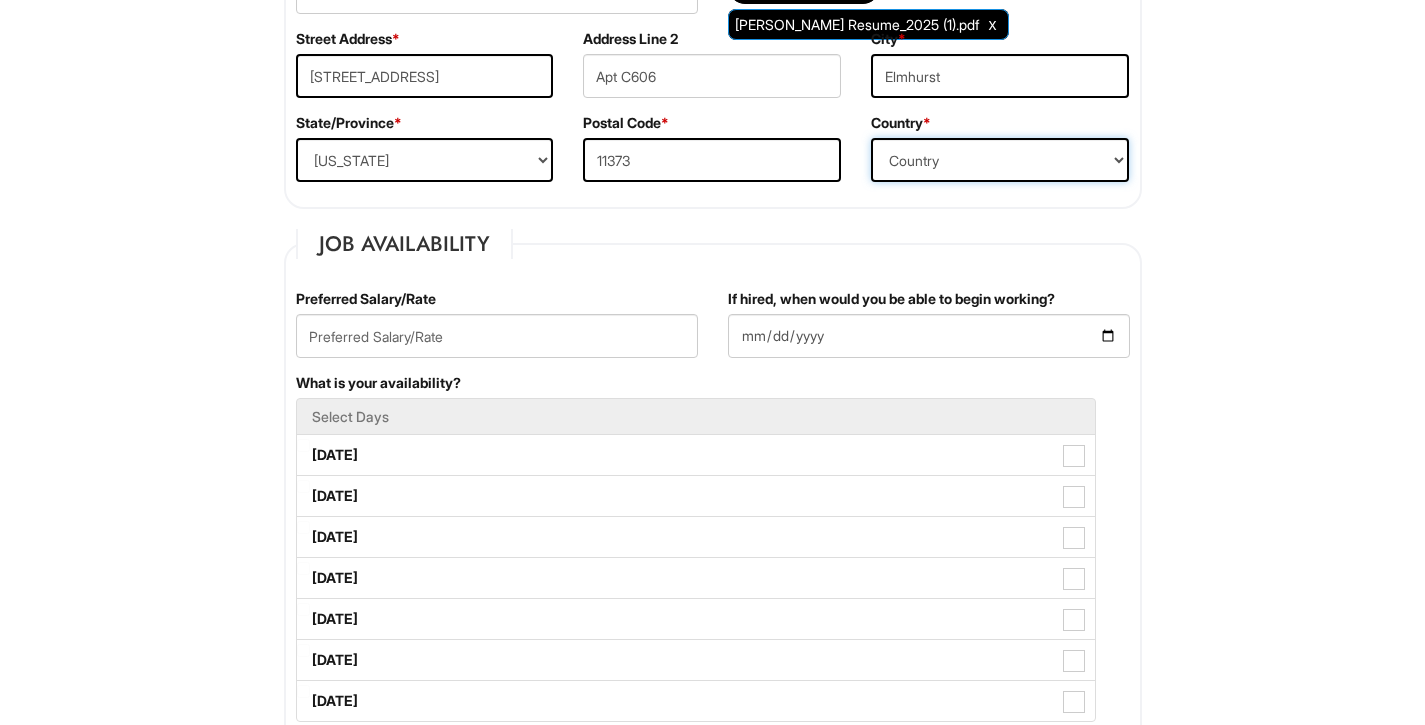 scroll, scrollTop: 617, scrollLeft: 0, axis: vertical 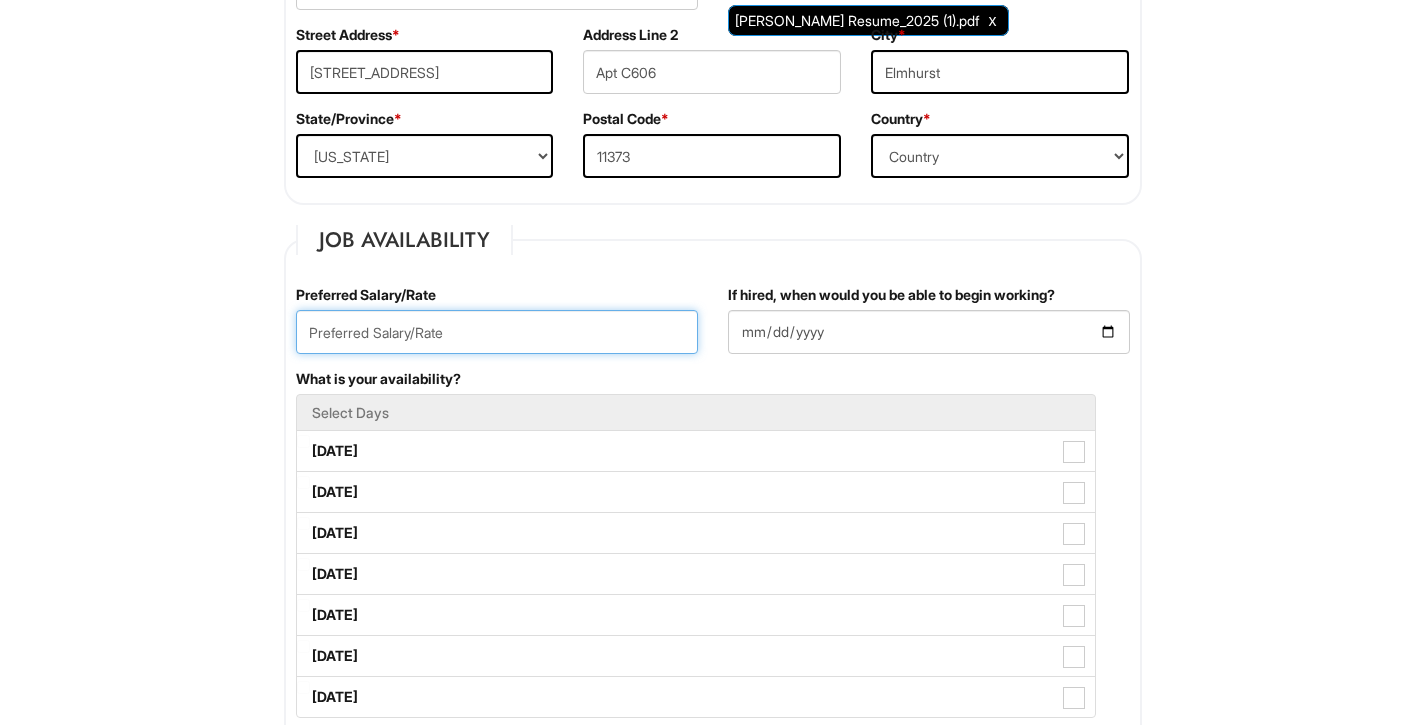 click at bounding box center (497, 332) 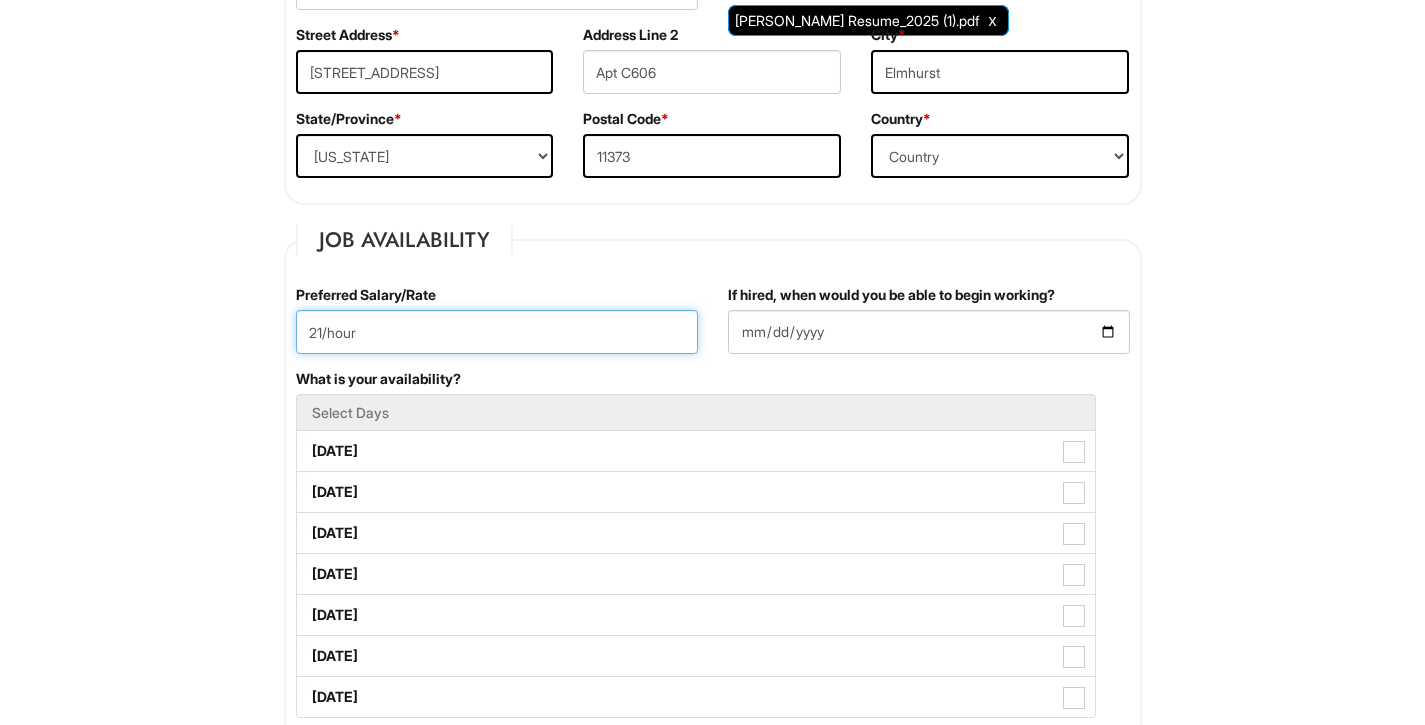 type on "21/hour" 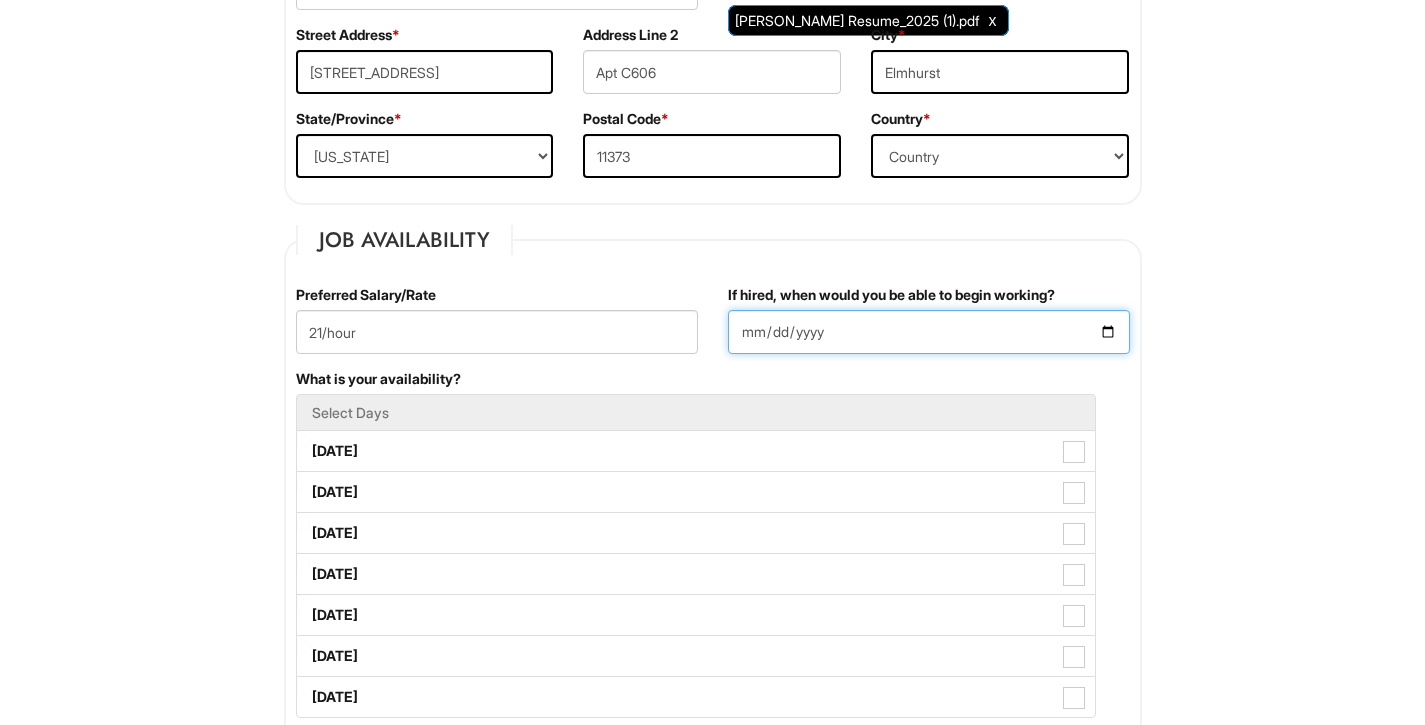 click on "If hired, when would you be able to begin working?" at bounding box center [929, 332] 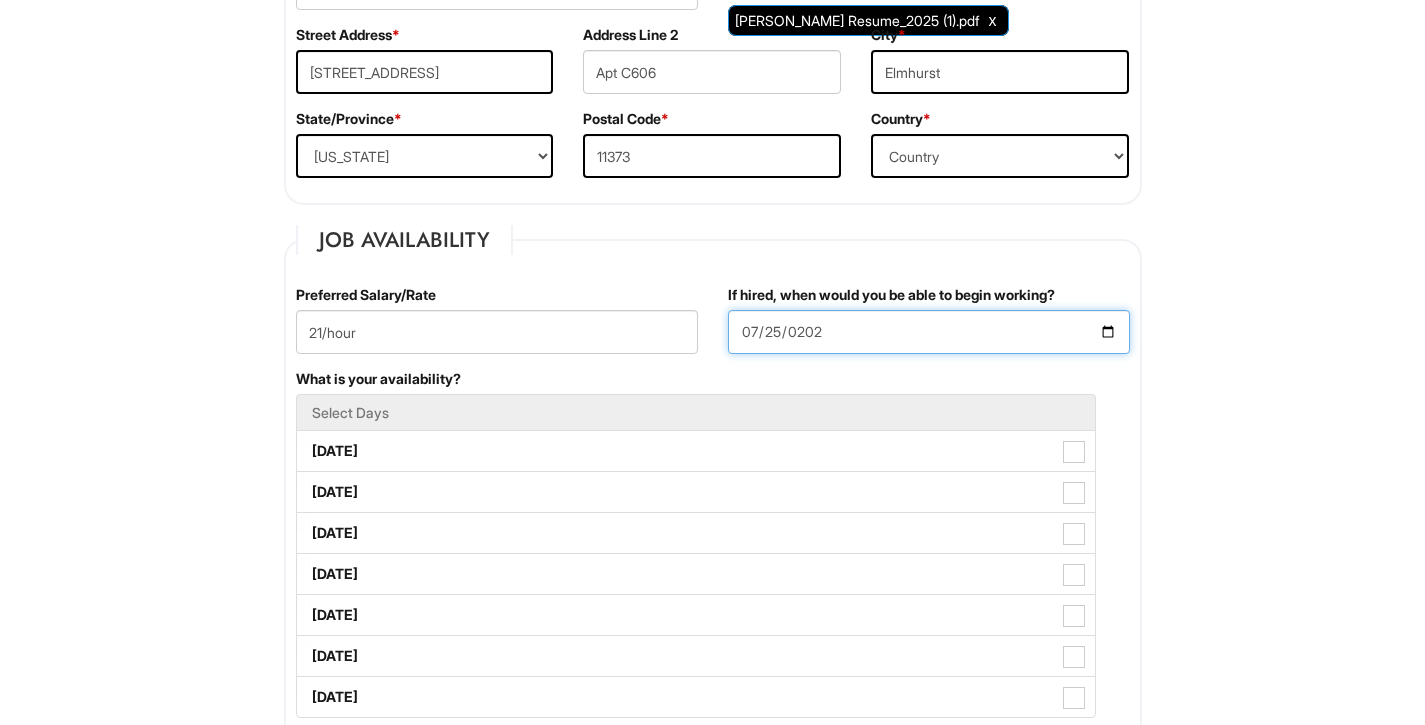 type on "2025-07-25" 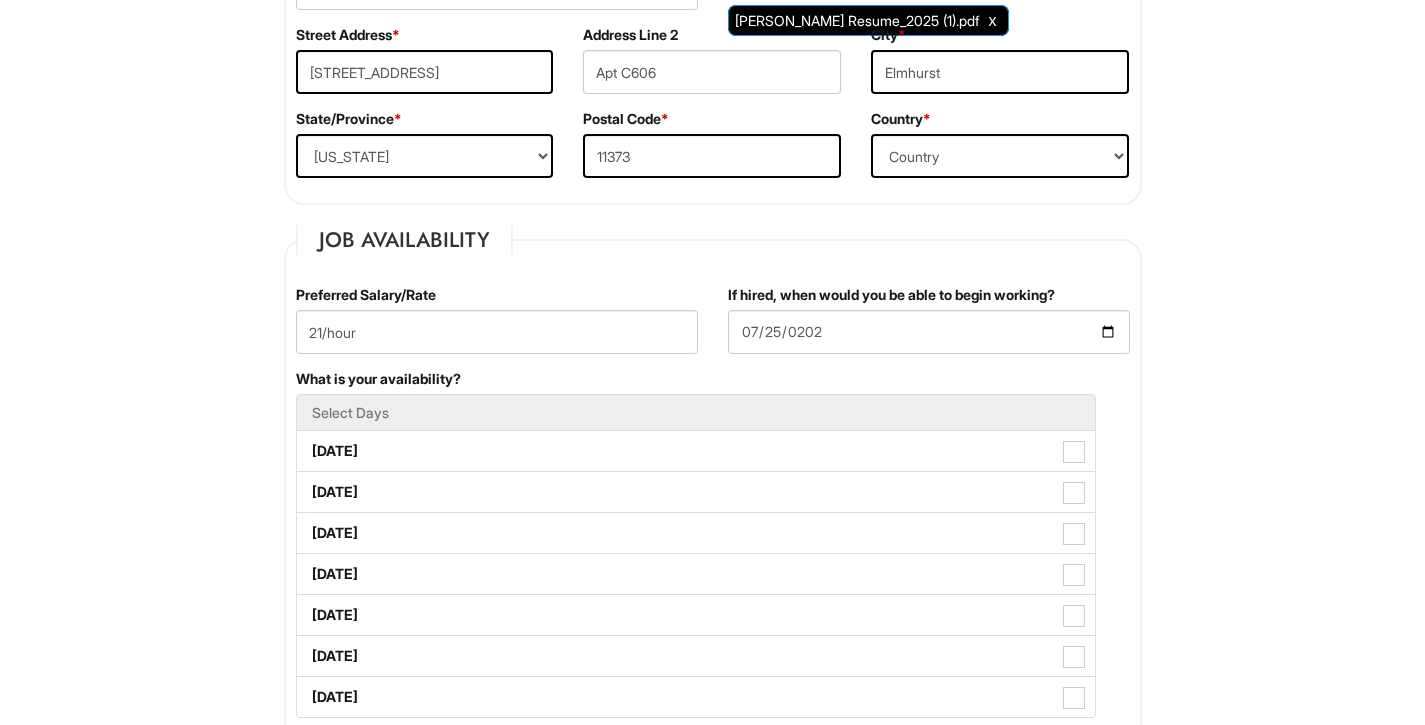 click on "If hired, when would you be able to begin working? 2025-07-25" at bounding box center (929, 327) 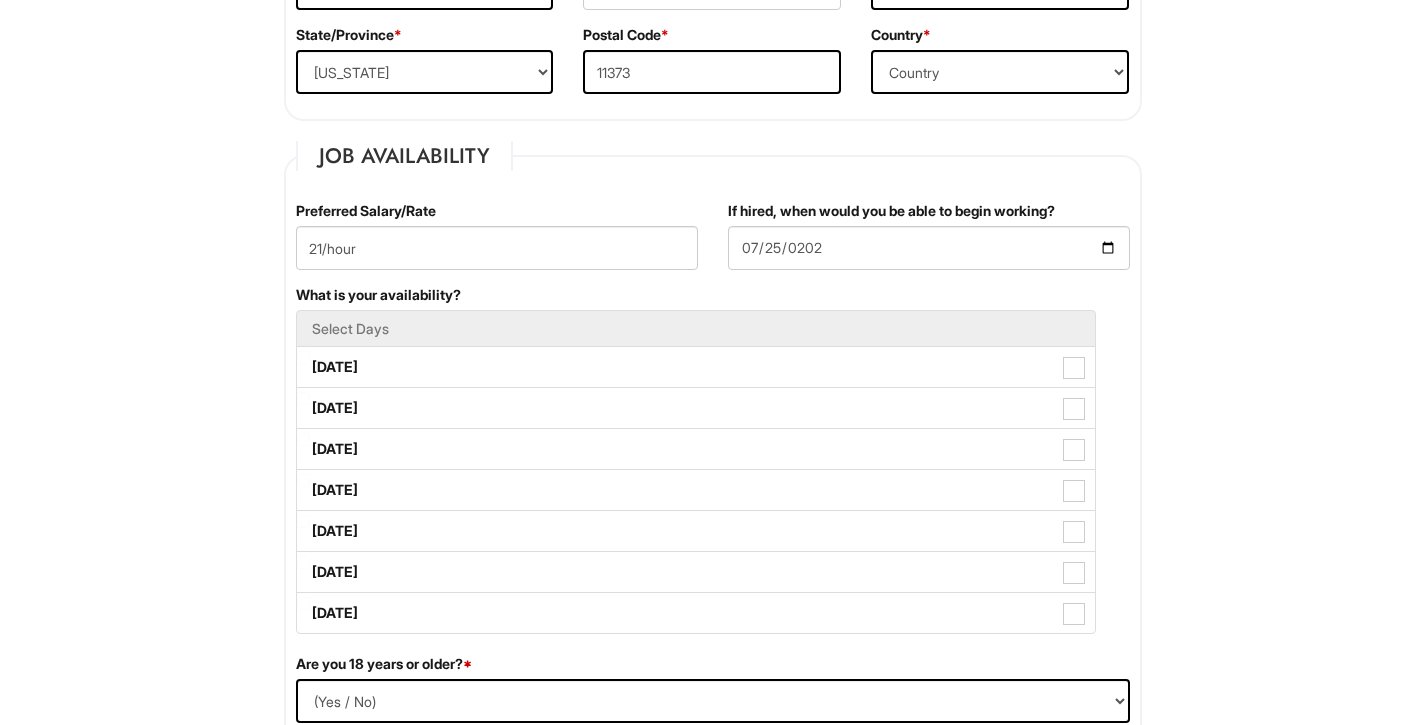 scroll, scrollTop: 767, scrollLeft: 0, axis: vertical 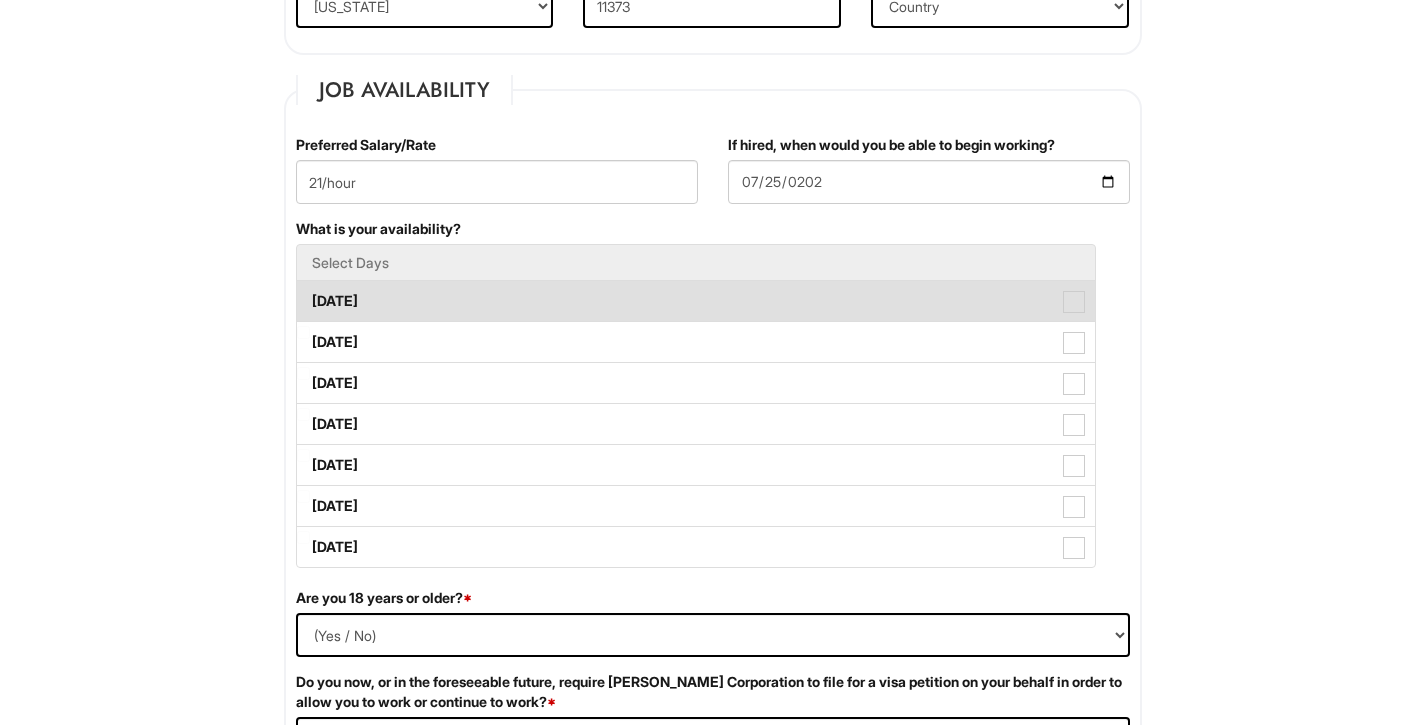 click on "Monday" at bounding box center [696, 301] 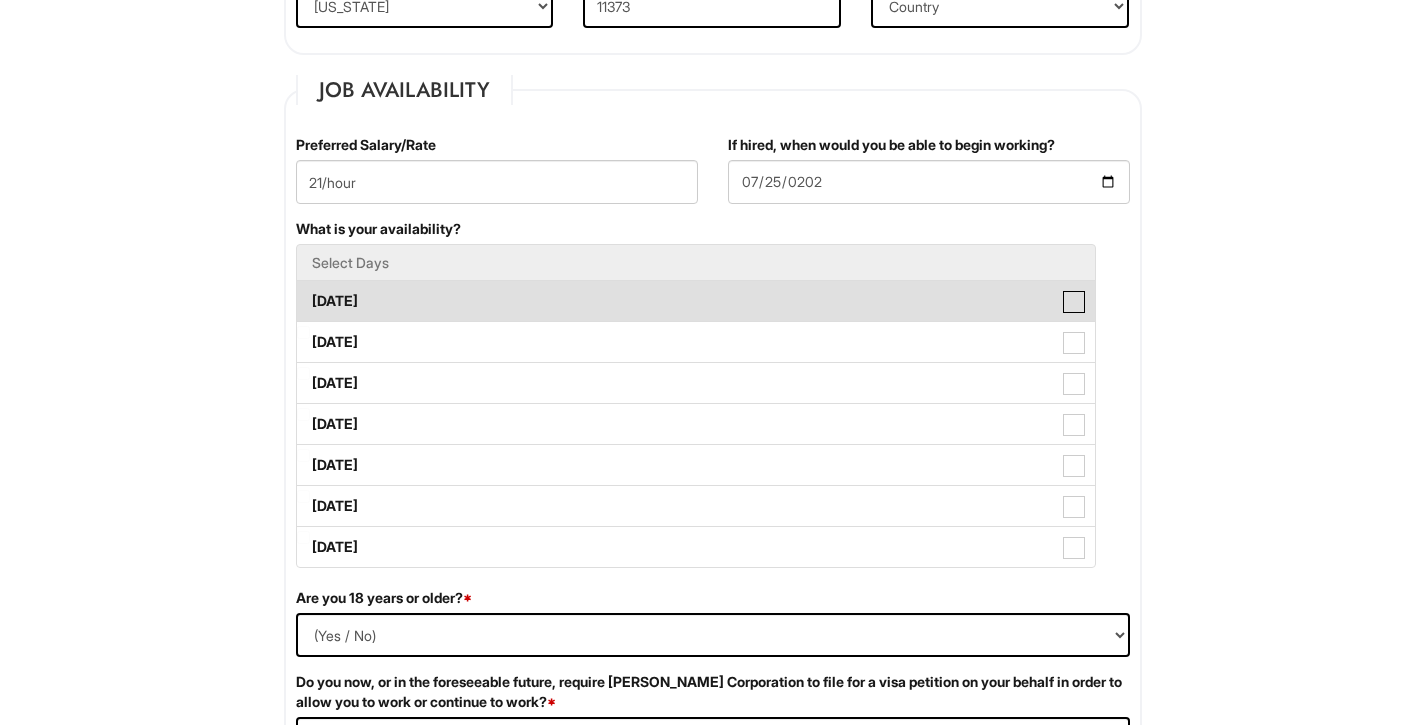 click on "Monday" at bounding box center [303, 291] 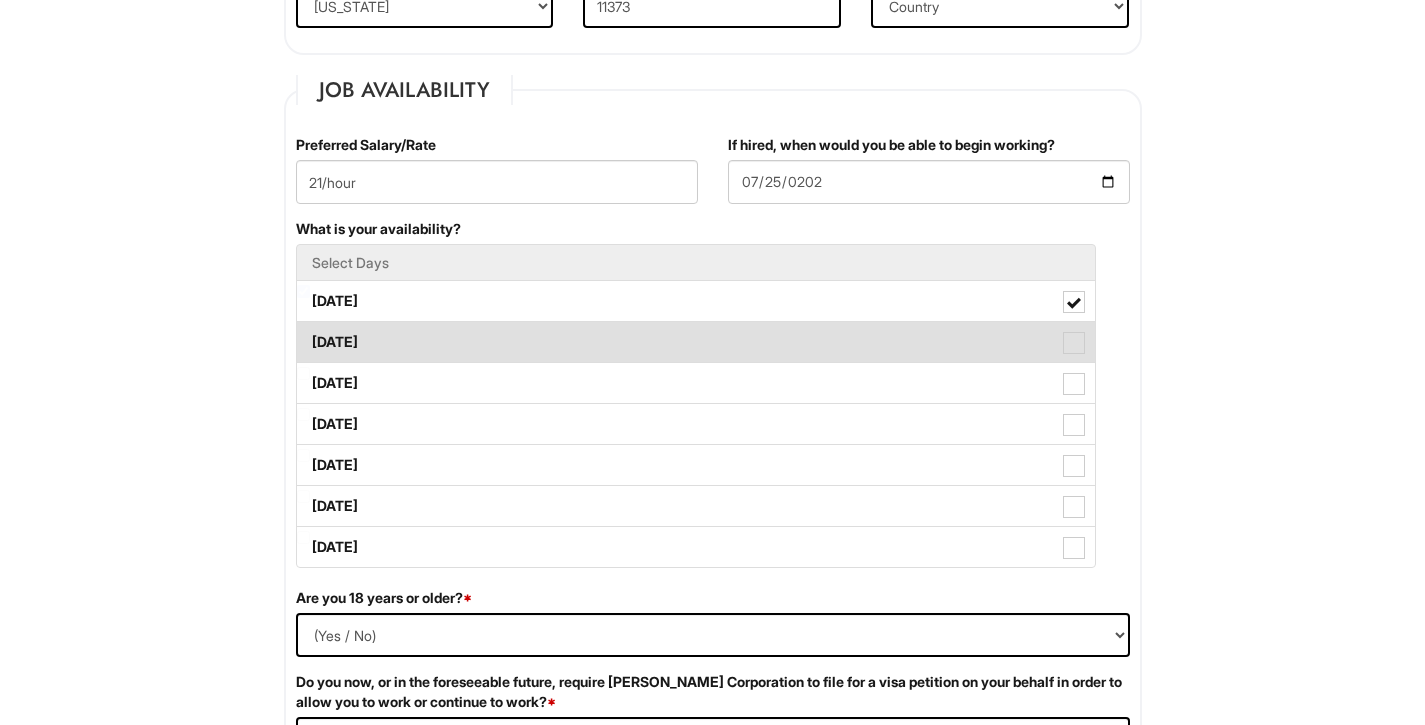 click on "Tuesday" at bounding box center (696, 342) 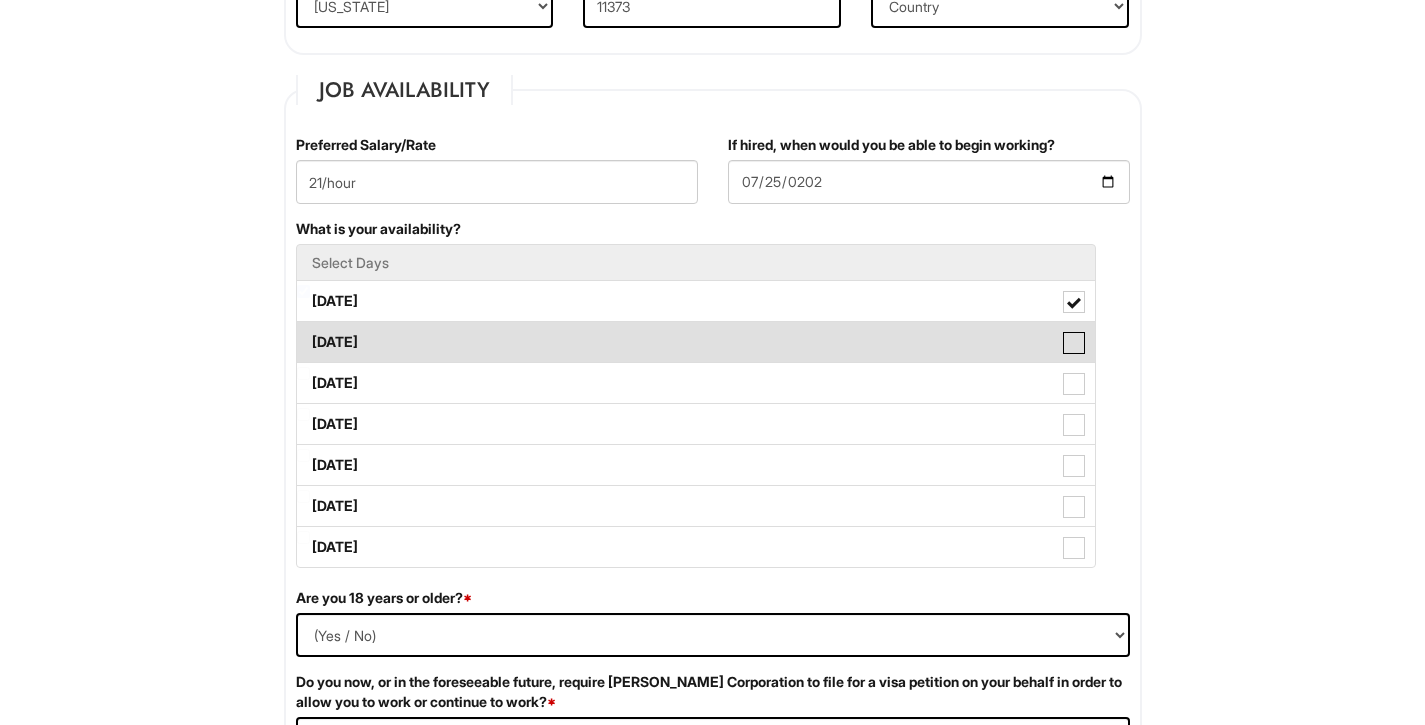 click on "Tuesday" at bounding box center [303, 332] 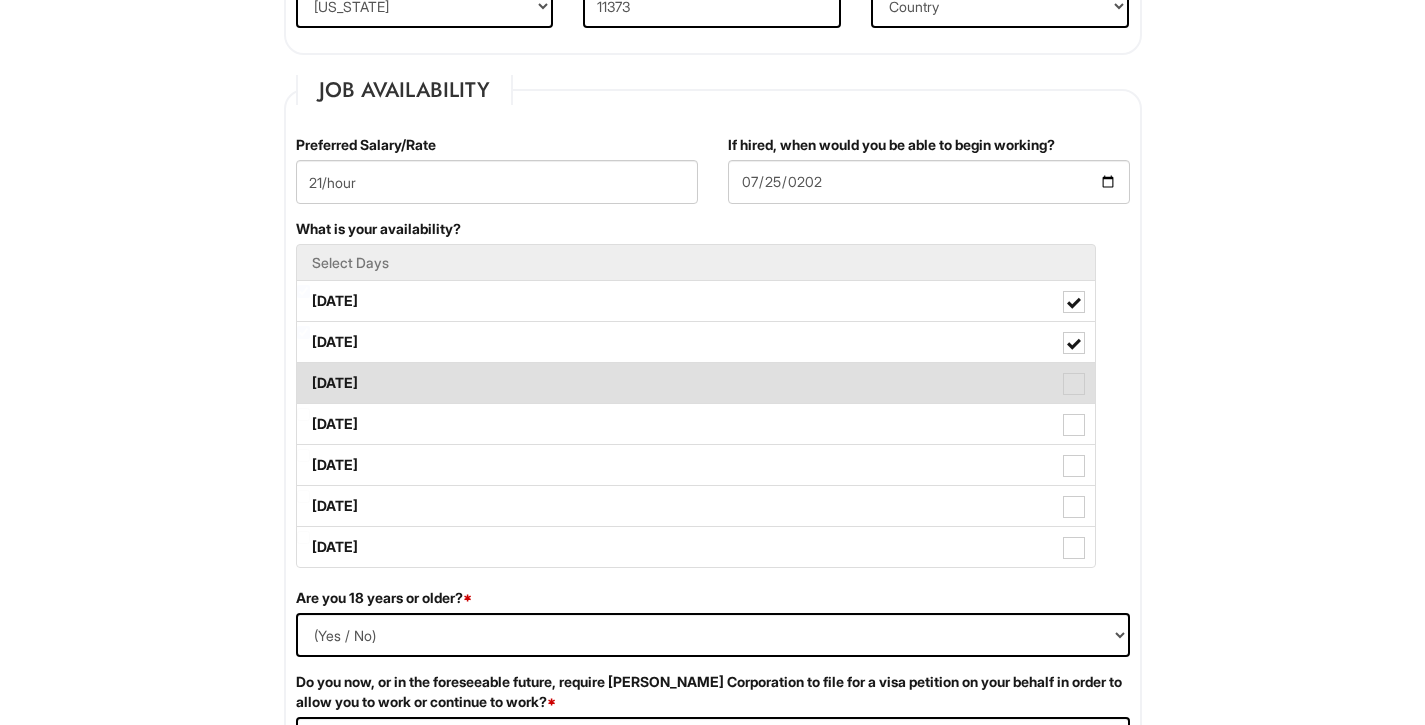 click on "Wednesday" at bounding box center (696, 383) 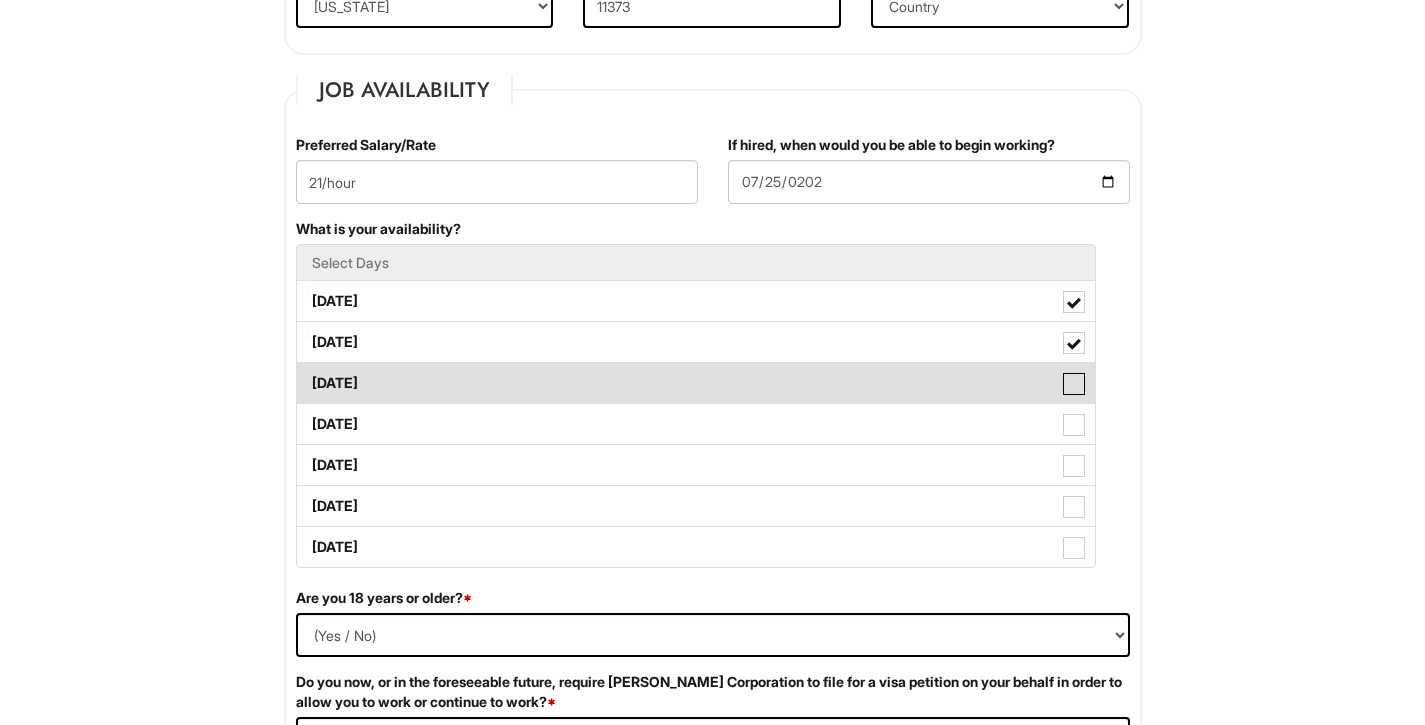 click on "Wednesday" at bounding box center [303, 373] 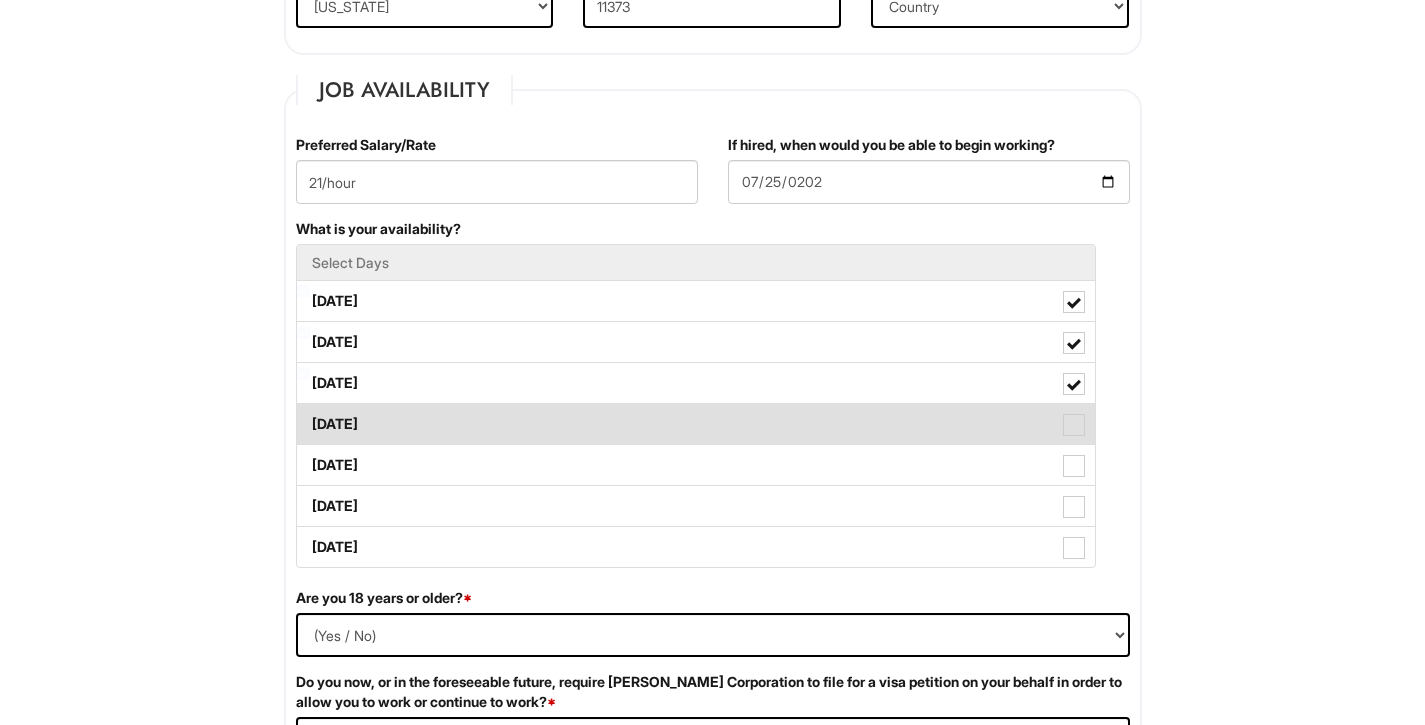 click on "Thursday" at bounding box center (696, 424) 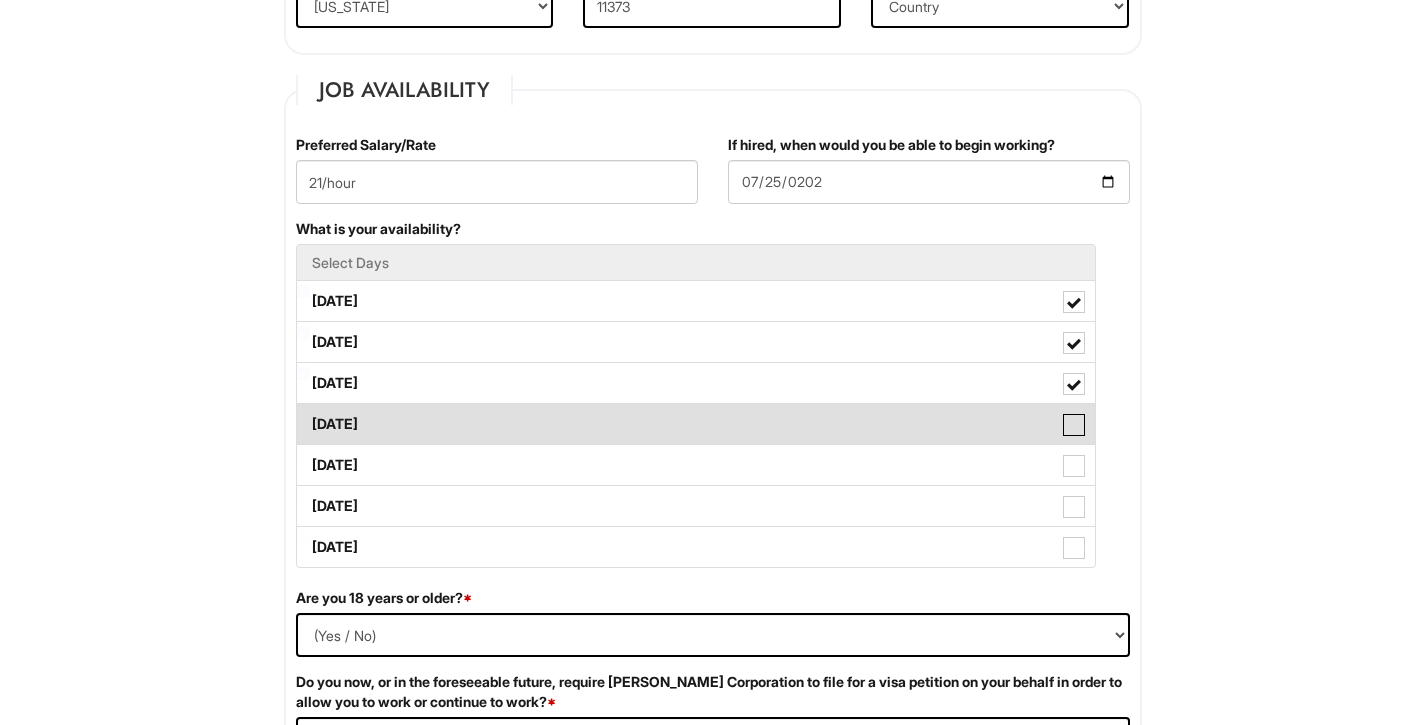 click on "Thursday" at bounding box center (303, 414) 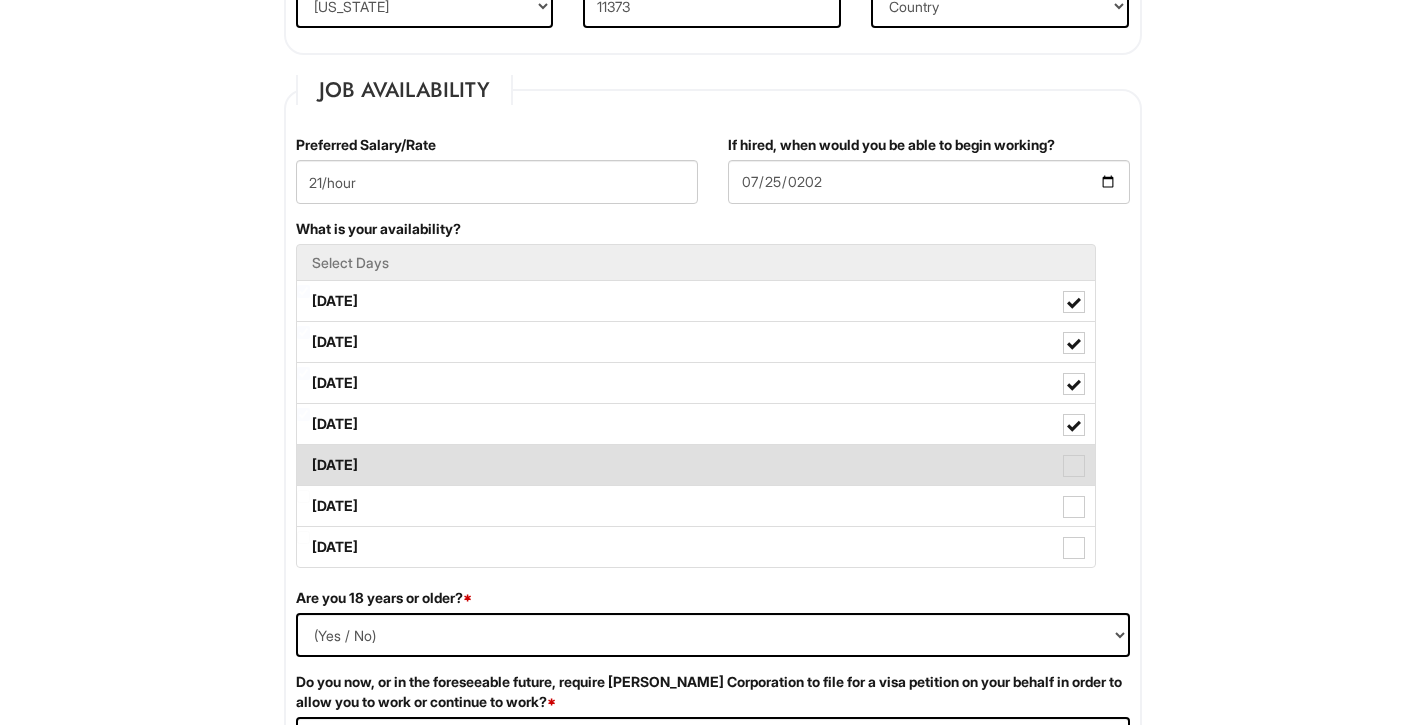 click on "Friday" at bounding box center (696, 465) 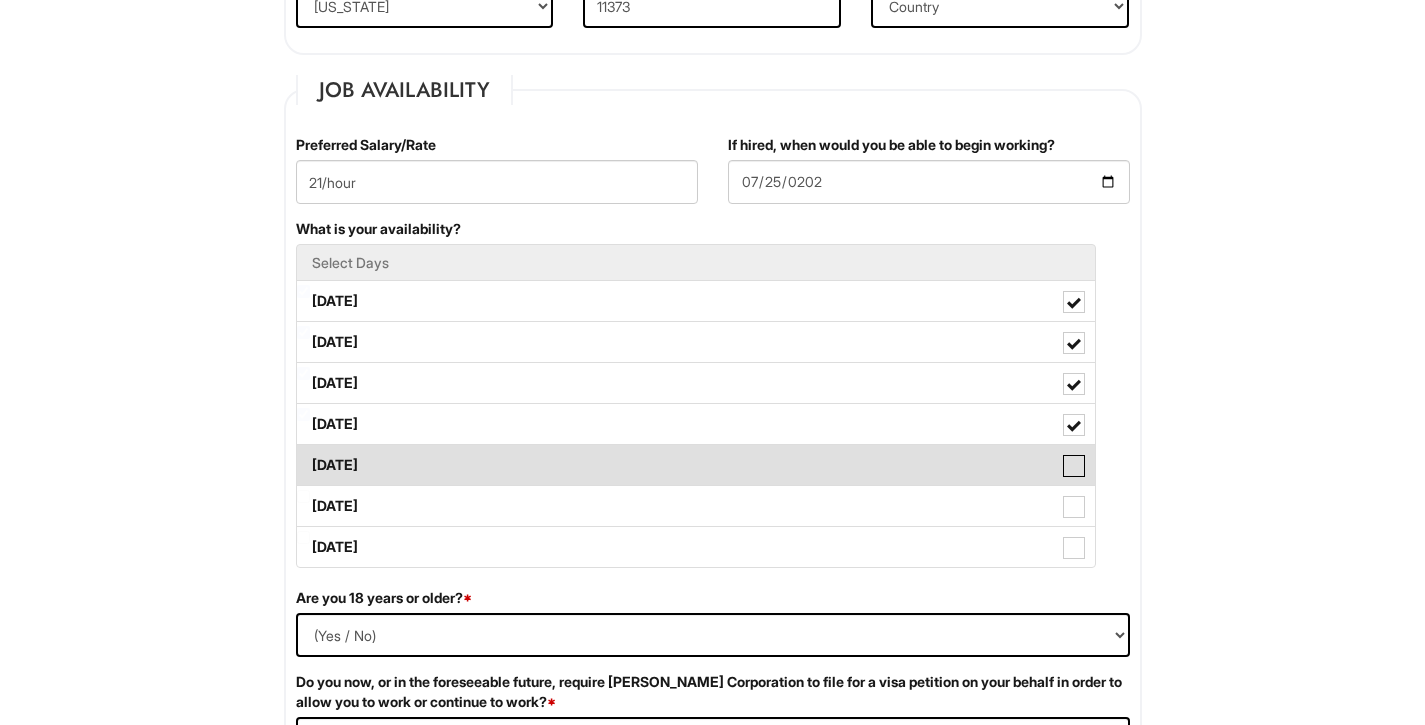 click on "Friday" at bounding box center (303, 455) 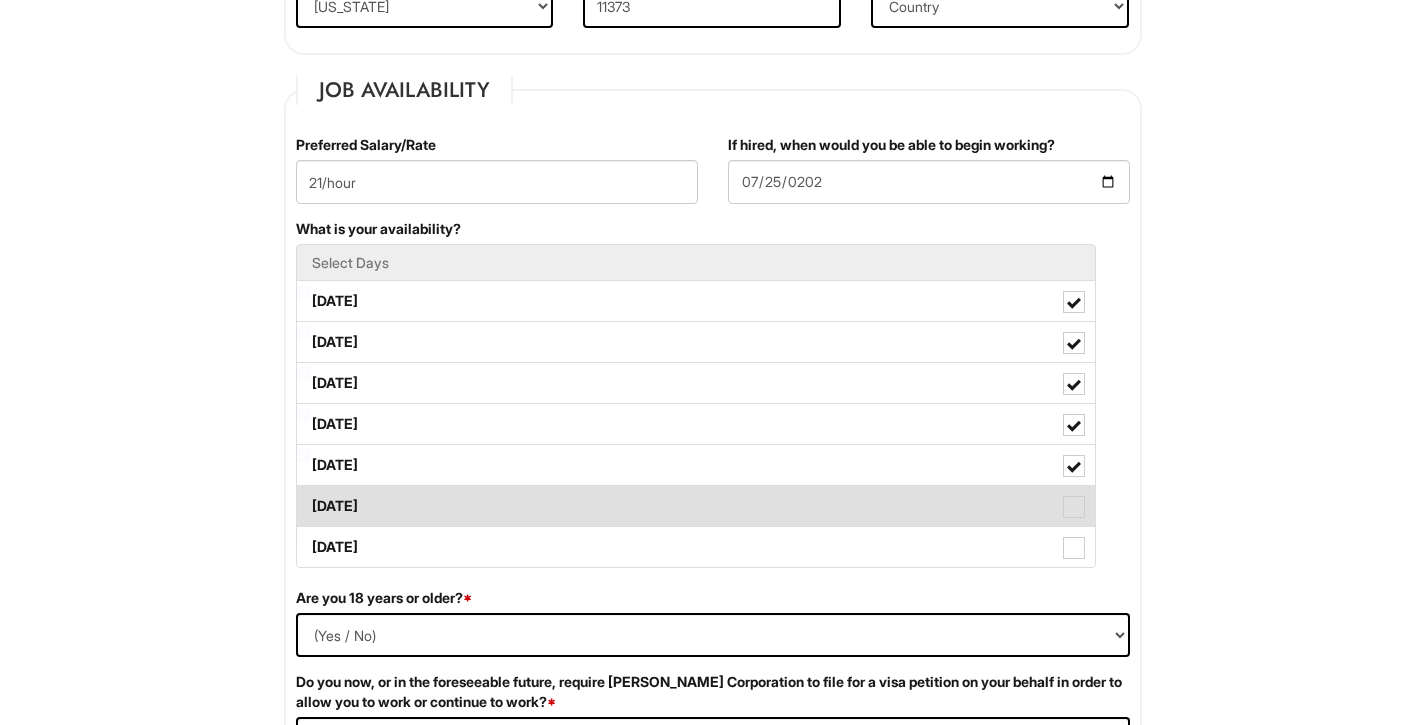 click at bounding box center [1074, 507] 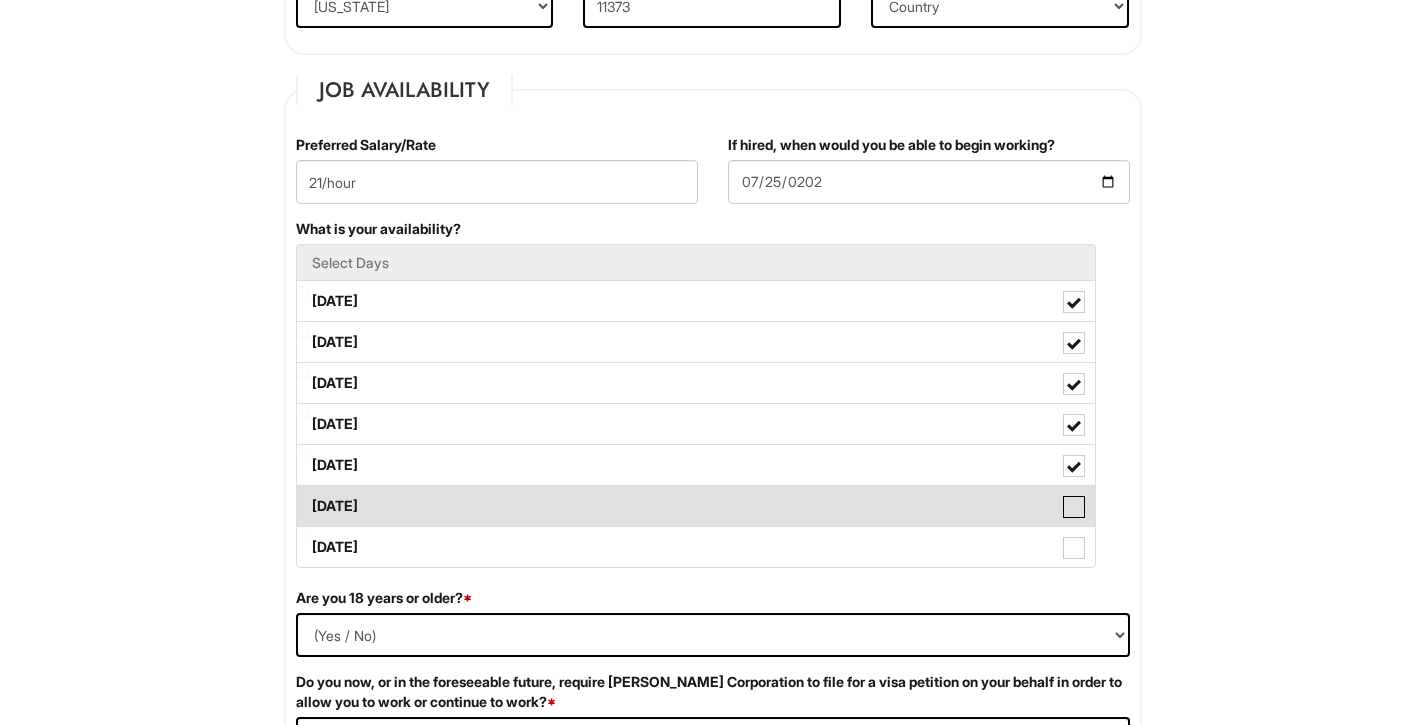 click on "Saturday" at bounding box center [303, 496] 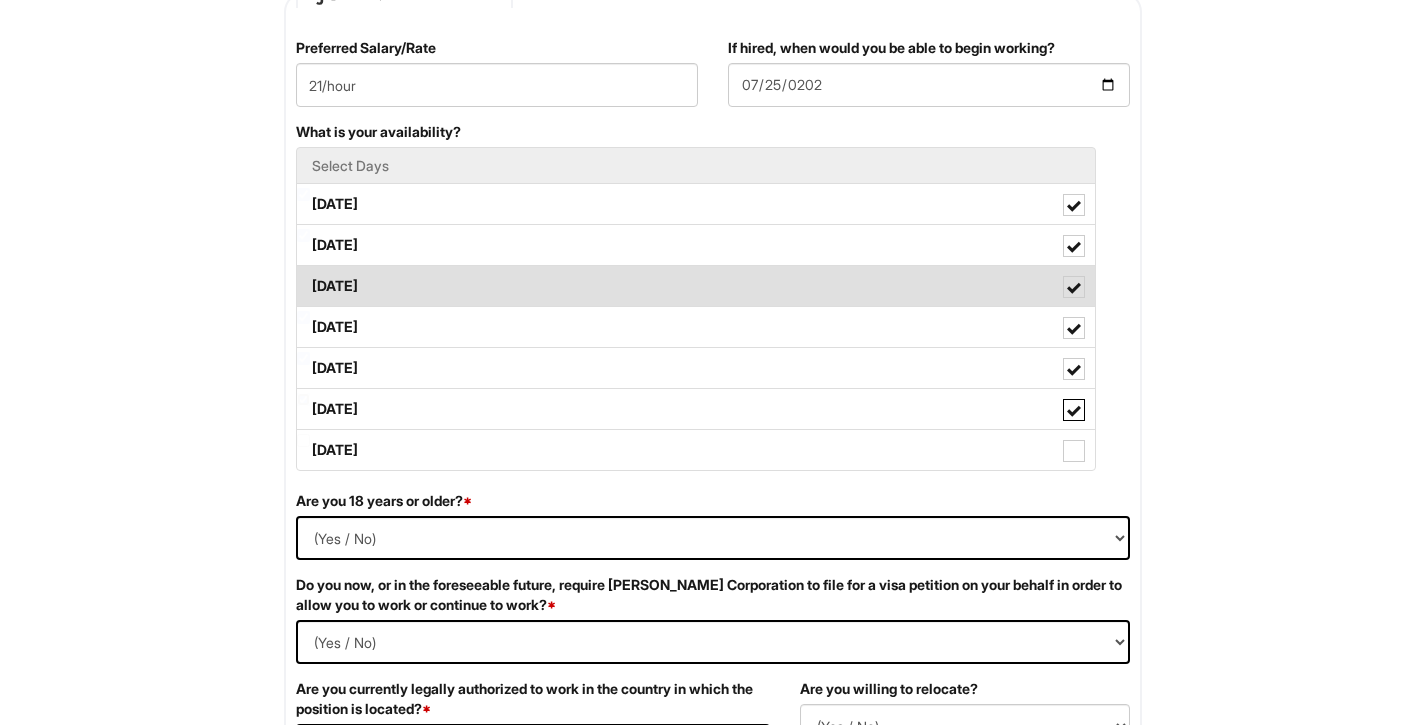 scroll, scrollTop: 1023, scrollLeft: 0, axis: vertical 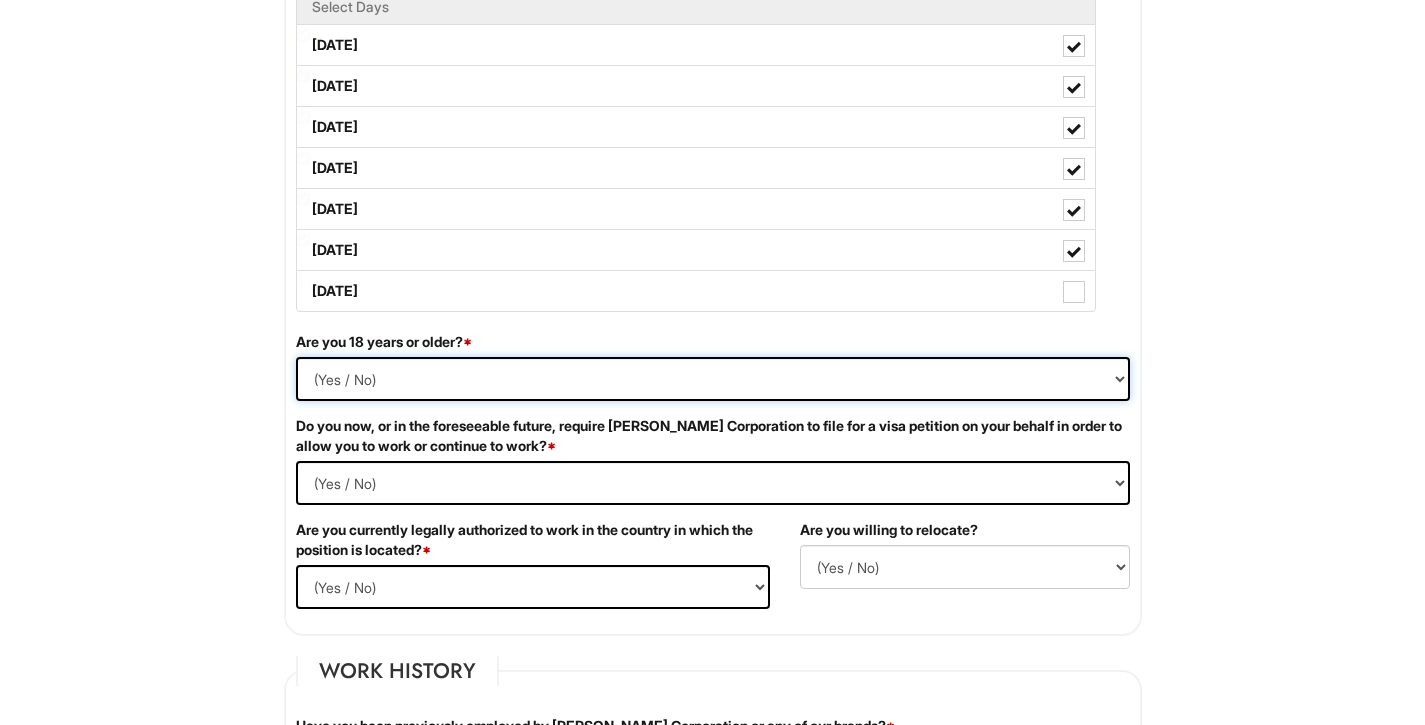 click on "(Yes / No) Yes No" at bounding box center (713, 379) 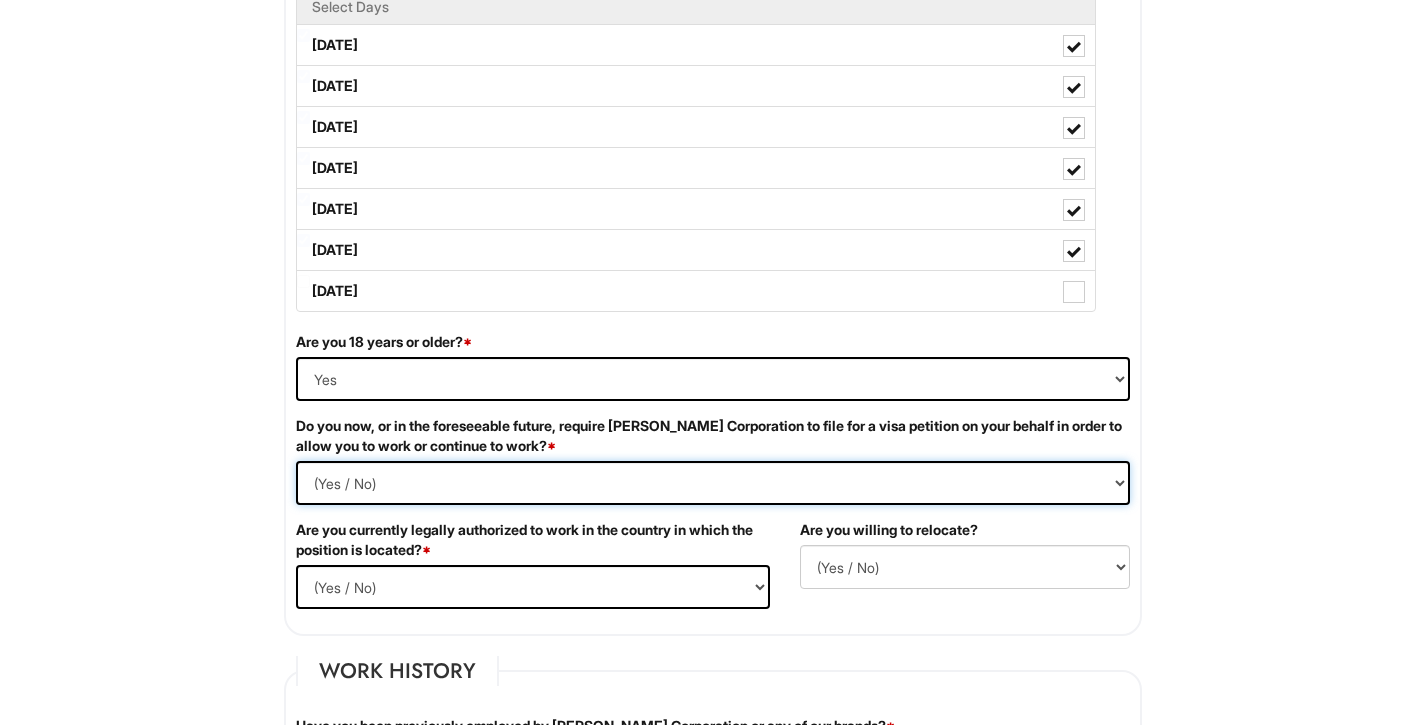 click on "(Yes / No) Yes No" at bounding box center (713, 483) 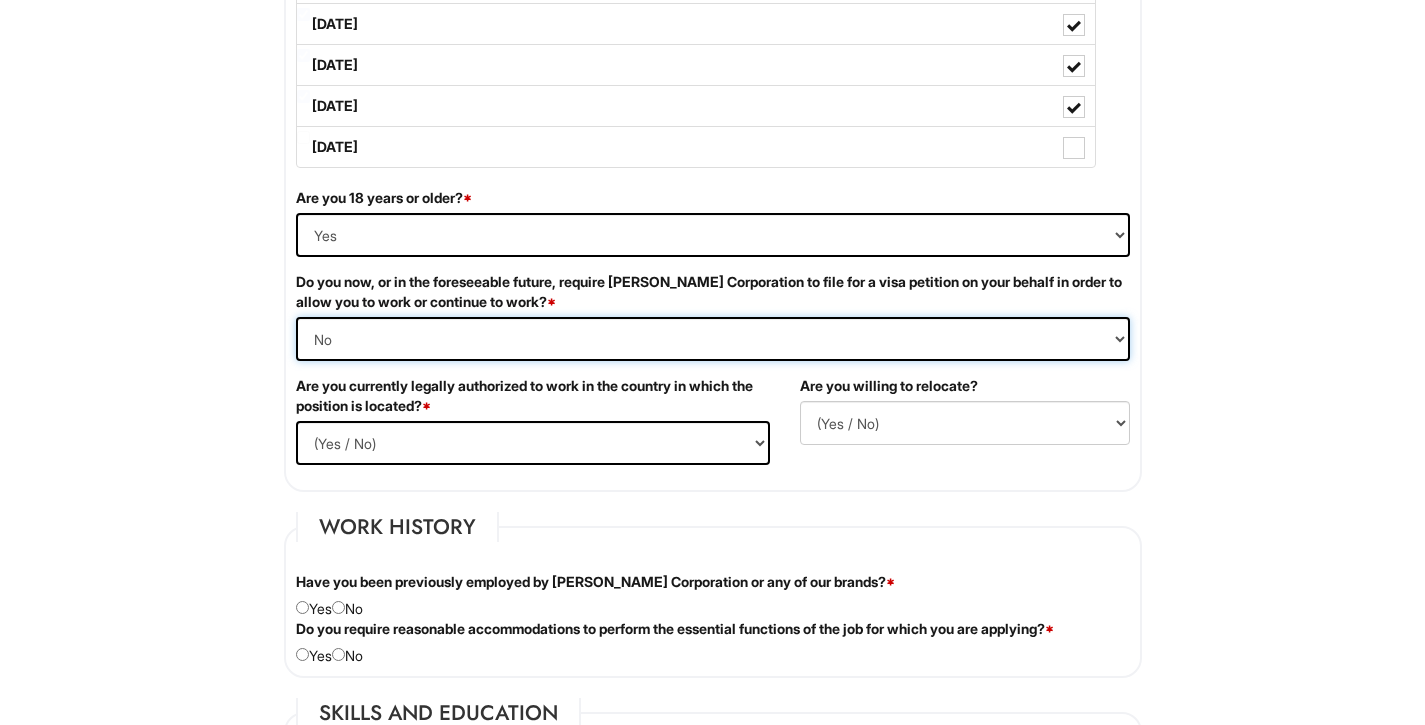 scroll, scrollTop: 1180, scrollLeft: 0, axis: vertical 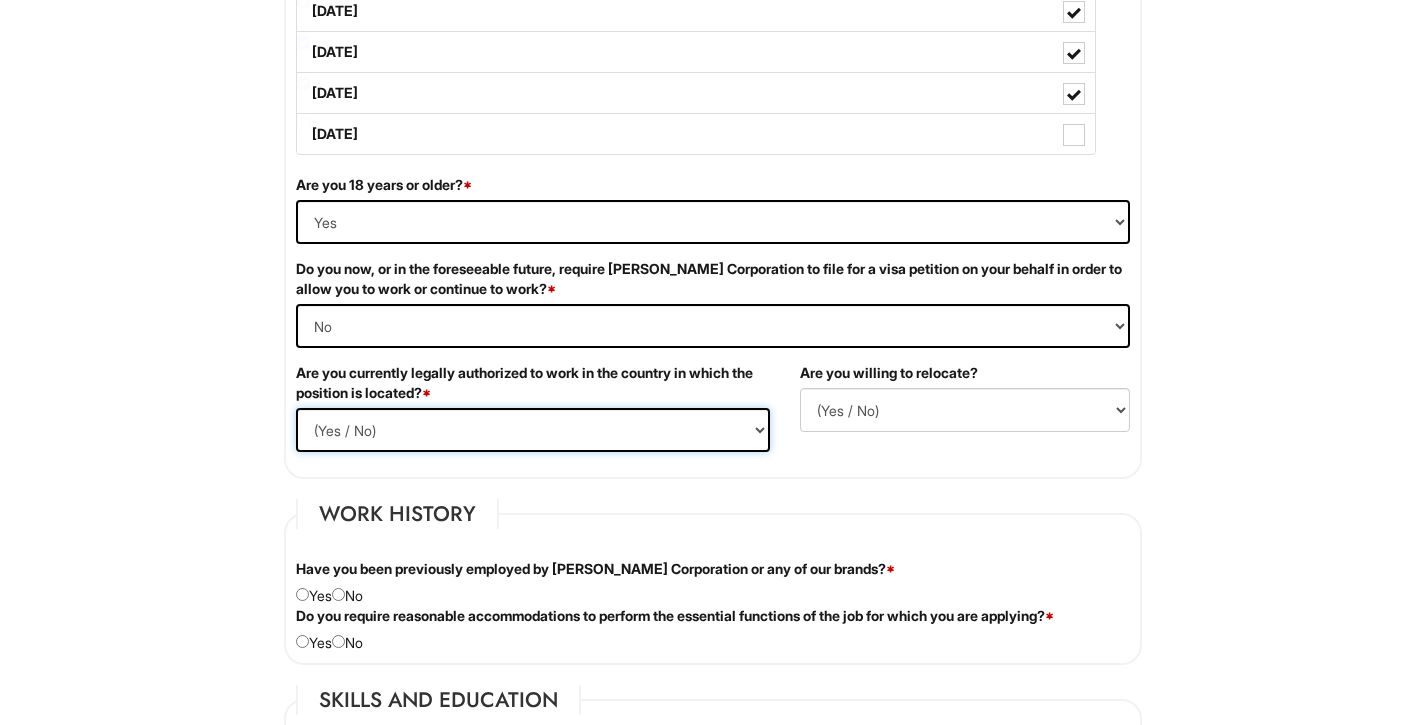 click on "(Yes / No) Yes No" at bounding box center [533, 430] 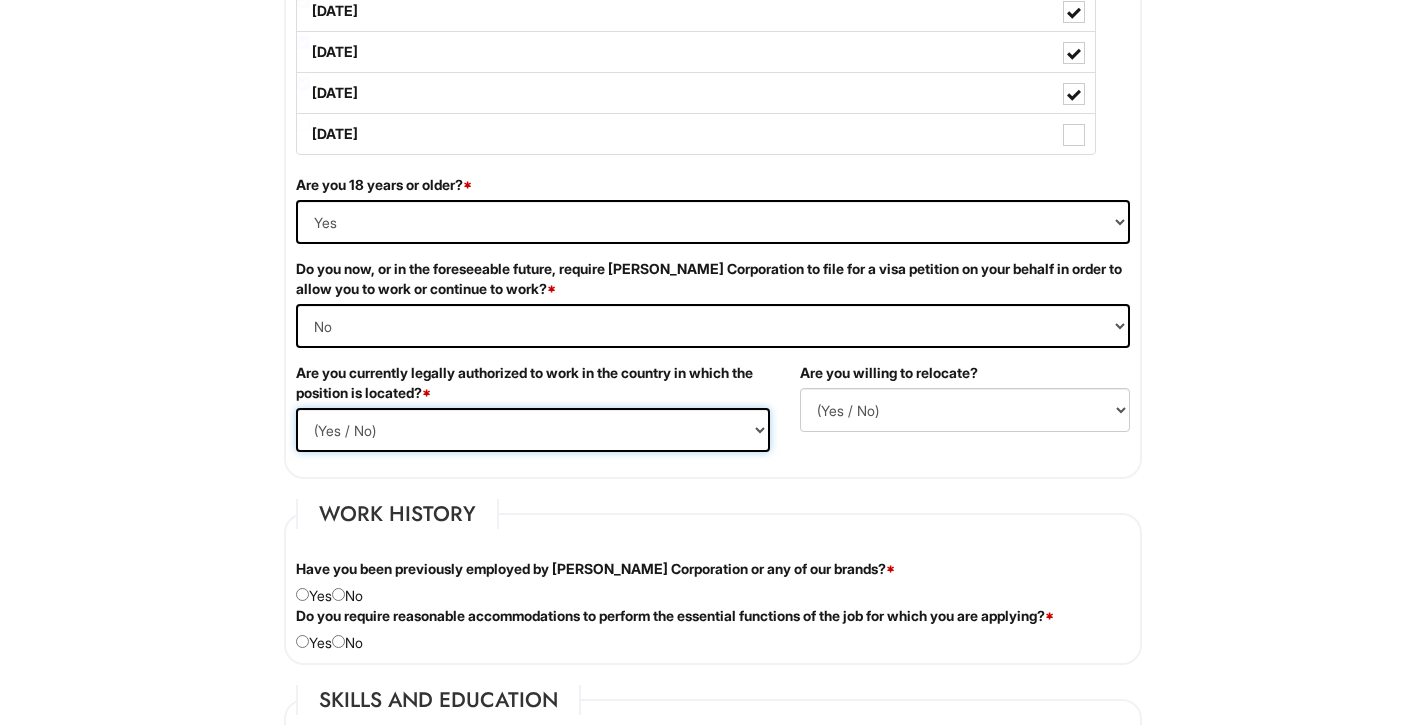 select on "Yes" 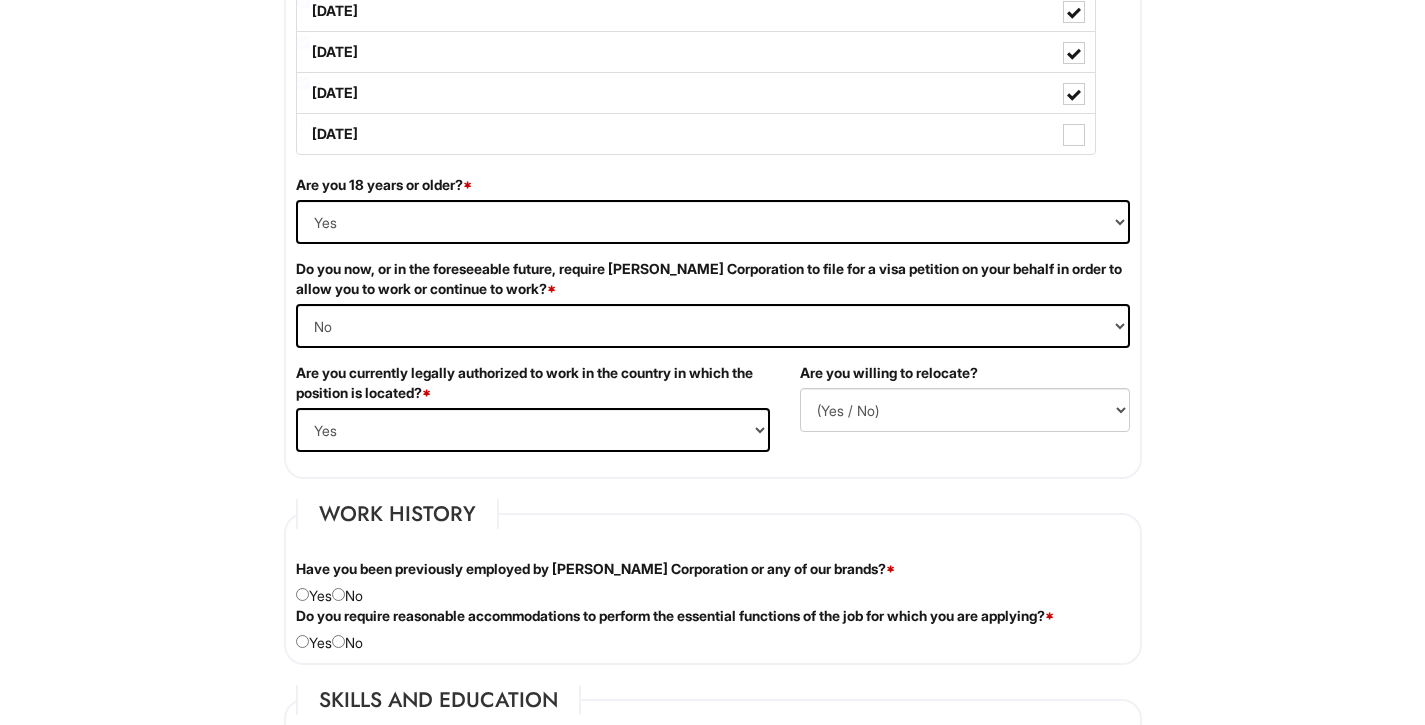 click on "Are you willing to relocate?   (Yes / No) No Yes" at bounding box center [965, 405] 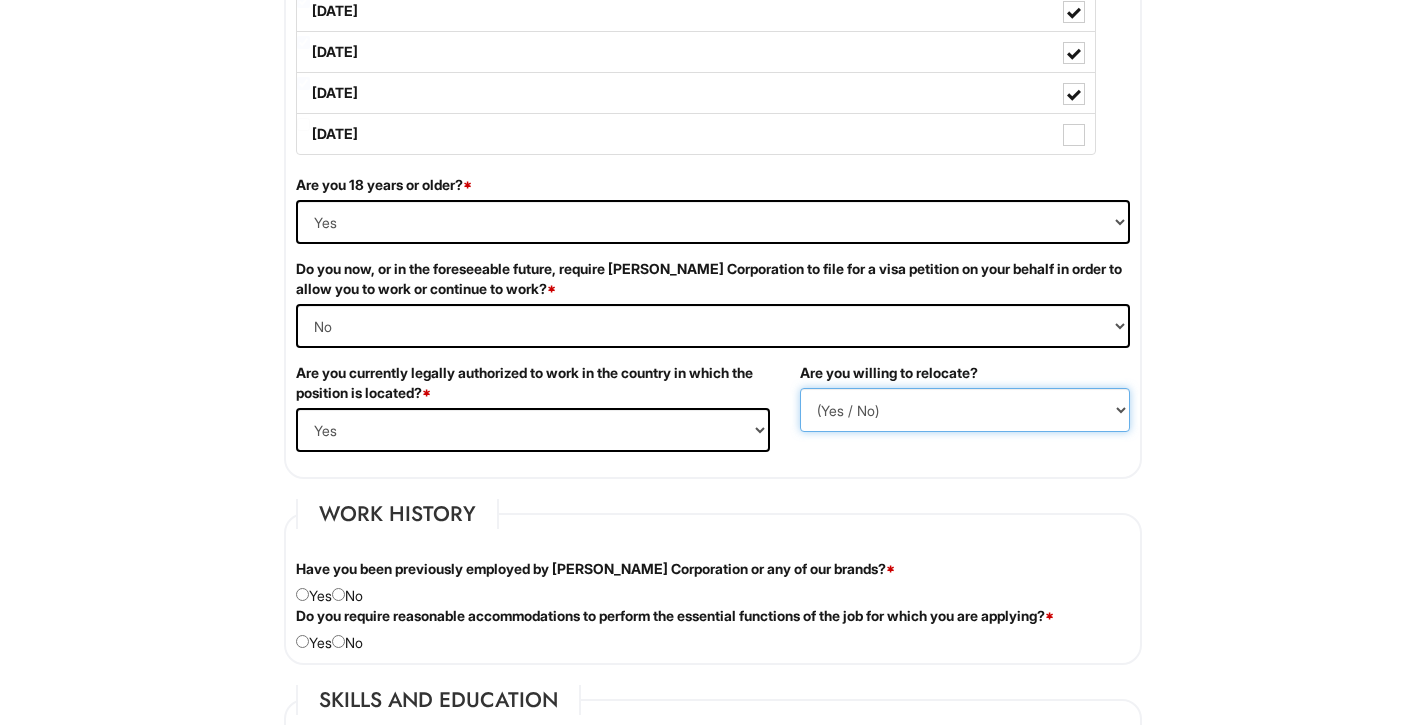 click on "(Yes / No) No Yes" at bounding box center (965, 410) 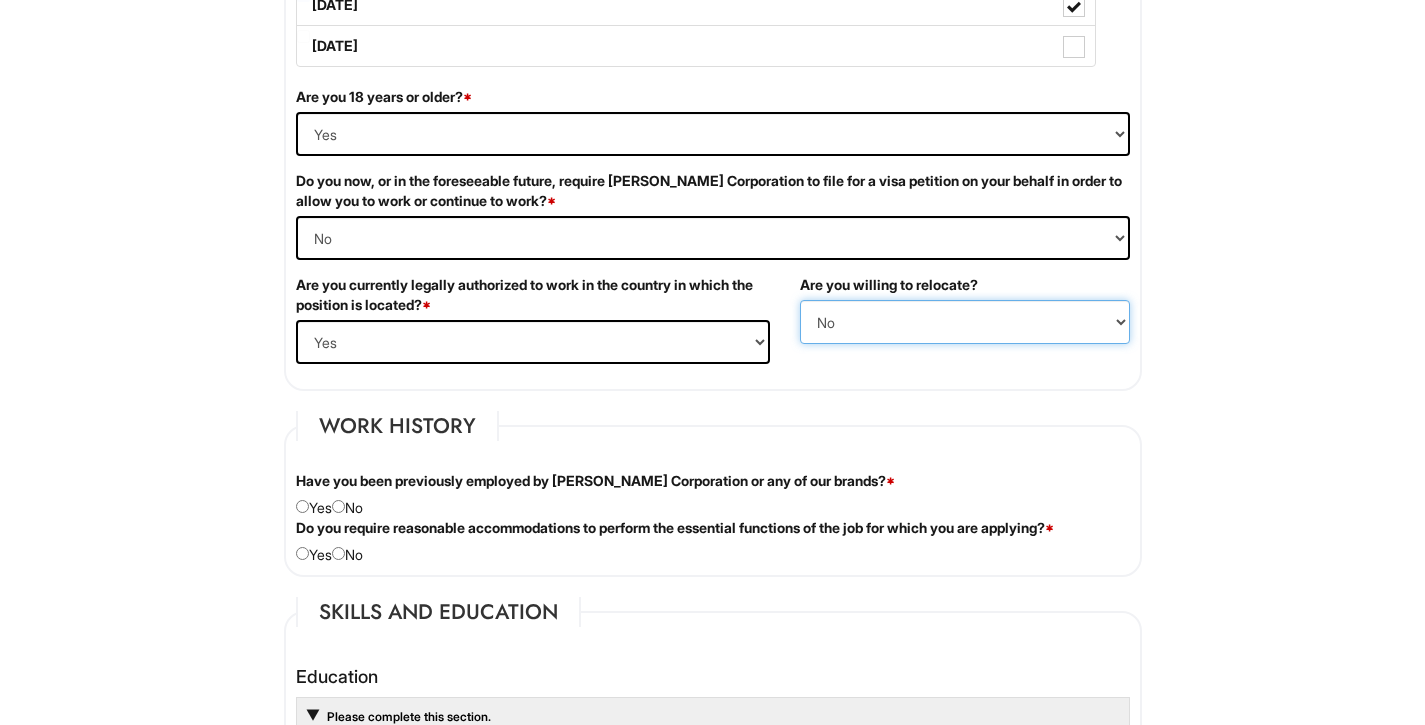 scroll, scrollTop: 1358, scrollLeft: 0, axis: vertical 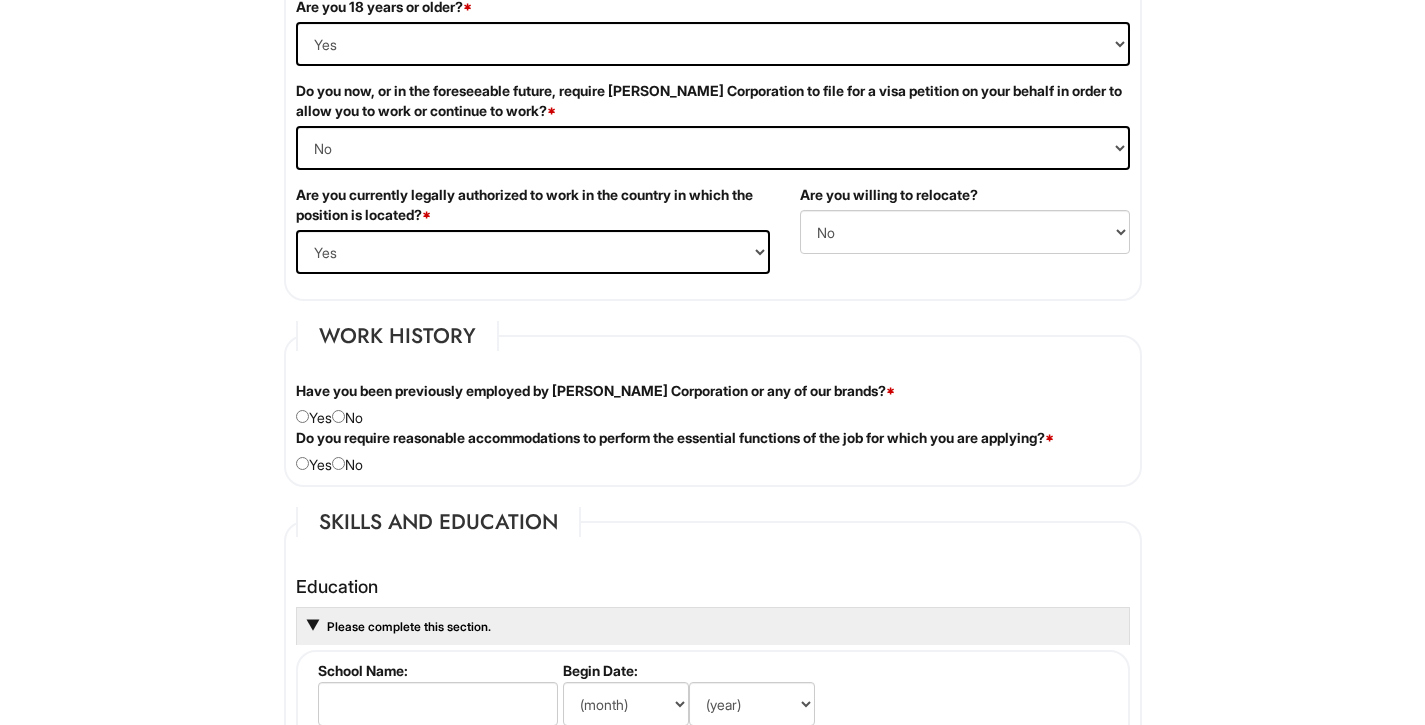 click on "Have you been previously employed by Giorgio Armani Corporation or any of our brands? *    Yes   No" at bounding box center [713, 404] 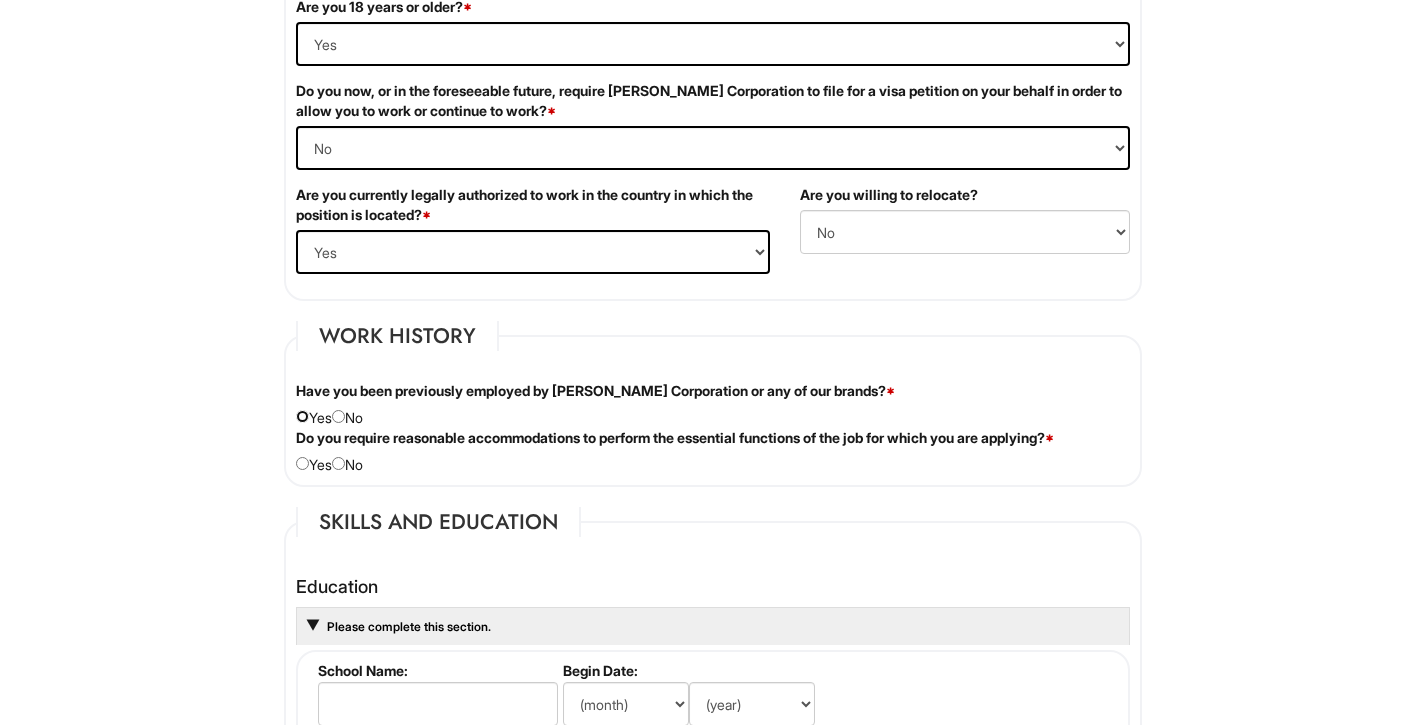 click at bounding box center (302, 416) 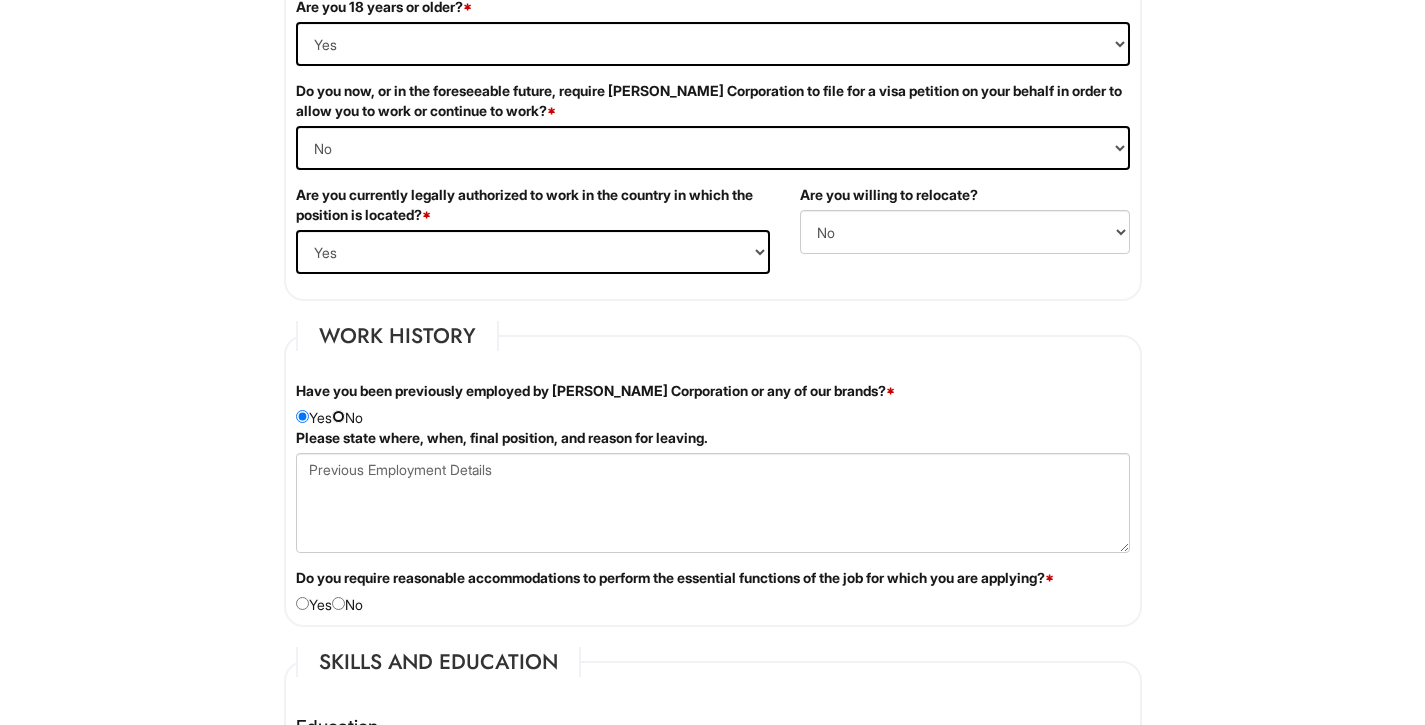 click at bounding box center [338, 416] 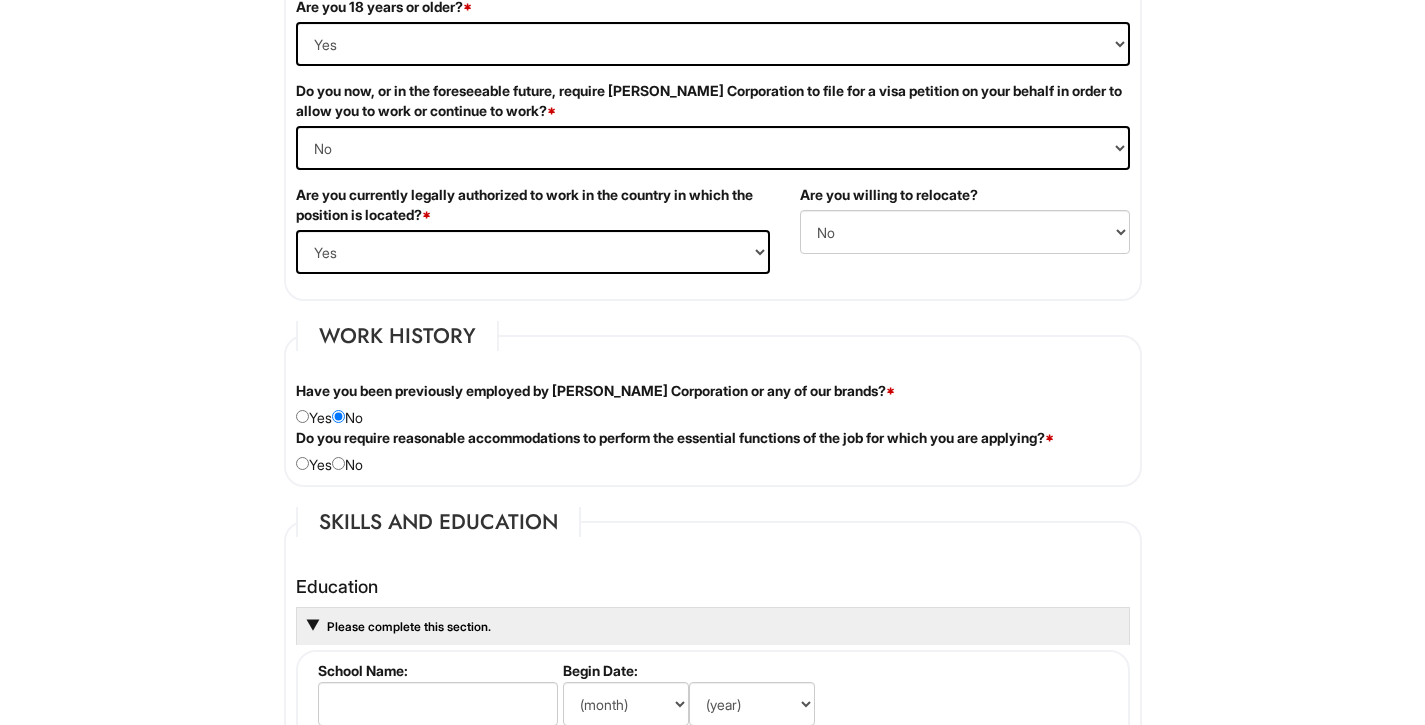 click on "Do you require reasonable accommodations to perform the essential functions of the job for which you are applying? *    Yes   No" at bounding box center [713, 451] 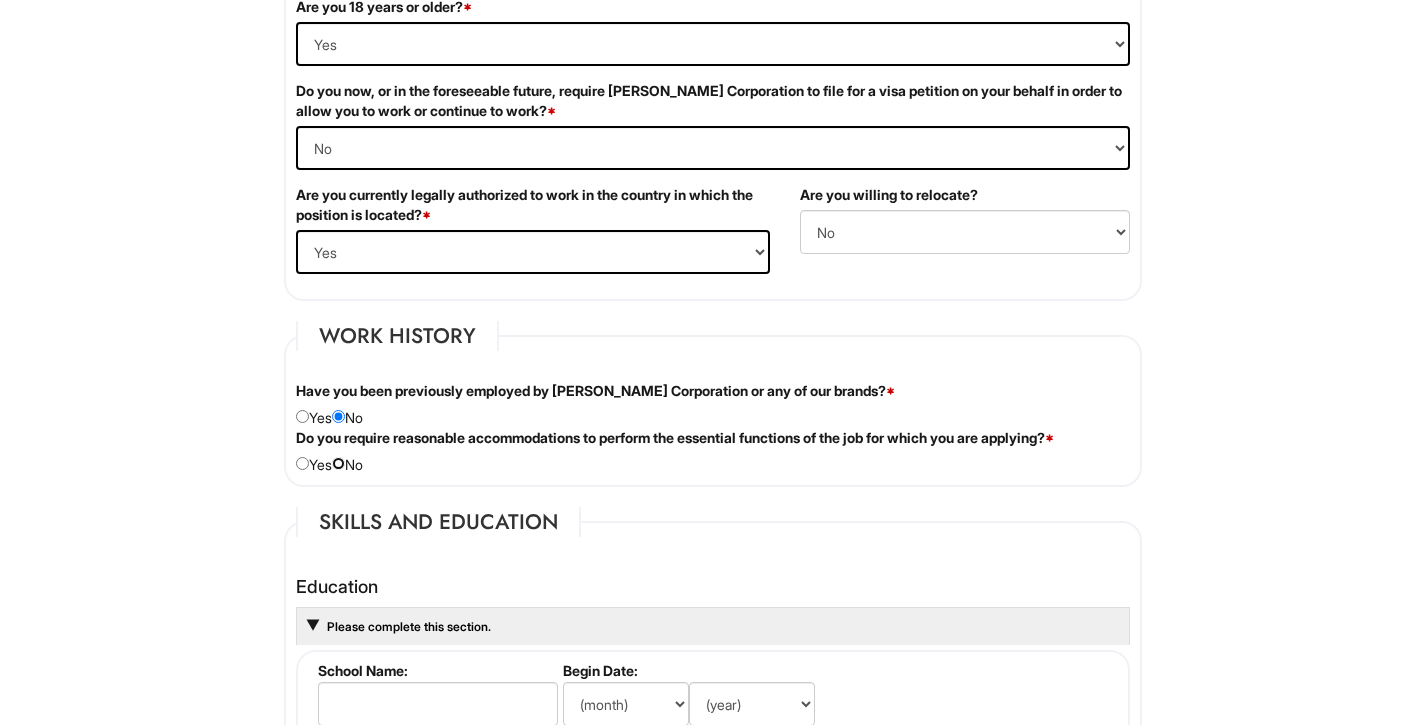 click at bounding box center [338, 463] 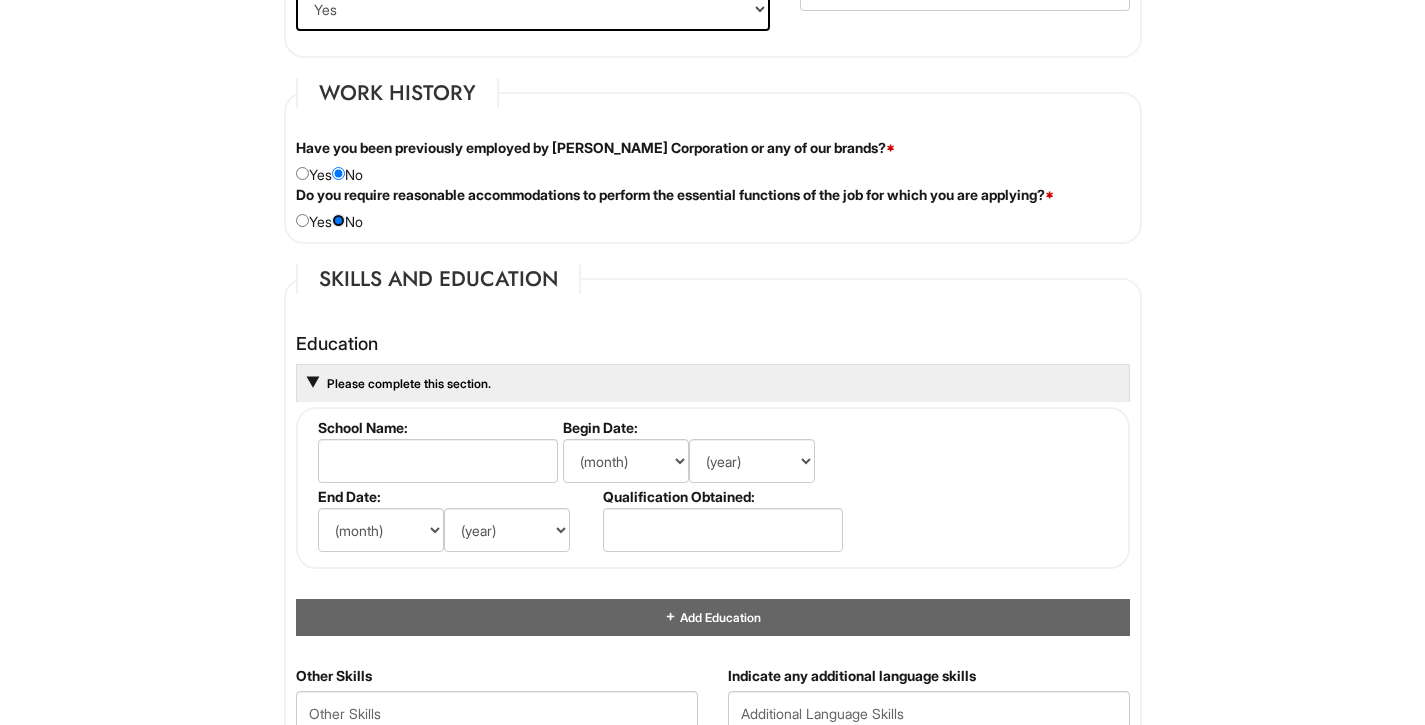 scroll, scrollTop: 1635, scrollLeft: 0, axis: vertical 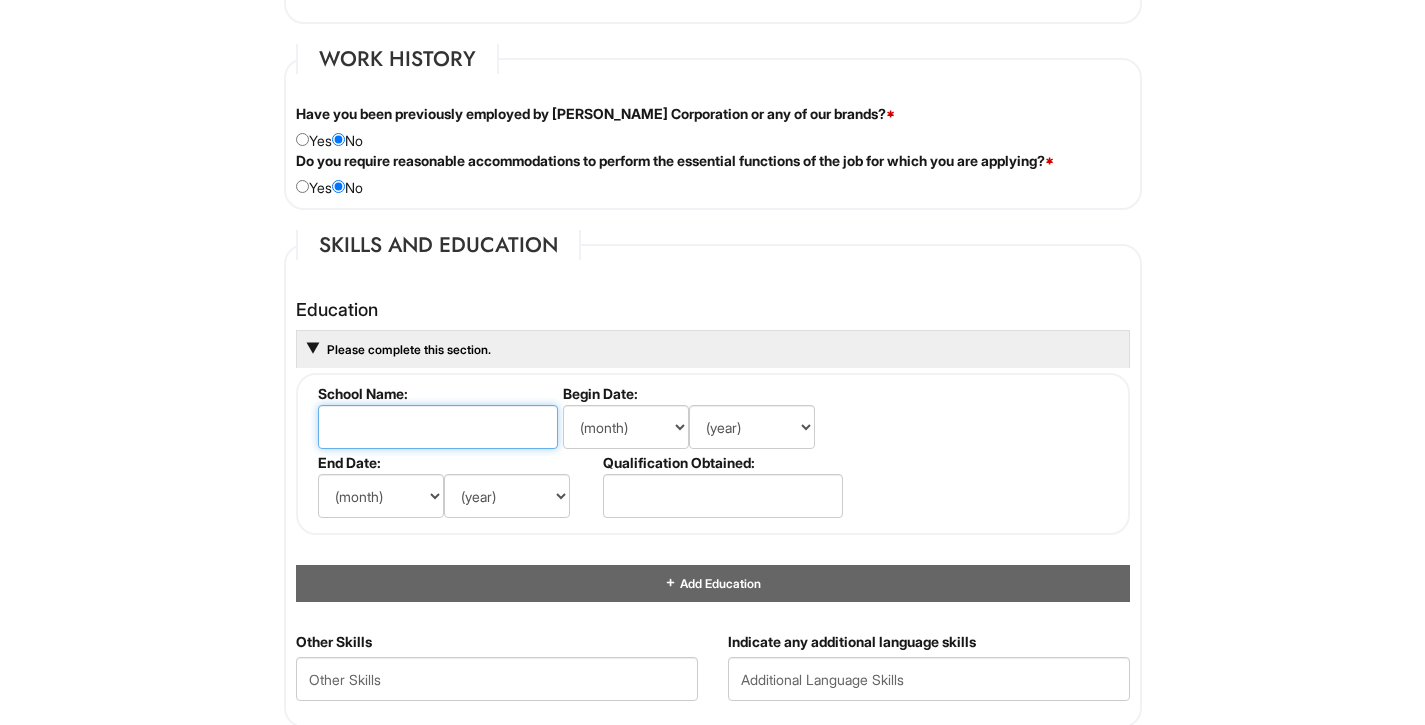click at bounding box center [438, 427] 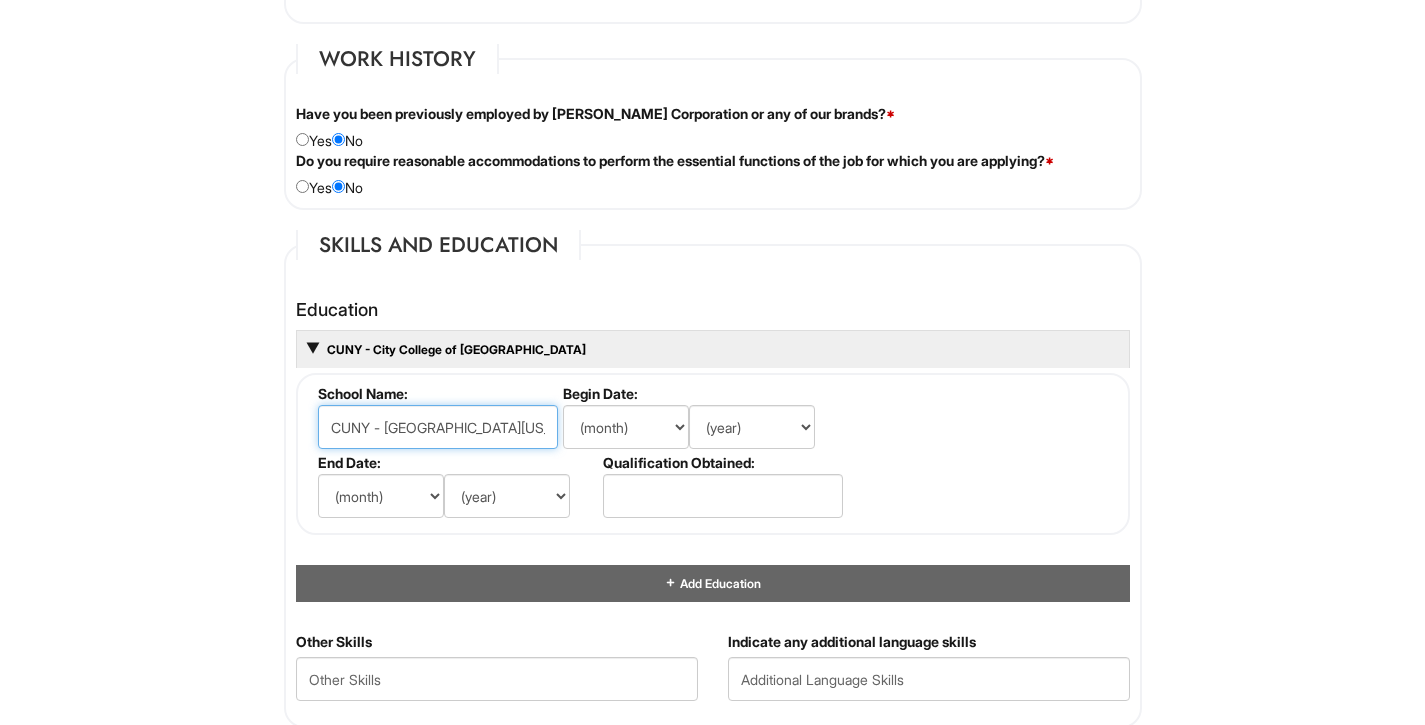 scroll, scrollTop: 0, scrollLeft: 6, axis: horizontal 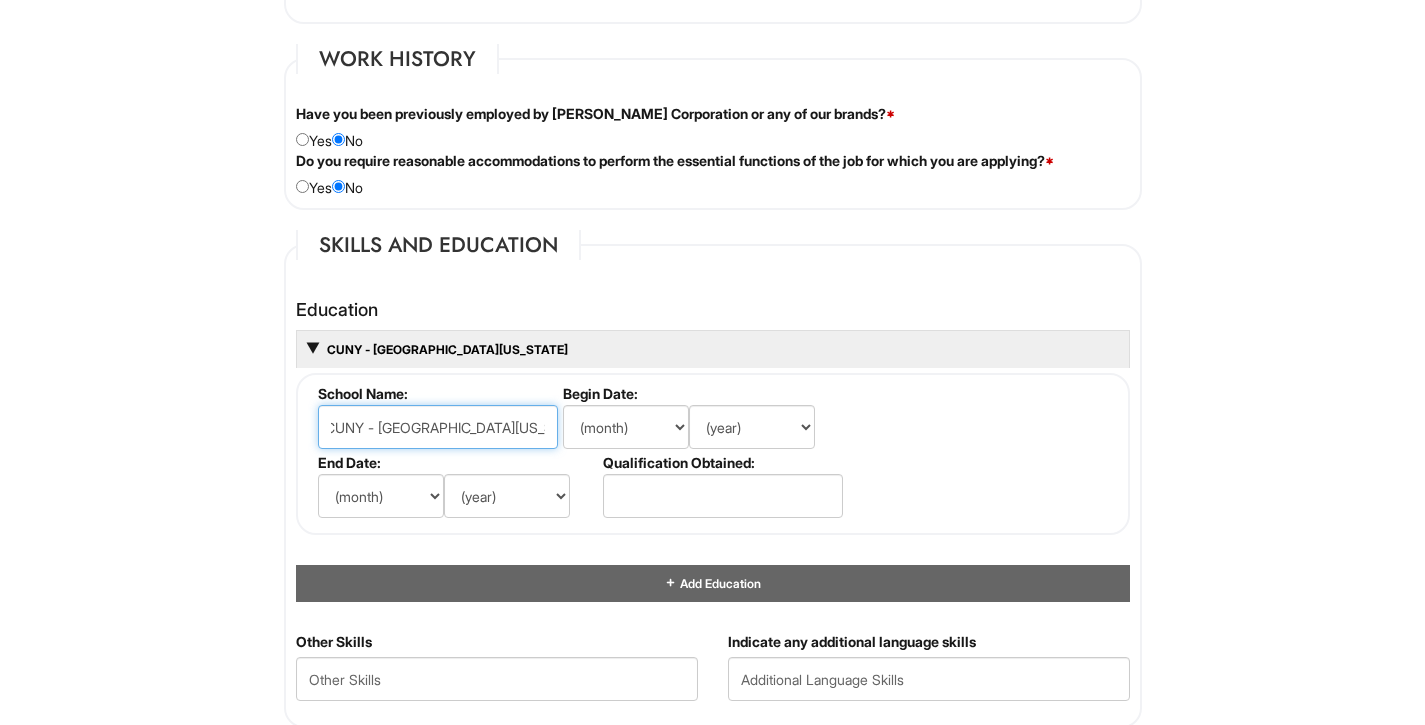 type on "CUNY - City College of New York" 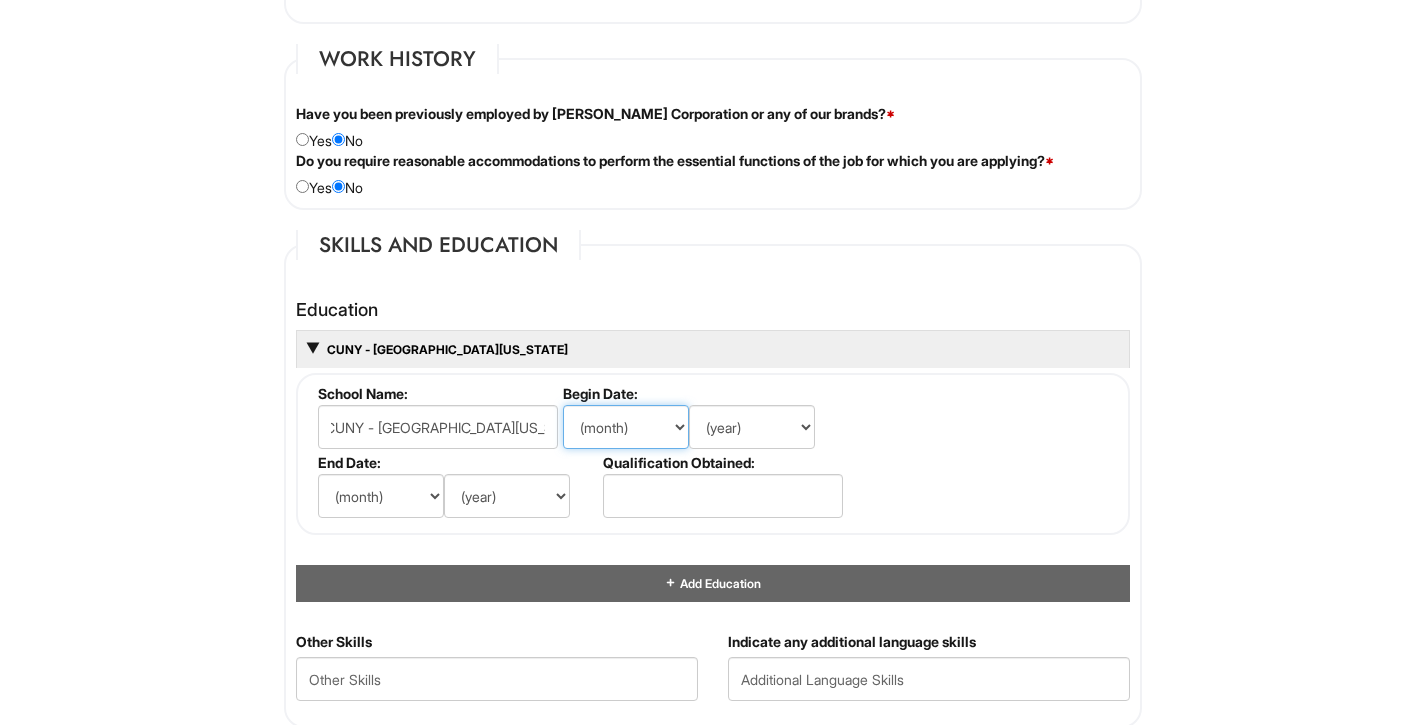 click on "(month) Jan Feb Mar Apr May Jun Jul Aug Sep Oct Nov Dec" at bounding box center [626, 427] 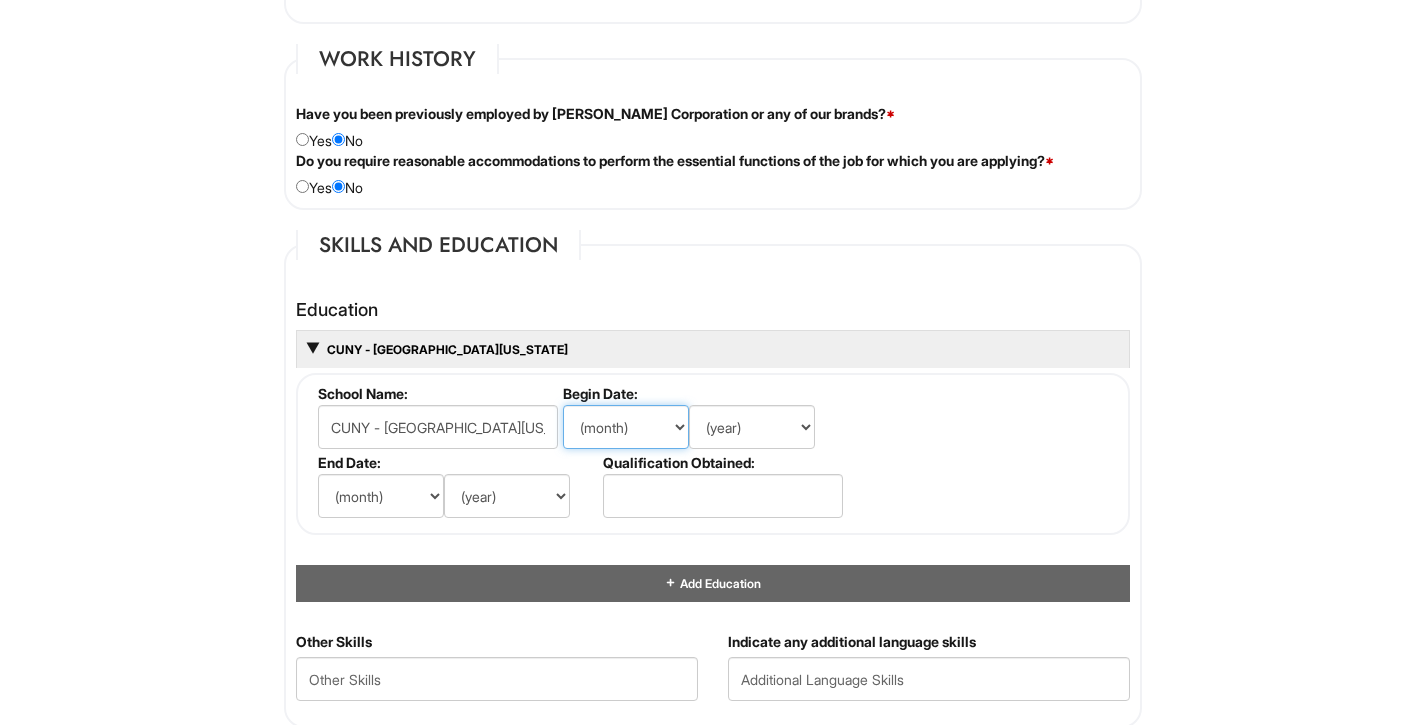 select on "8" 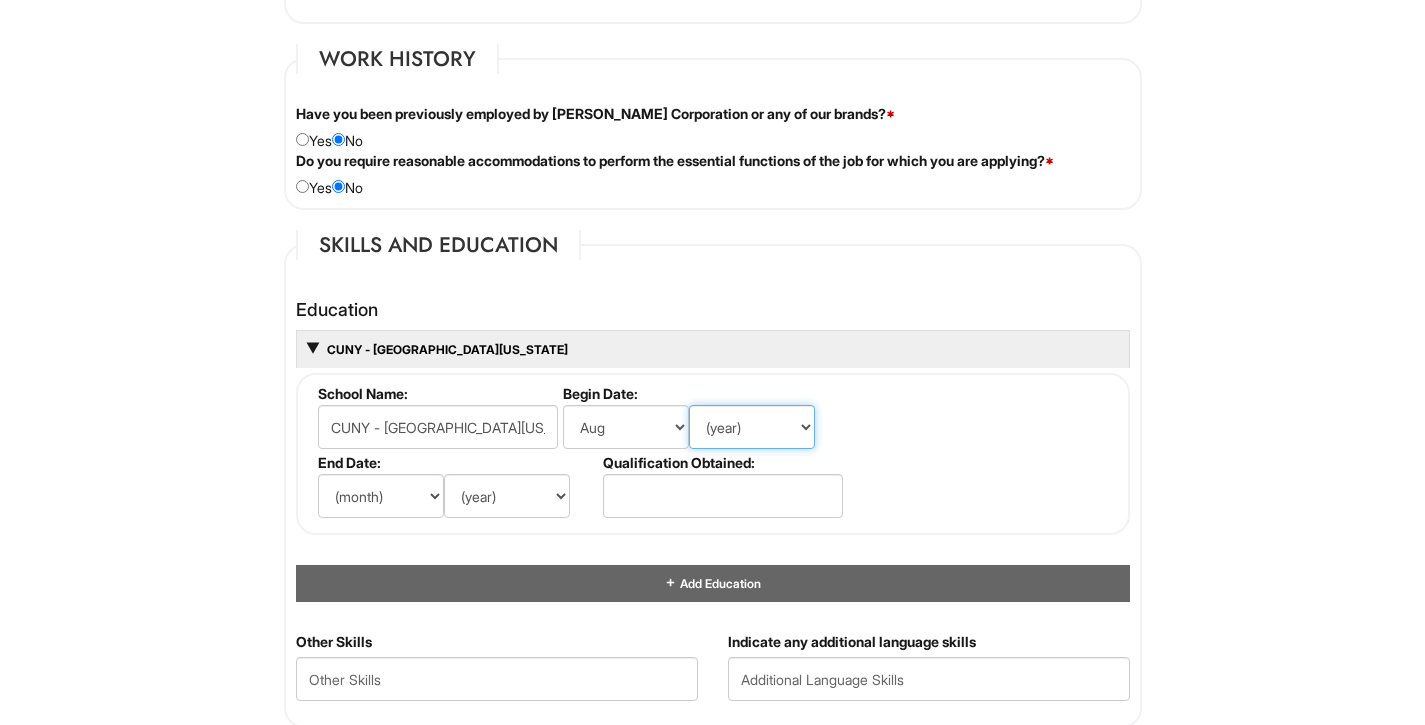 click on "(year) 2029 2028 2027 2026 2025 2024 2023 2022 2021 2020 2019 2018 2017 2016 2015 2014 2013 2012 2011 2010 2009 2008 2007 2006 2005 2004 2003 2002 2001 2000 1999 1998 1997 1996 1995 1994 1993 1992 1991 1990 1989 1988 1987 1986 1985 1984 1983 1982 1981 1980 1979 1978 1977 1976 1975 1974 1973 1972 1971 1970 1969 1968 1967 1966 1965 1964 1963 1962 1961 1960 1959 1958 1957 1956 1955 1954 1953 1952 1951 1950 1949 1948 1947 1946  --  2030 2031 2032 2033 2034 2035 2036 2037 2038 2039 2040 2041 2042 2043 2044 2045 2046 2047 2048 2049 2050 2051 2052 2053 2054 2055 2056 2057 2058 2059 2060 2061 2062 2063 2064" at bounding box center (752, 427) 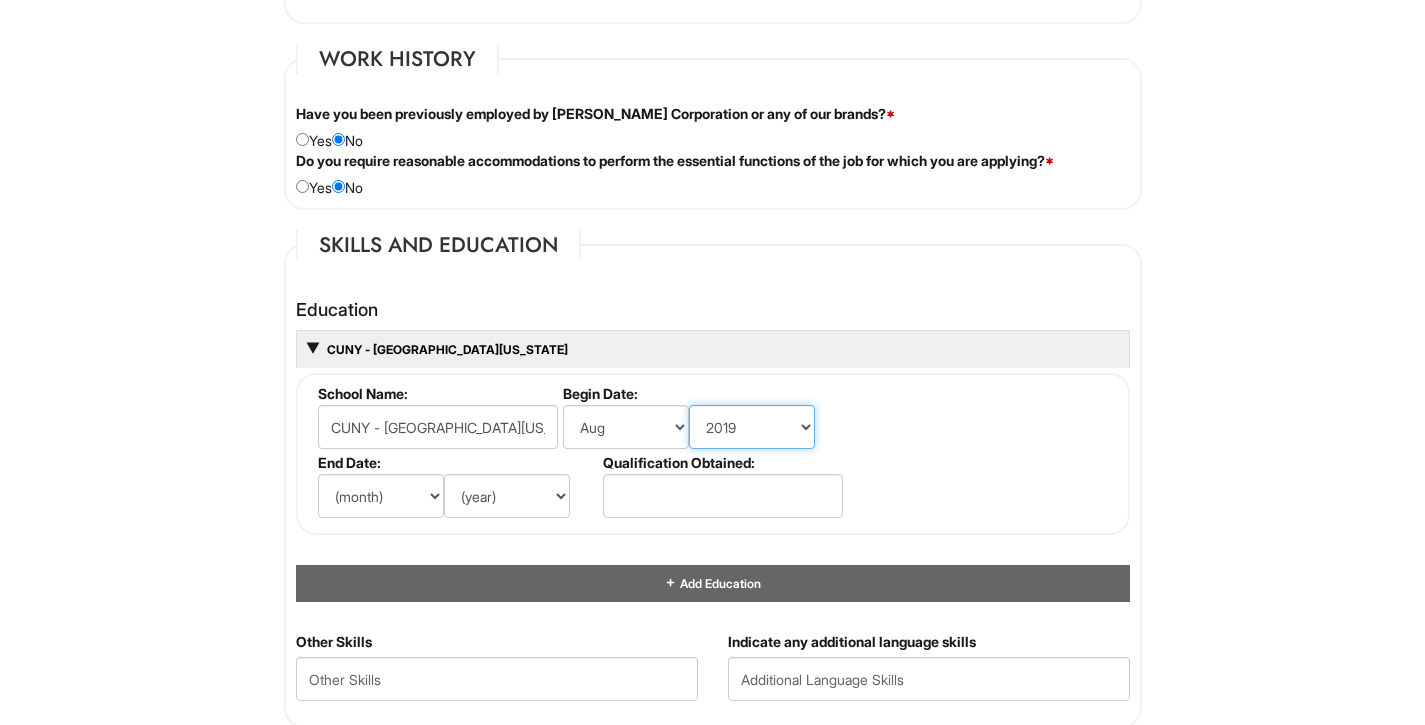 click on "(year) 2029 2028 2027 2026 2025 2024 2023 2022 2021 2020 2019 2018 2017 2016 2015 2014 2013 2012 2011 2010 2009 2008 2007 2006 2005 2004 2003 2002 2001 2000 1999 1998 1997 1996 1995 1994 1993 1992 1991 1990 1989 1988 1987 1986 1985 1984 1983 1982 1981 1980 1979 1978 1977 1976 1975 1974 1973 1972 1971 1970 1969 1968 1967 1966 1965 1964 1963 1962 1961 1960 1959 1958 1957 1956 1955 1954 1953 1952 1951 1950 1949 1948 1947 1946  --  2030 2031 2032 2033 2034 2035 2036 2037 2038 2039 2040 2041 2042 2043 2044 2045 2046 2047 2048 2049 2050 2051 2052 2053 2054 2055 2056 2057 2058 2059 2060 2061 2062 2063 2064" at bounding box center (752, 427) 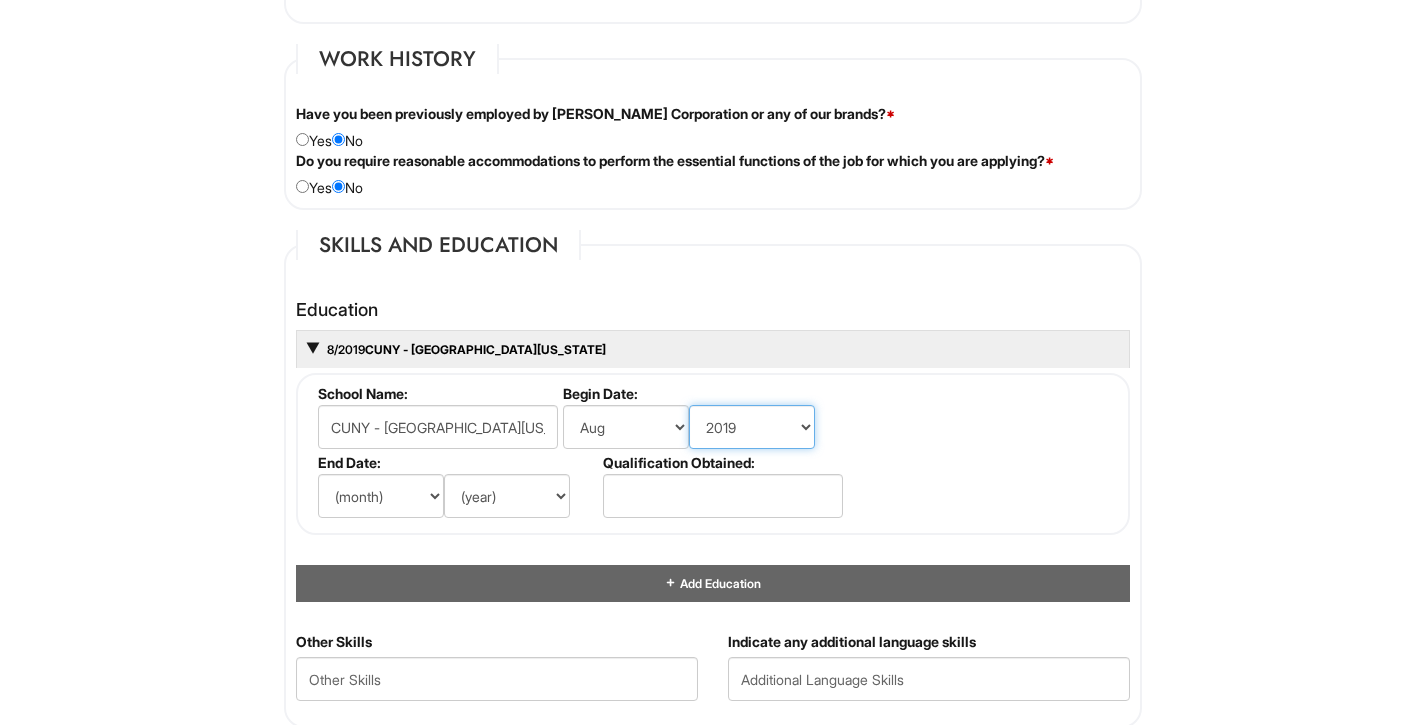 select on "2020" 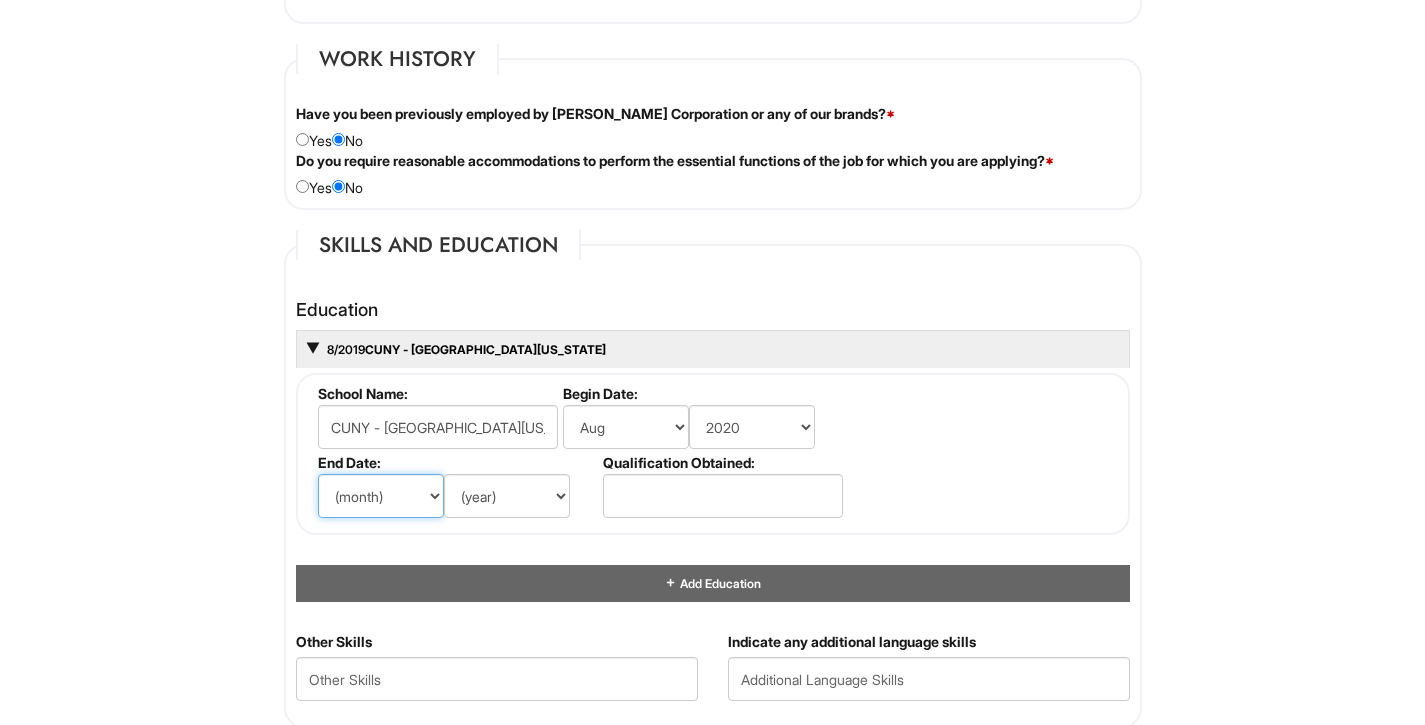 click on "(month) Jan Feb Mar Apr May Jun Jul Aug Sep Oct Nov Dec" at bounding box center [381, 496] 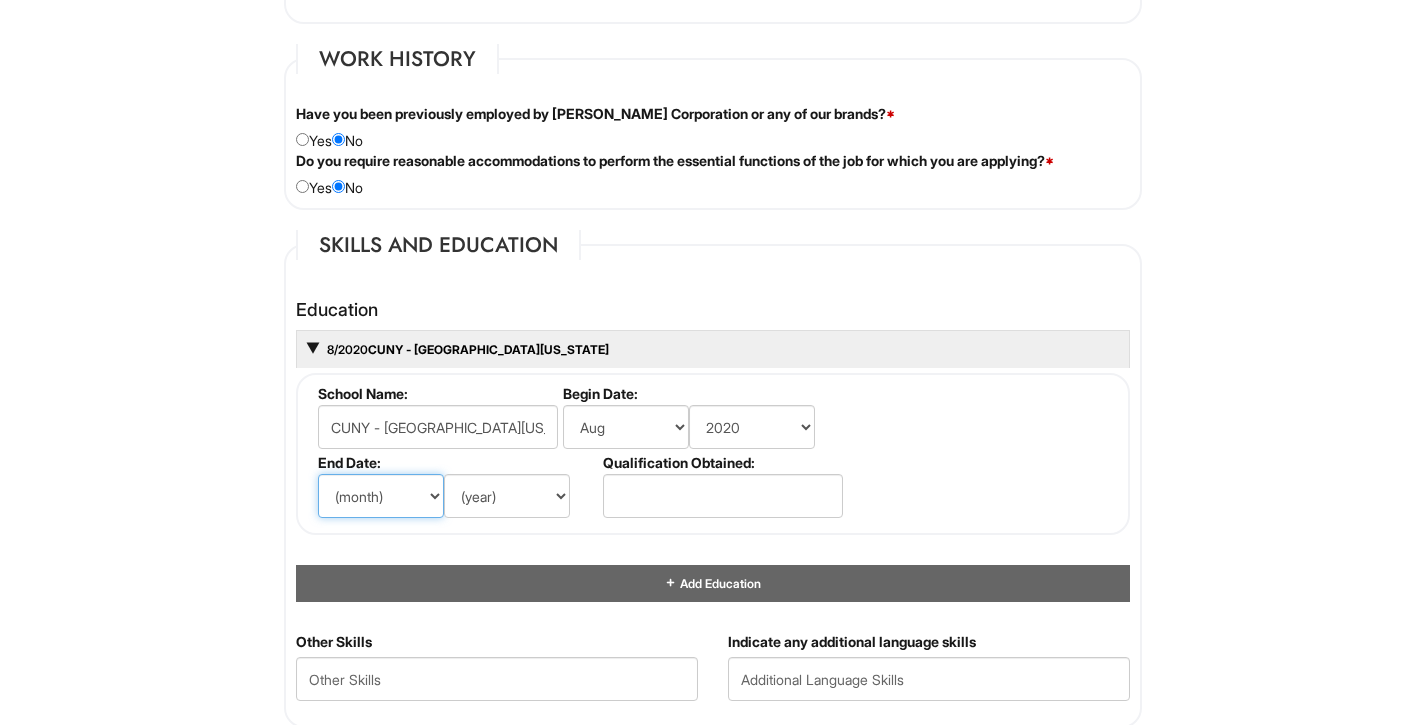 select on "5" 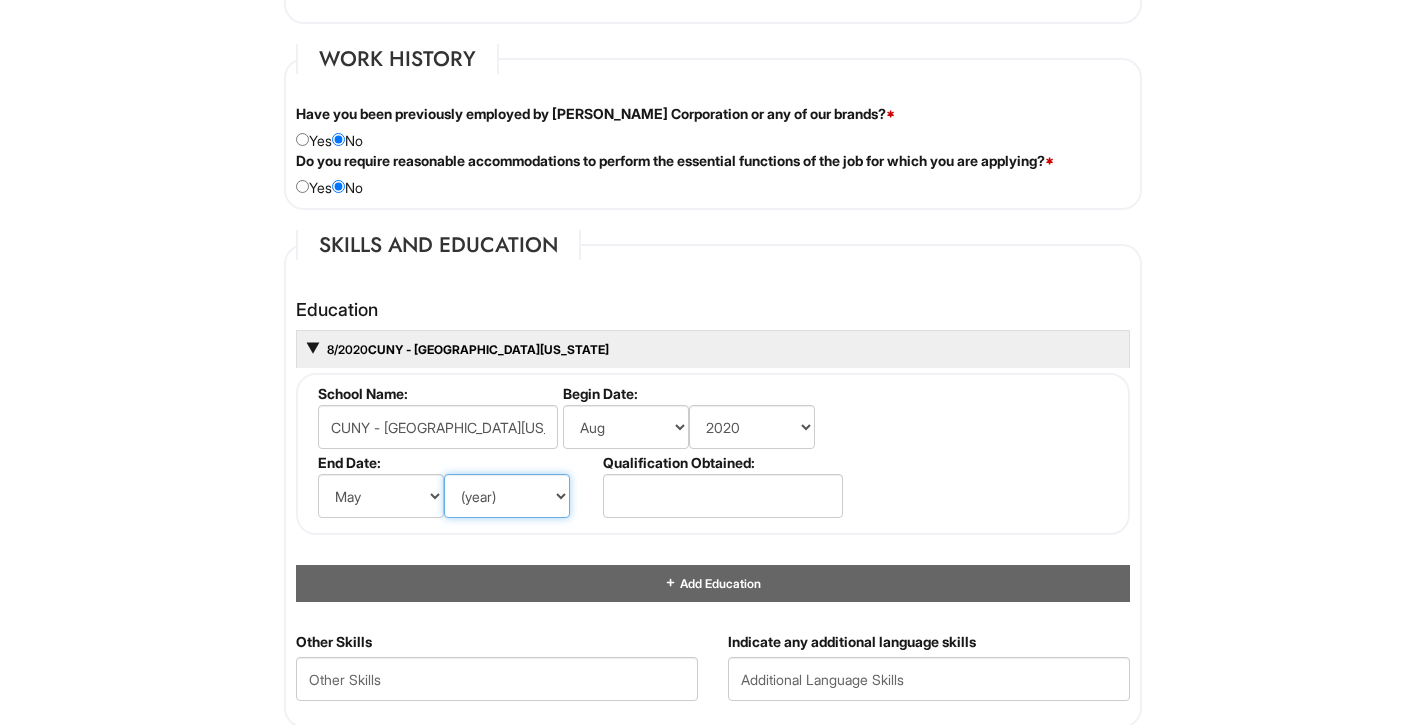 click on "(year) 2029 2028 2027 2026 2025 2024 2023 2022 2021 2020 2019 2018 2017 2016 2015 2014 2013 2012 2011 2010 2009 2008 2007 2006 2005 2004 2003 2002 2001 2000 1999 1998 1997 1996 1995 1994 1993 1992 1991 1990 1989 1988 1987 1986 1985 1984 1983 1982 1981 1980 1979 1978 1977 1976 1975 1974 1973 1972 1971 1970 1969 1968 1967 1966 1965 1964 1963 1962 1961 1960 1959 1958 1957 1956 1955 1954 1953 1952 1951 1950 1949 1948 1947 1946  --  2030 2031 2032 2033 2034 2035 2036 2037 2038 2039 2040 2041 2042 2043 2044 2045 2046 2047 2048 2049 2050 2051 2052 2053 2054 2055 2056 2057 2058 2059 2060 2061 2062 2063 2064" at bounding box center (507, 496) 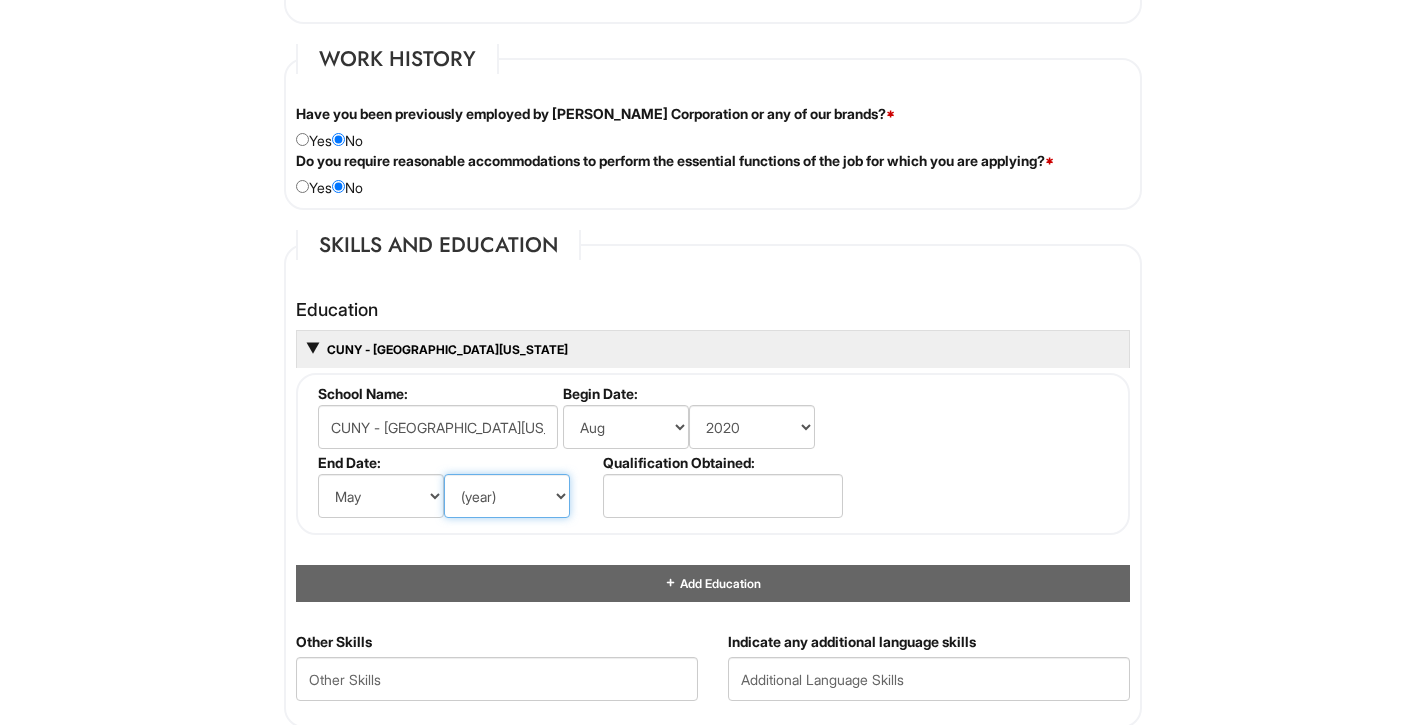 select on "2024" 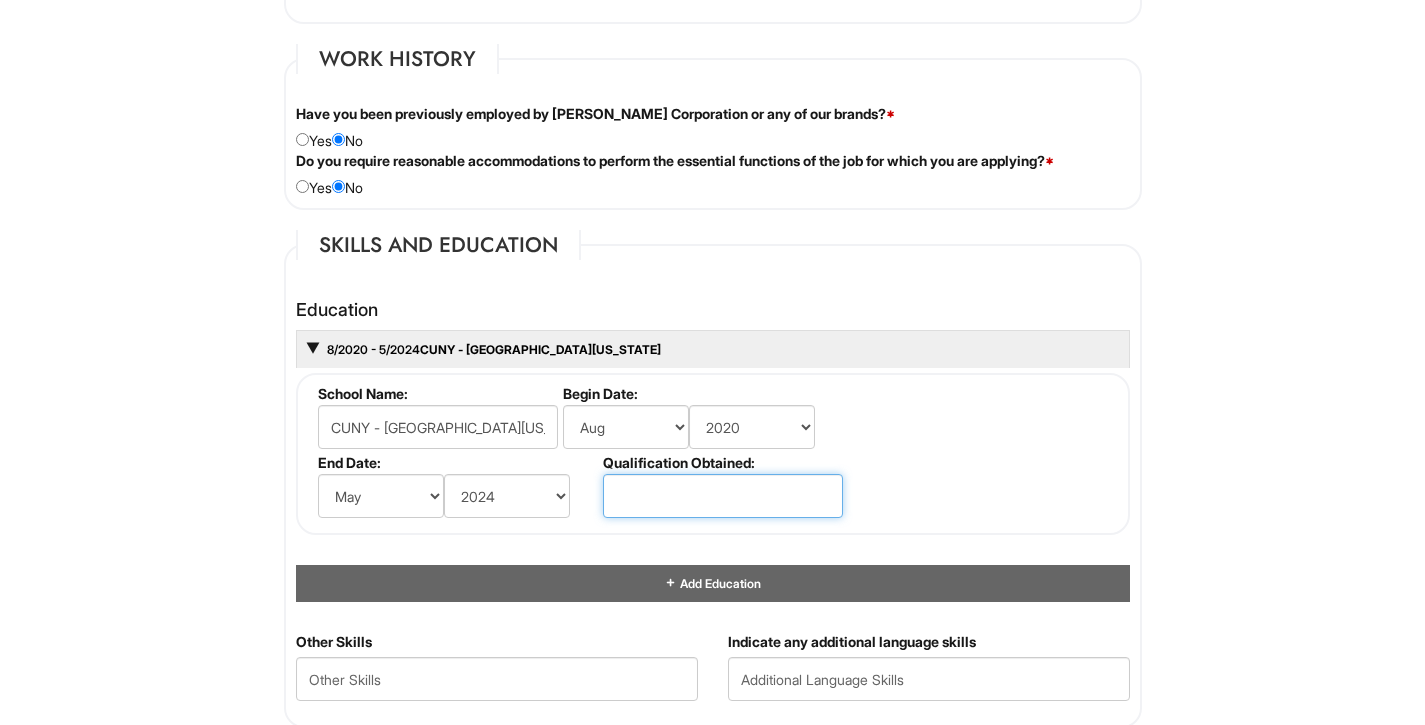 click at bounding box center (723, 496) 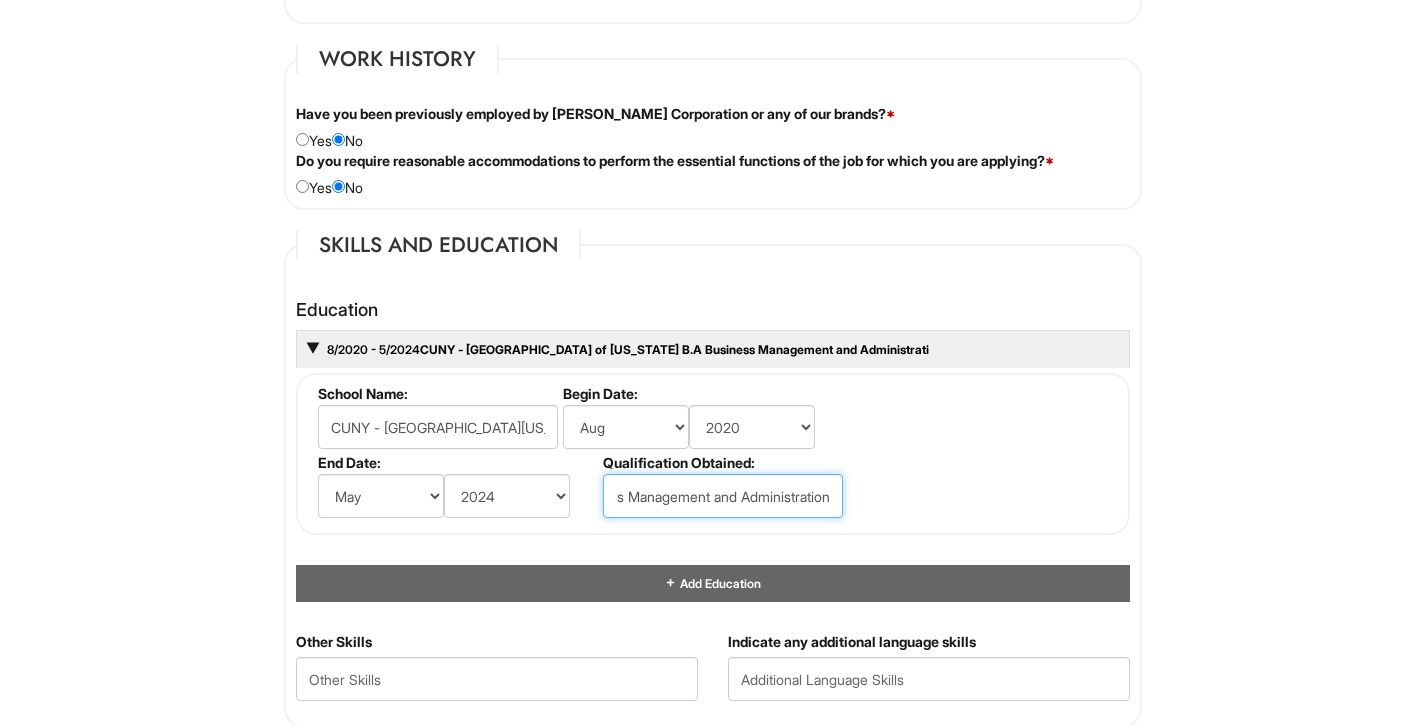 scroll, scrollTop: 0, scrollLeft: 90, axis: horizontal 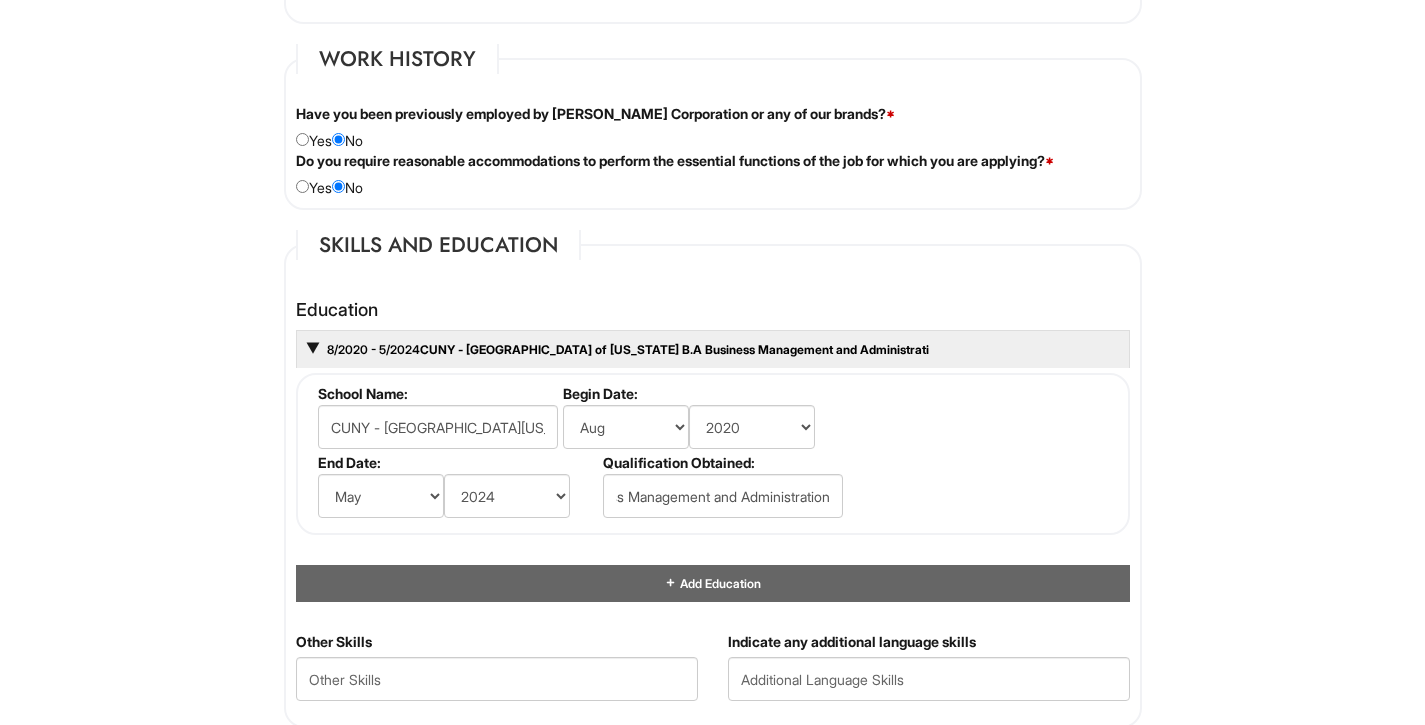 click on "Please Complete This Form 1 2 3 Operations Associate, Giorgio Armani PLEASE COMPLETE ALL REQUIRED FIELDS
We are an Equal Opportunity Employer. All persons shall have the opportunity to be considered for employment without regard to their race, color, creed, religion, national origin, ancestry, citizenship status, age, disability, gender, sex, sexual orientation, veteran status, genetic information or any other characteristic protected by applicable federal, state or local laws. We will endeavor to make a reasonable accommodation to the known physical or mental limitations of a qualified applicant with a disability unless the accommodation would impose an undue hardship on the operation of our business. If you believe you require such assistance to complete this form or to participate in an interview, please let us know.
Personal Information
Last Name  *   Rivera
First Name  *   Walter
Middle Name
E-mail Address  *   wrivera002@citymail.cuny.edu
Phone  *   9179824801" at bounding box center [712, 318] 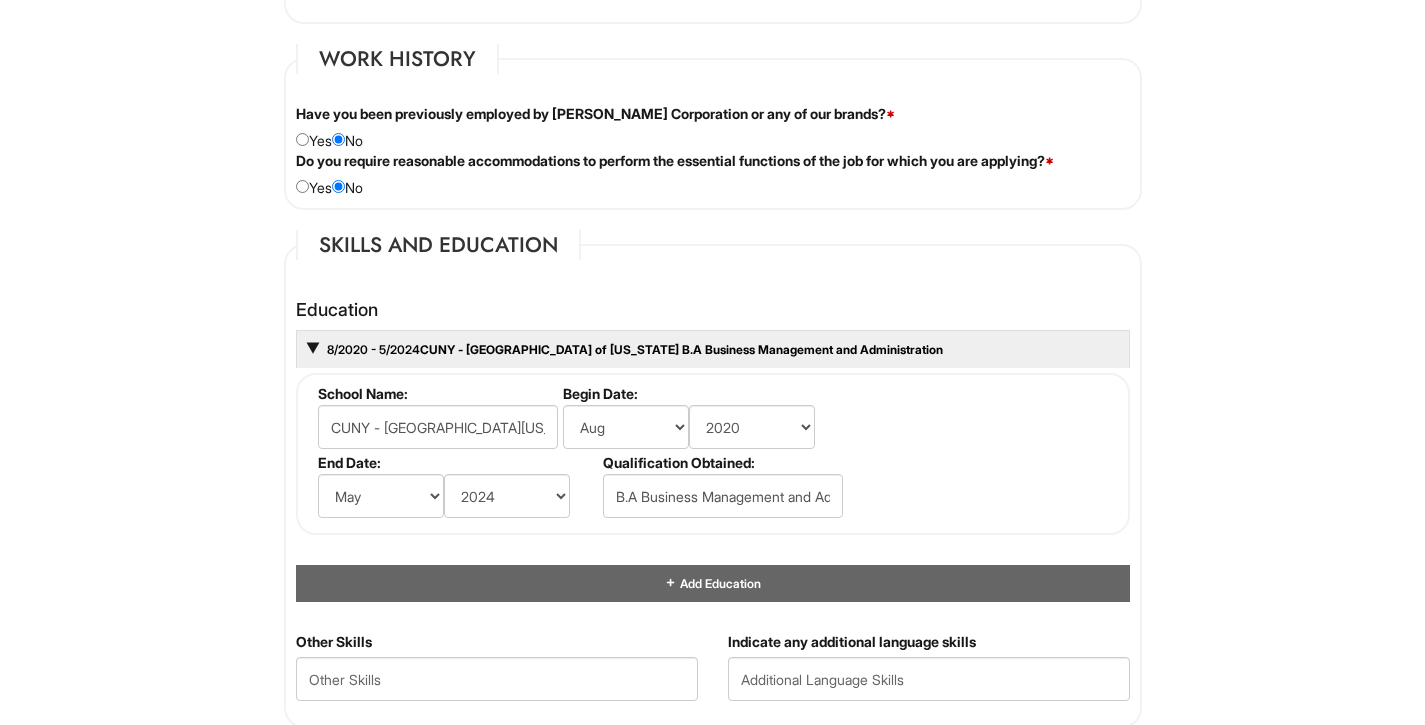 click on "Please Complete This Form 1 2 3 Operations Associate, Giorgio Armani PLEASE COMPLETE ALL REQUIRED FIELDS
We are an Equal Opportunity Employer. All persons shall have the opportunity to be considered for employment without regard to their race, color, creed, religion, national origin, ancestry, citizenship status, age, disability, gender, sex, sexual orientation, veteran status, genetic information or any other characteristic protected by applicable federal, state or local laws. We will endeavor to make a reasonable accommodation to the known physical or mental limitations of a qualified applicant with a disability unless the accommodation would impose an undue hardship on the operation of our business. If you believe you require such assistance to complete this form or to participate in an interview, please let us know.
Personal Information
Last Name  *   Rivera
First Name  *   Walter
Middle Name
E-mail Address  *   wrivera002@citymail.cuny.edu
Phone  *   9179824801" at bounding box center (712, 318) 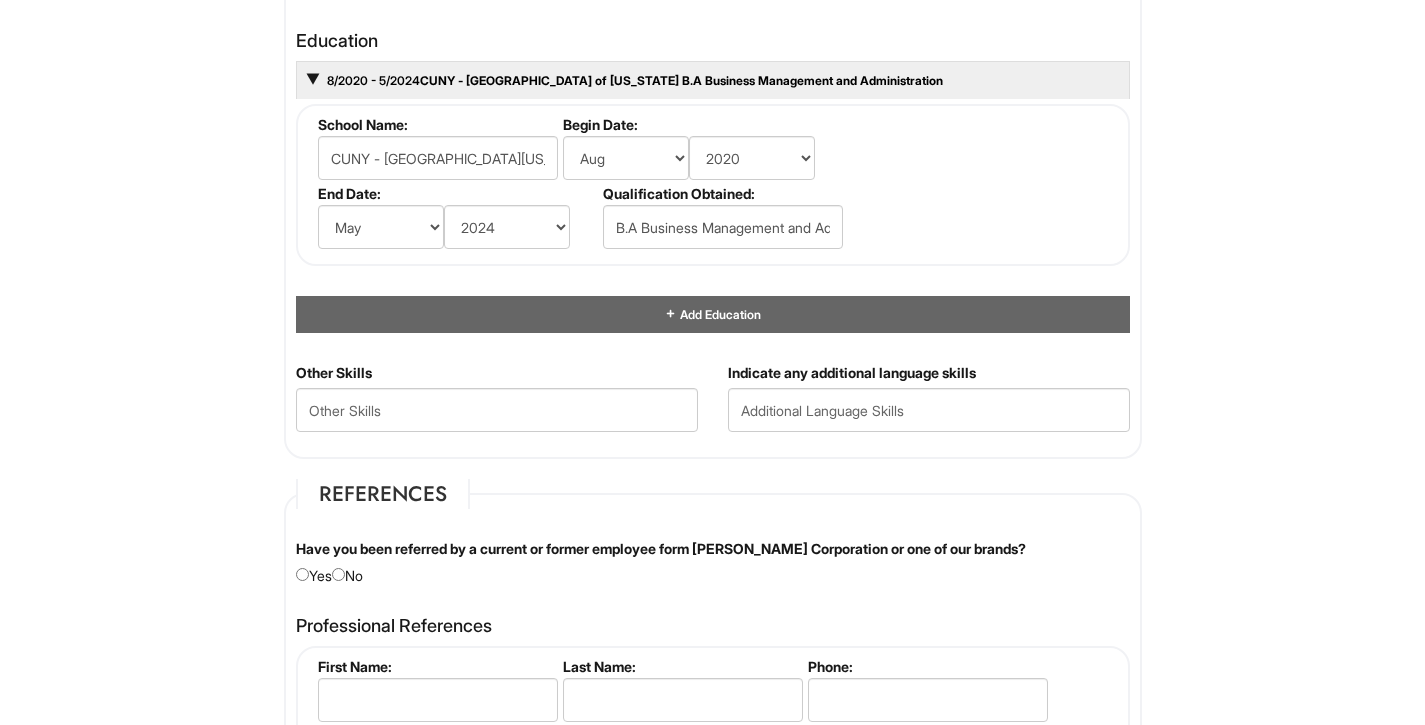 scroll, scrollTop: 1920, scrollLeft: 0, axis: vertical 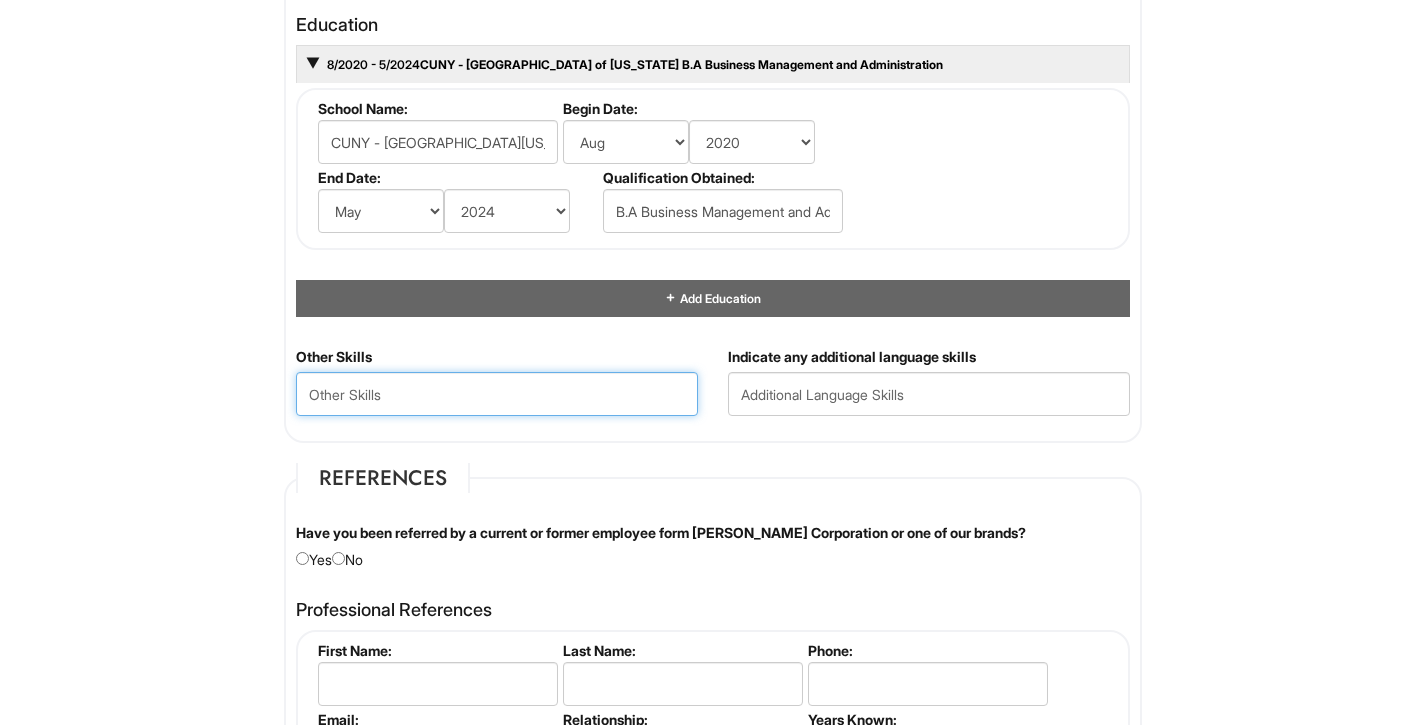 click at bounding box center [497, 394] 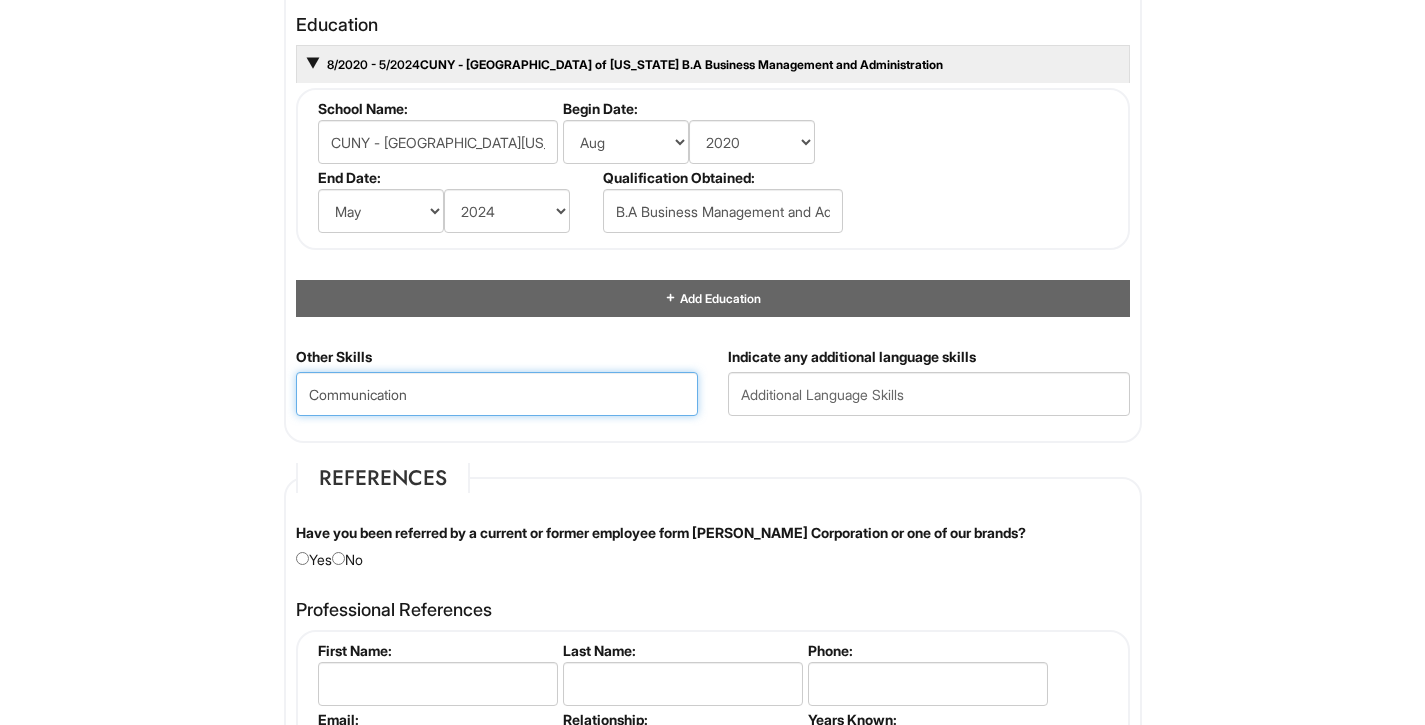 type on "Communication" 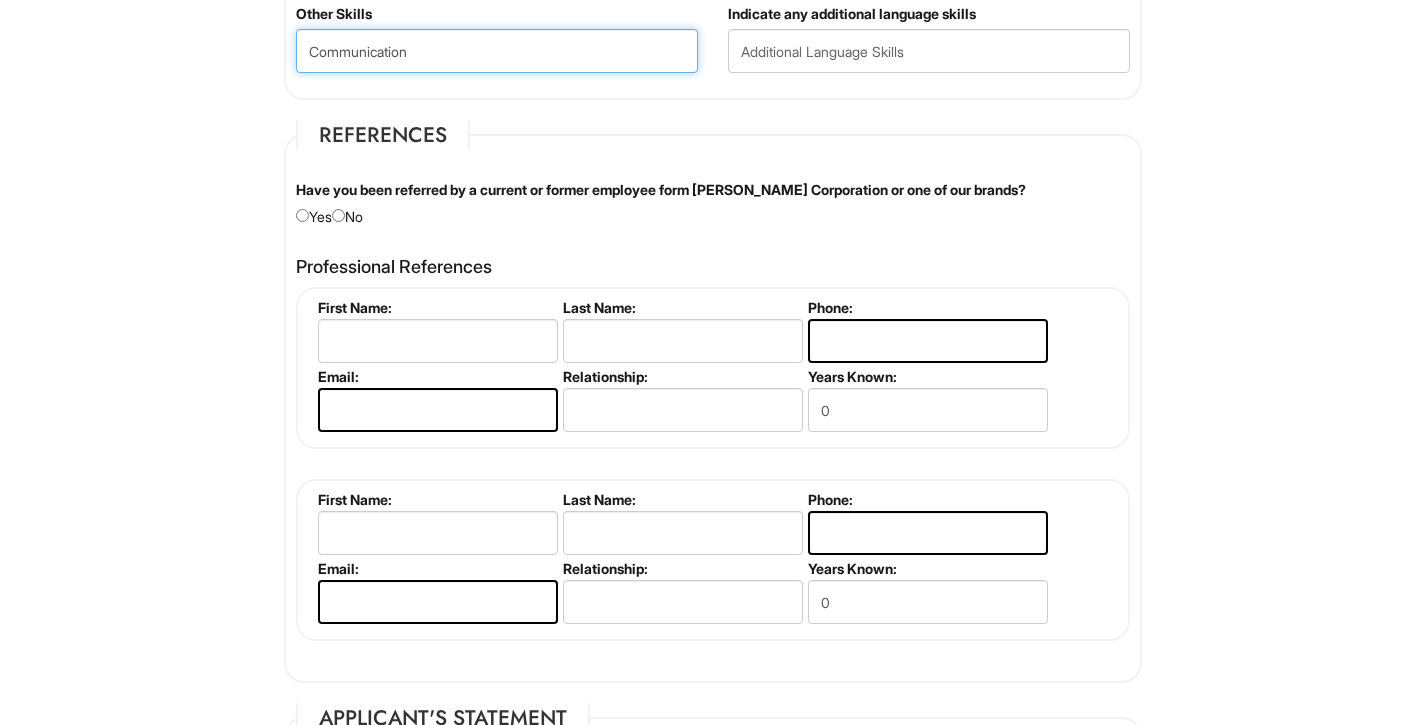 scroll, scrollTop: 2539, scrollLeft: 0, axis: vertical 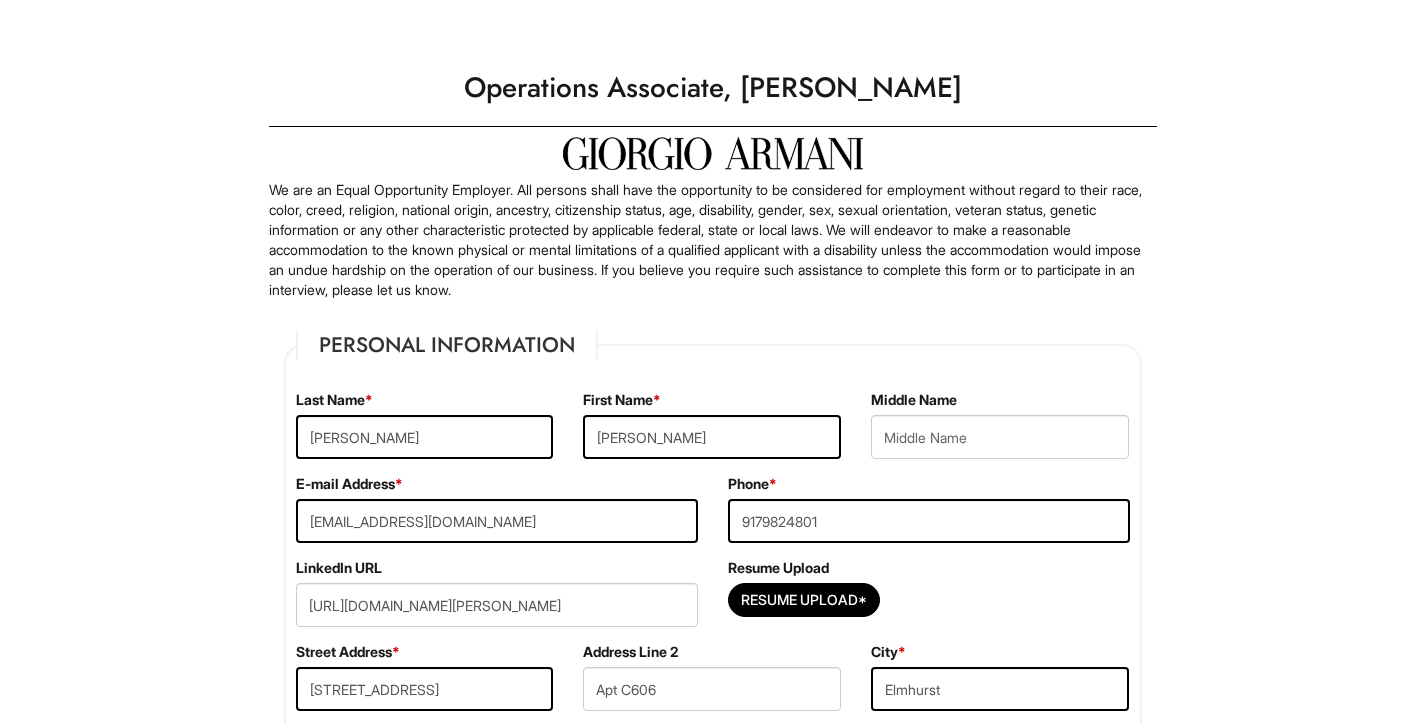 select on "NY" 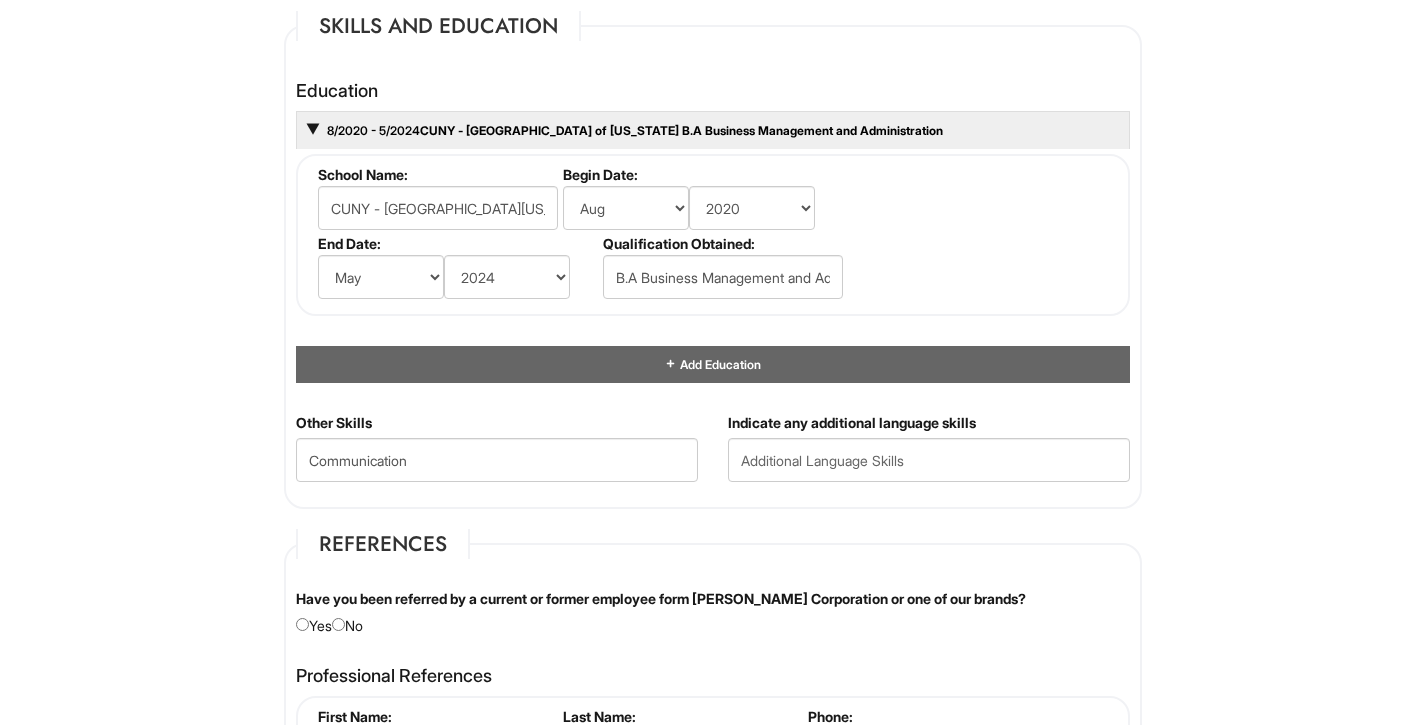 scroll, scrollTop: 2006, scrollLeft: 0, axis: vertical 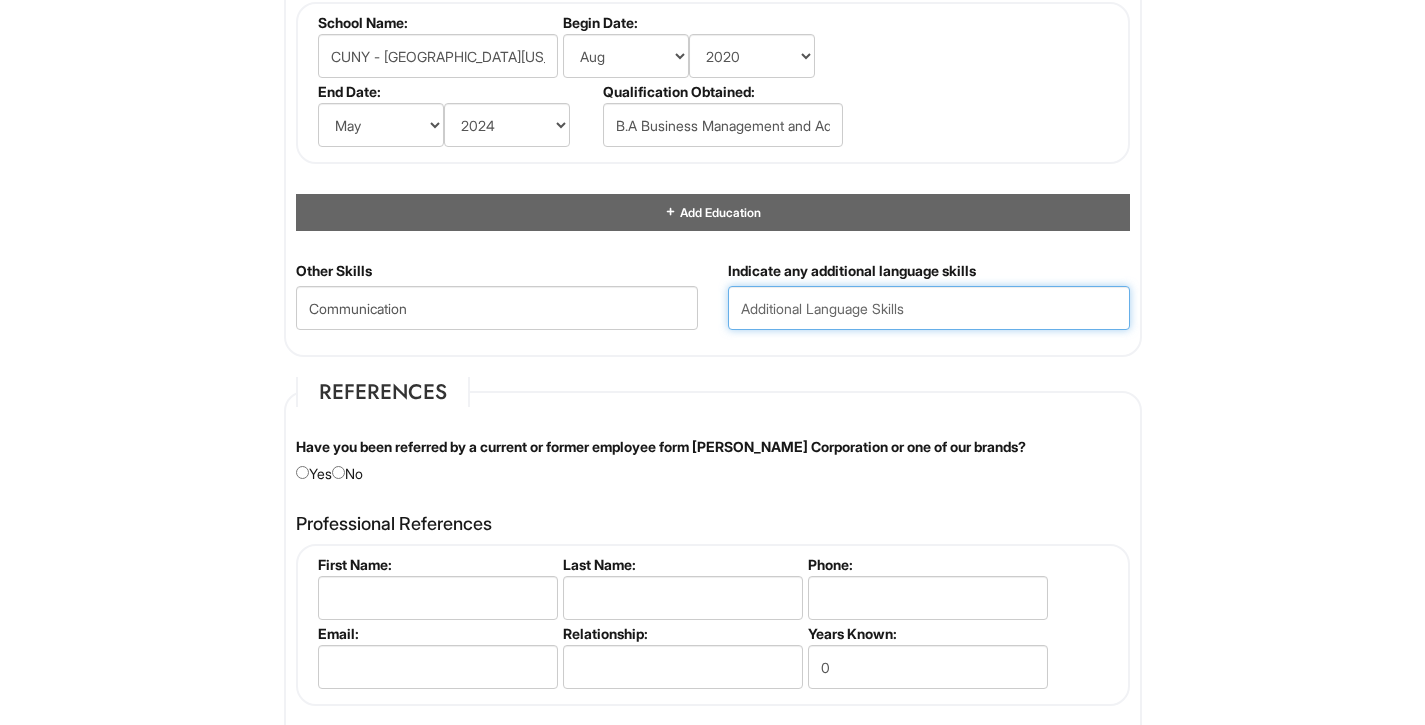 click at bounding box center (929, 308) 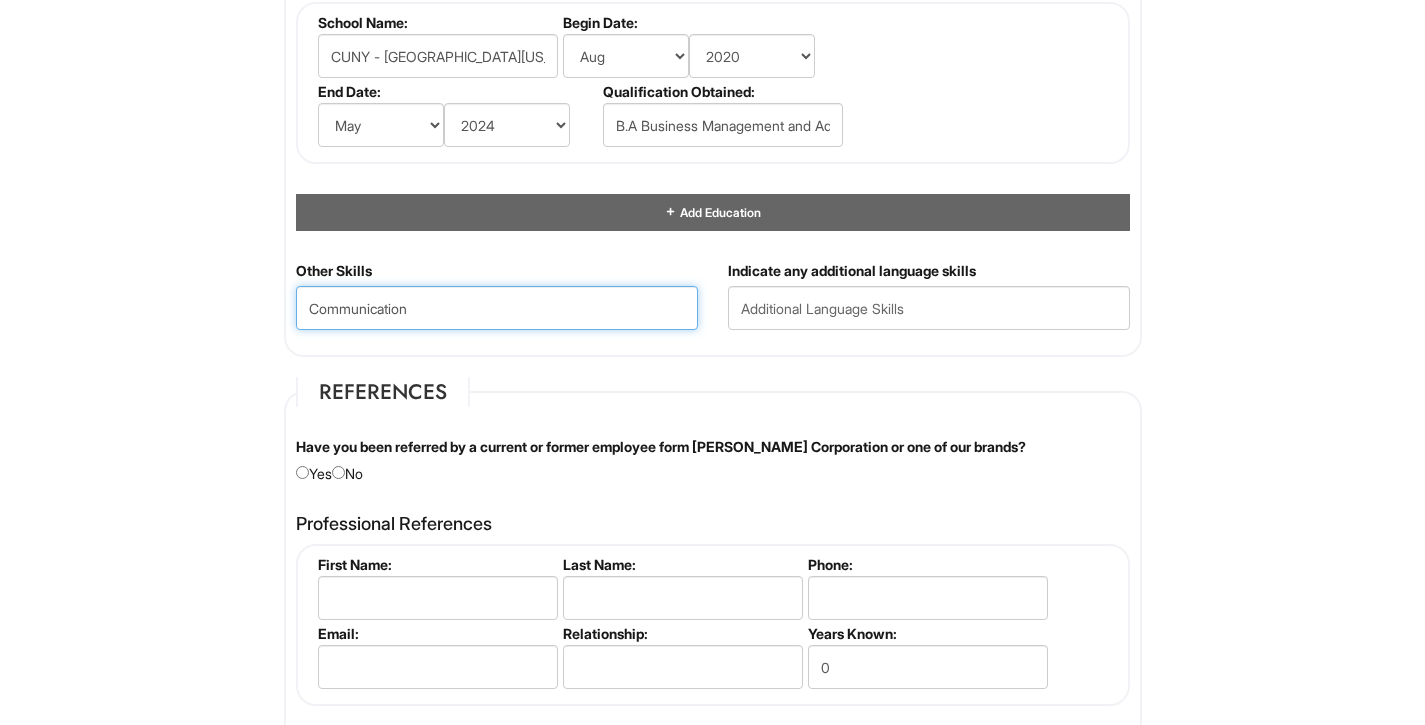 click on "Communication" at bounding box center [497, 308] 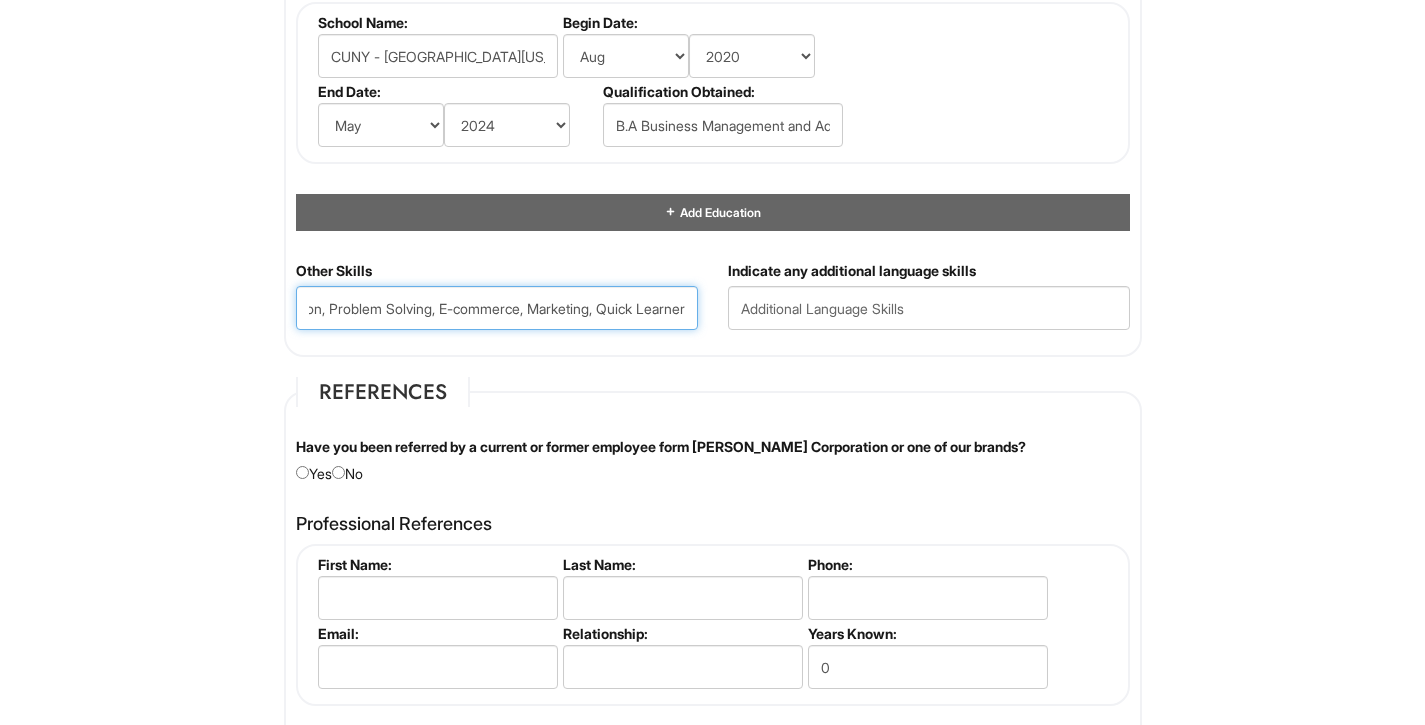 scroll, scrollTop: 0, scrollLeft: 112, axis: horizontal 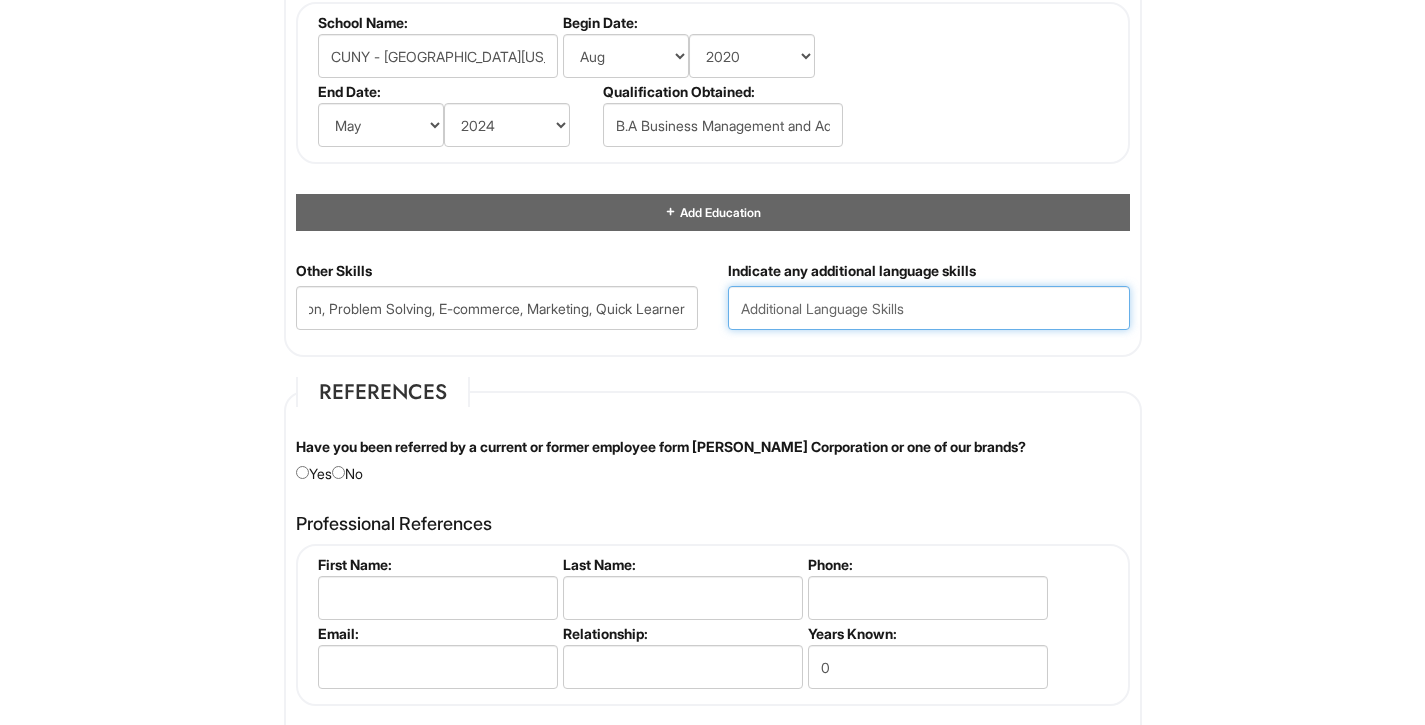 click at bounding box center [929, 308] 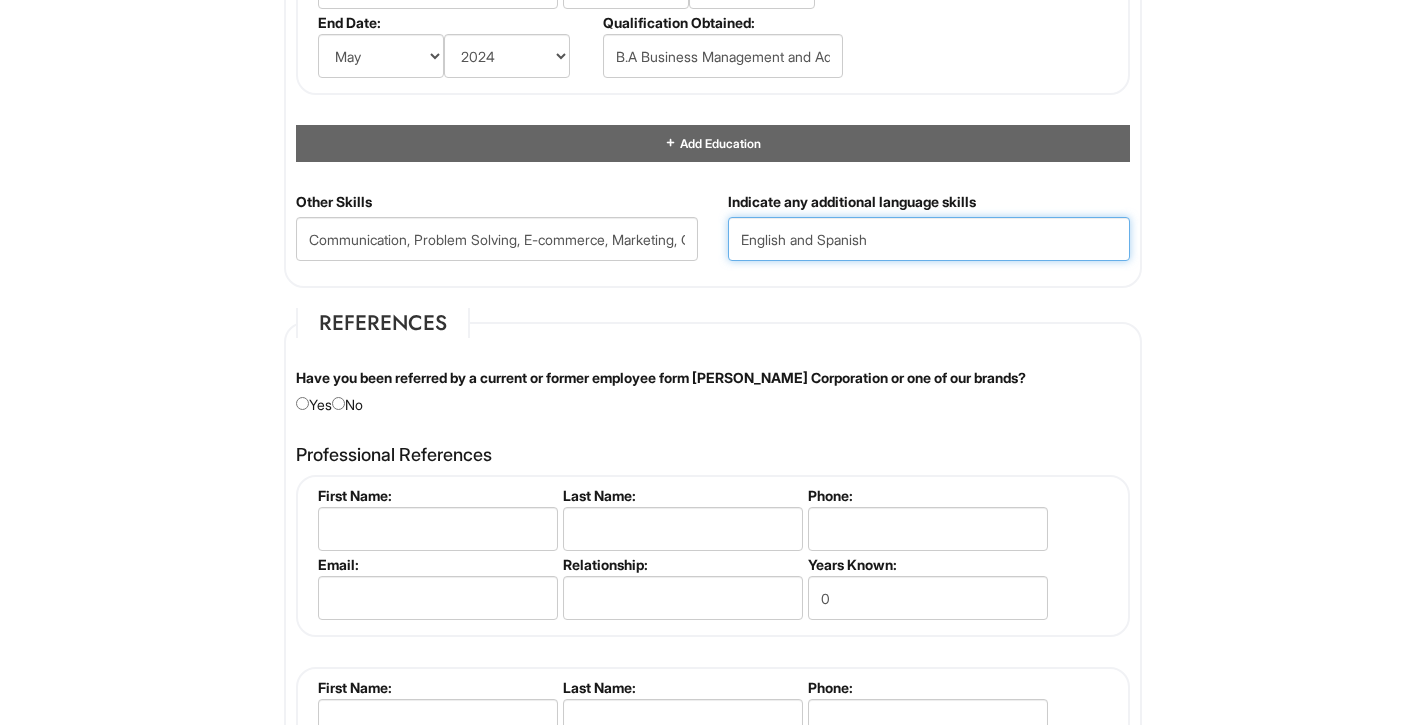scroll, scrollTop: 2120, scrollLeft: 0, axis: vertical 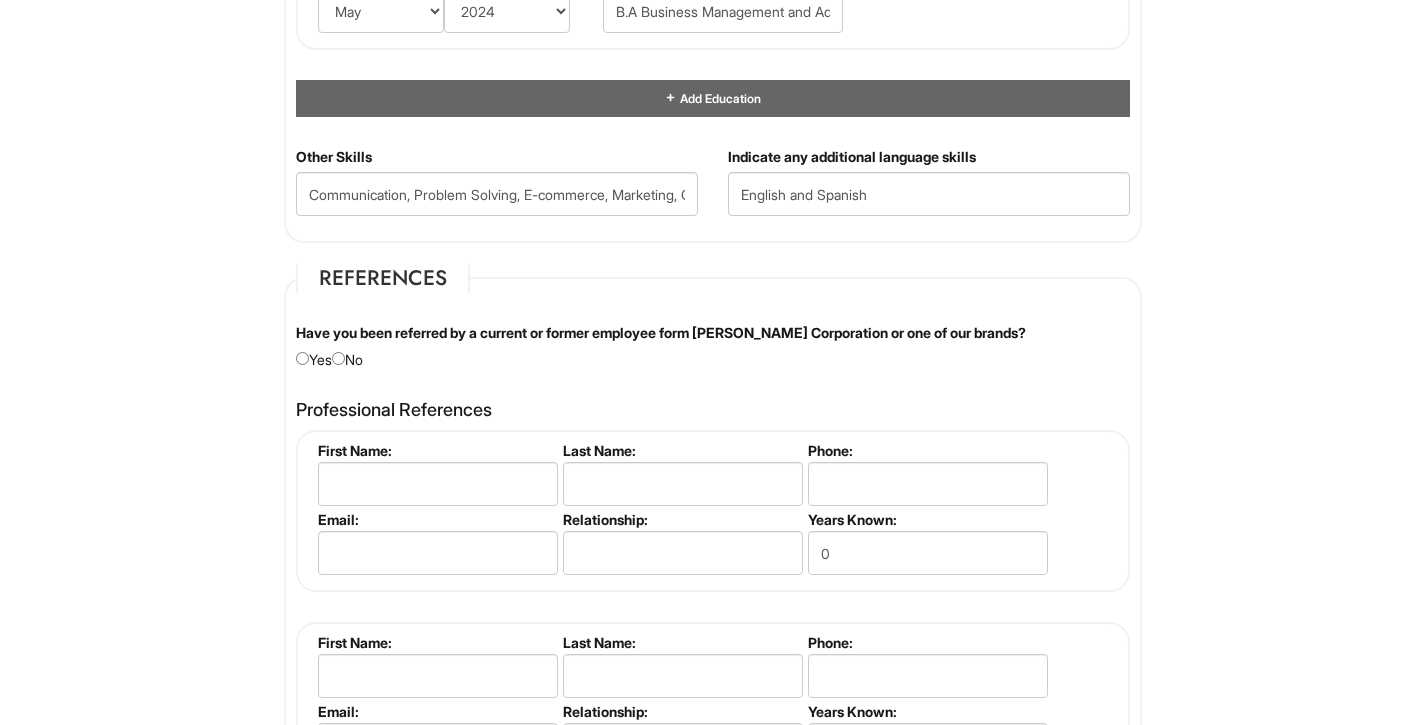 click on "Have you been referred by a current or former employee form Giorgio Armani Corporation or one of our brands?    Yes   No" at bounding box center (713, 346) 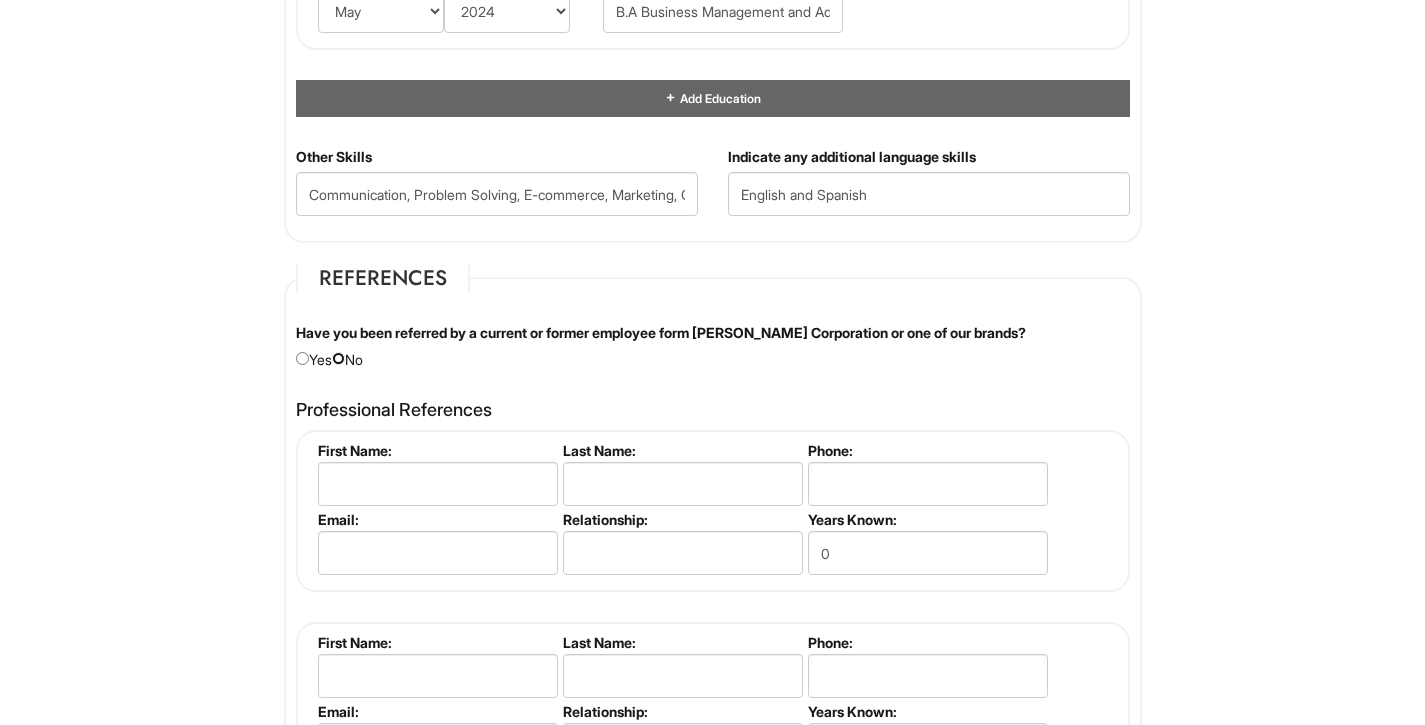 click at bounding box center [338, 358] 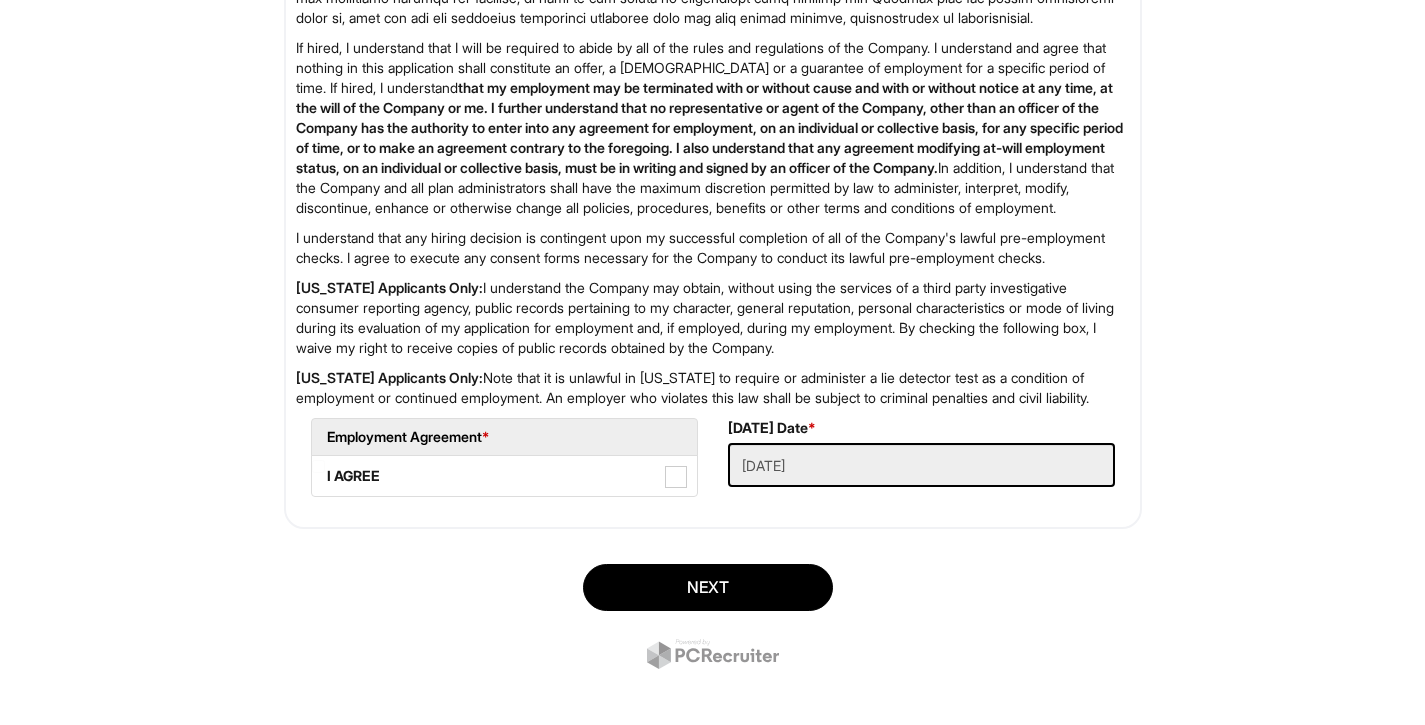 scroll, scrollTop: 3160, scrollLeft: 0, axis: vertical 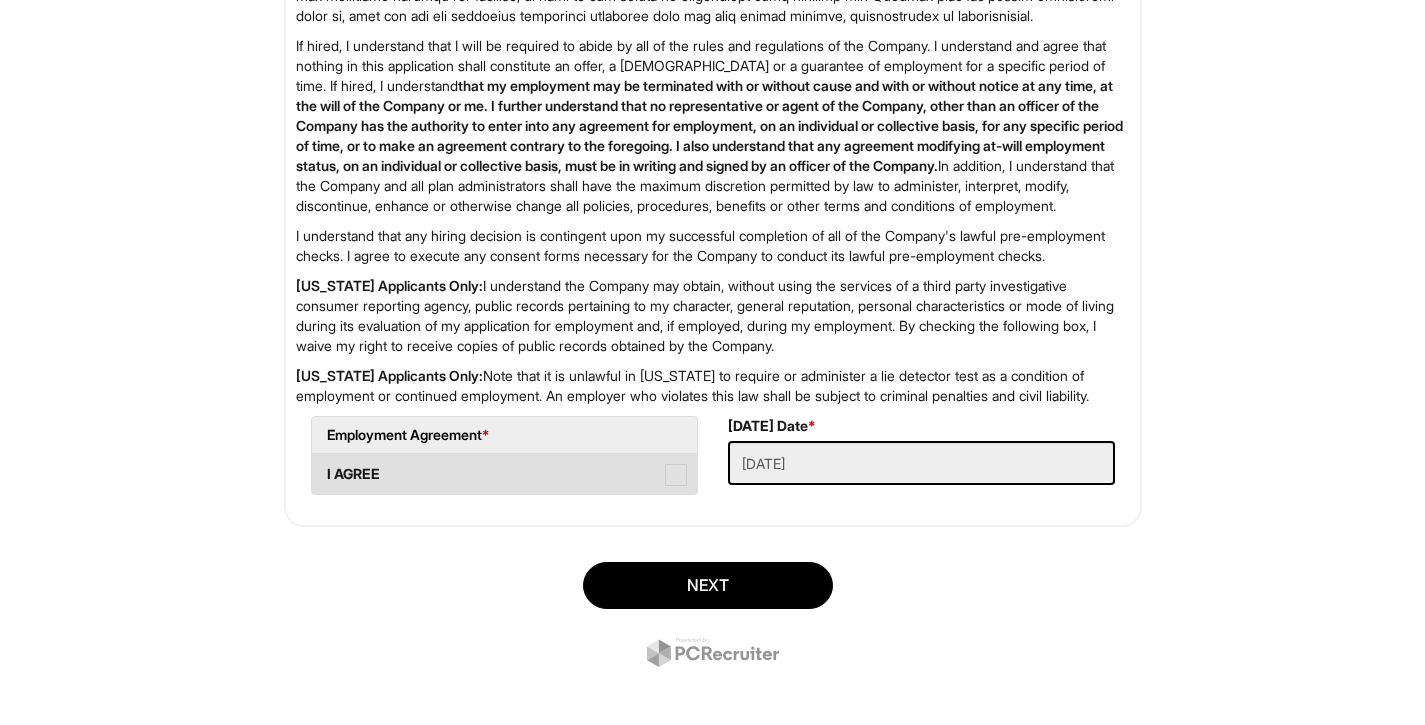 click at bounding box center [676, 475] 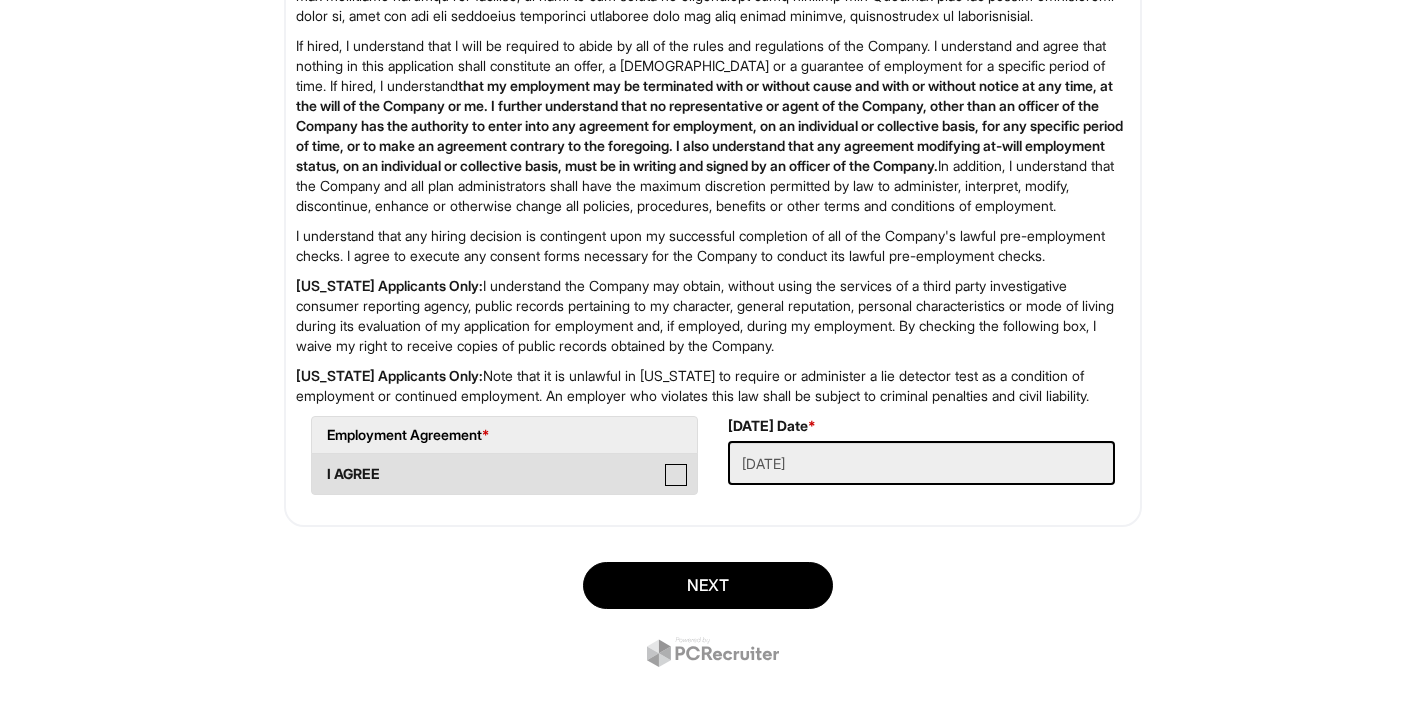 click on "I AGREE" at bounding box center (318, 464) 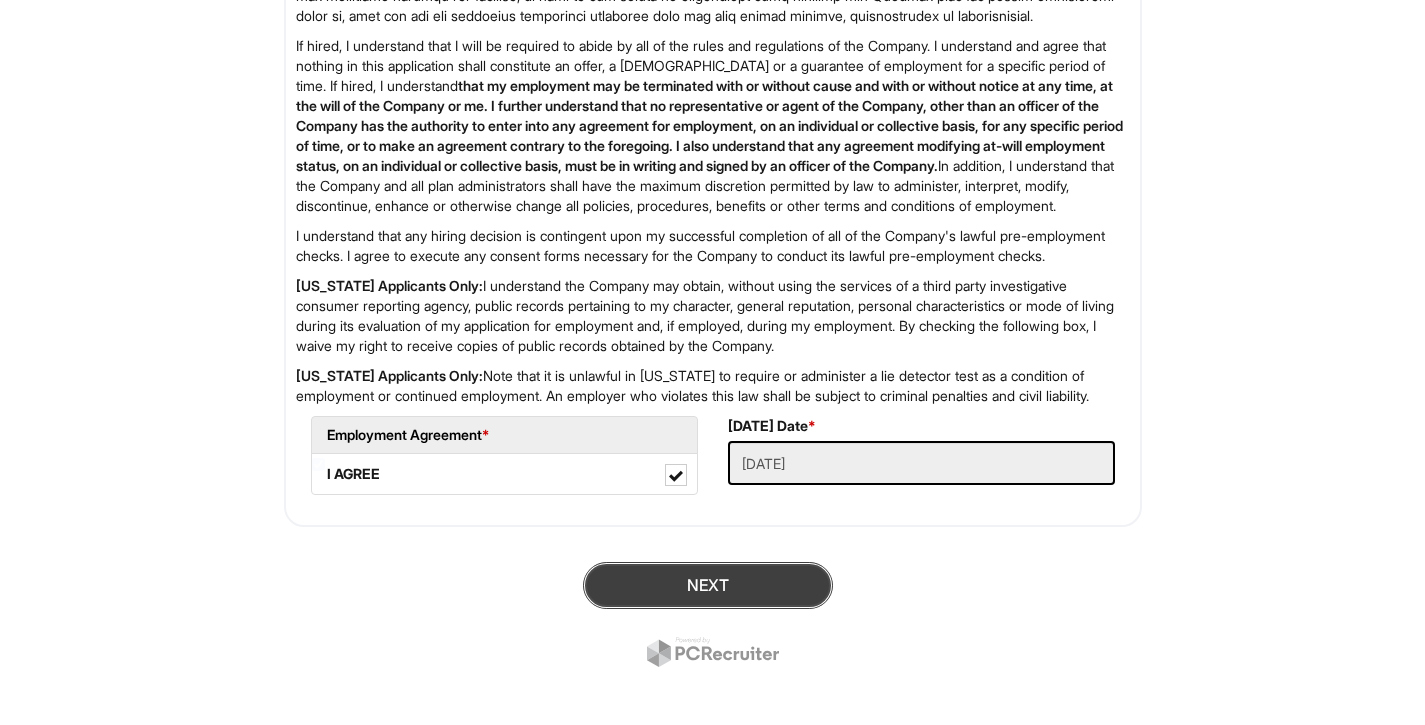 click on "Next" at bounding box center (708, 585) 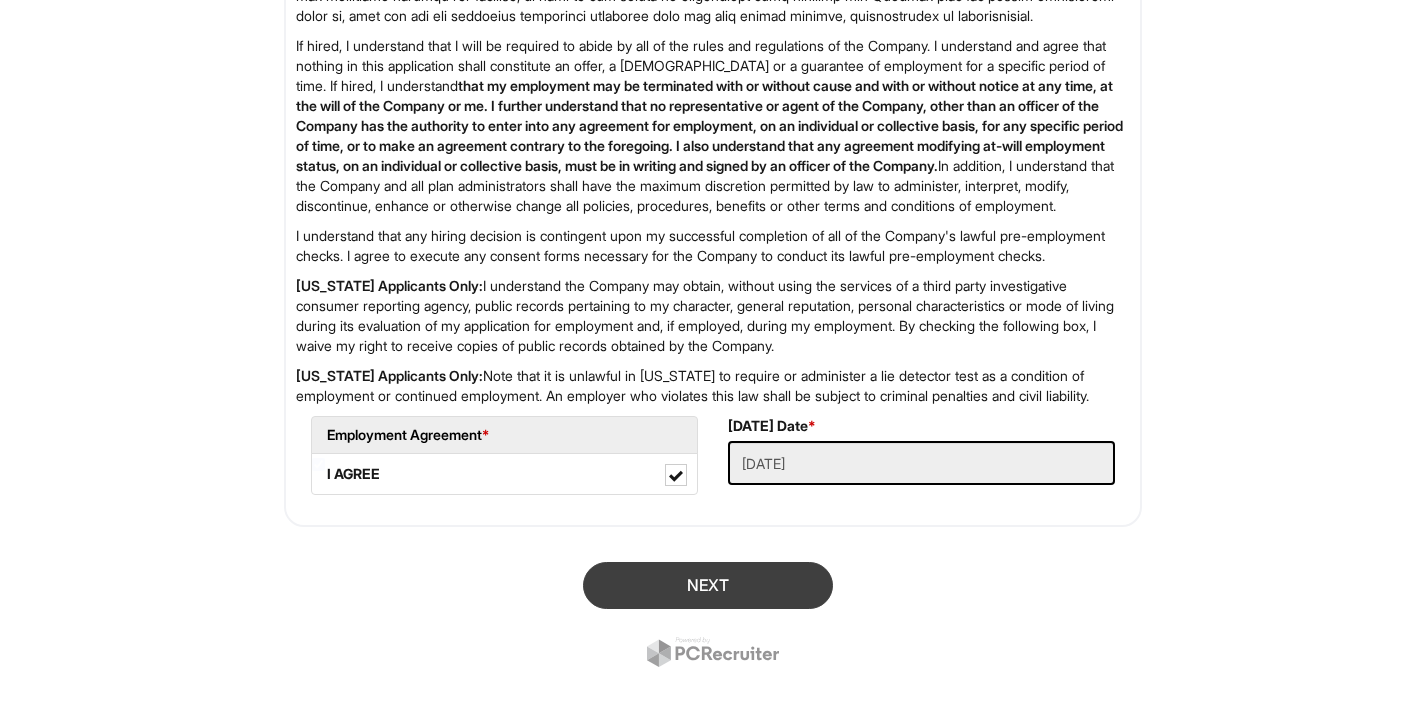 scroll, scrollTop: 122, scrollLeft: 0, axis: vertical 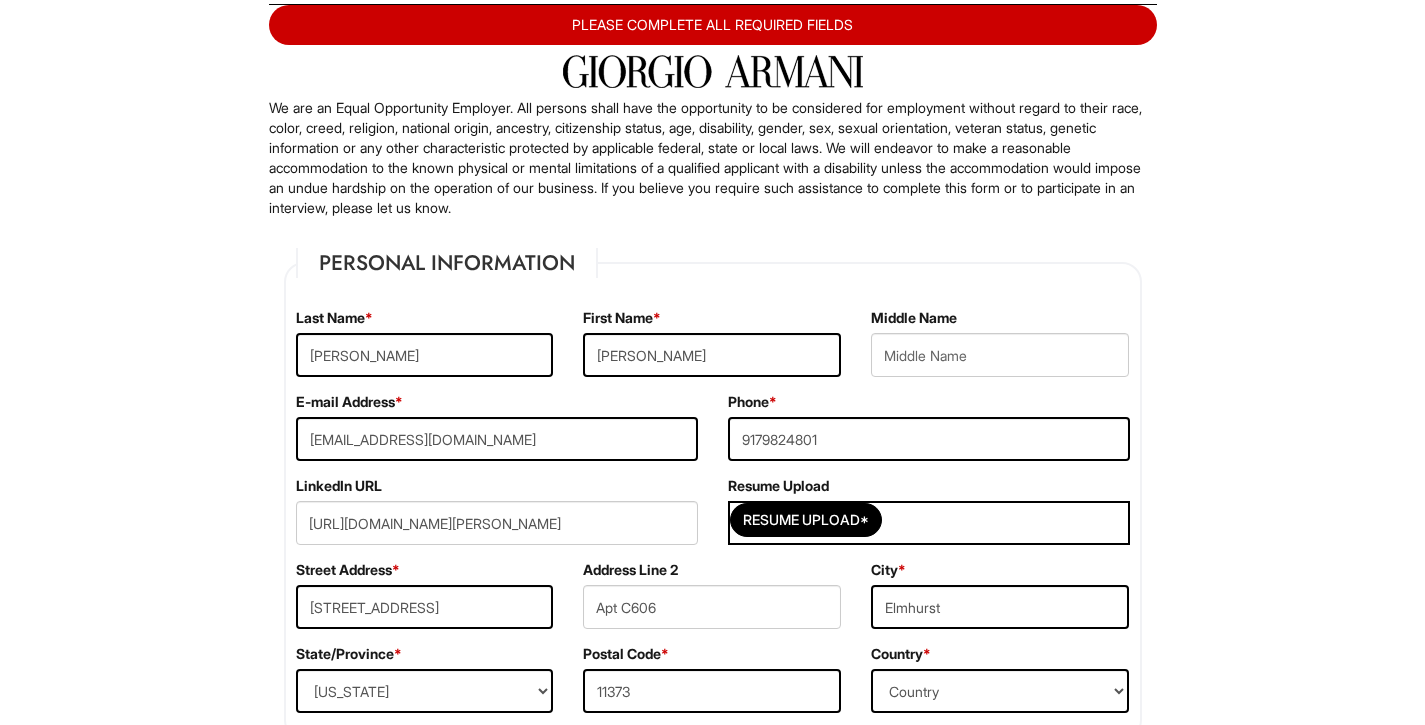 click on "PLEASE COMPLETE ALL REQUIRED FIELDS" at bounding box center (713, 25) 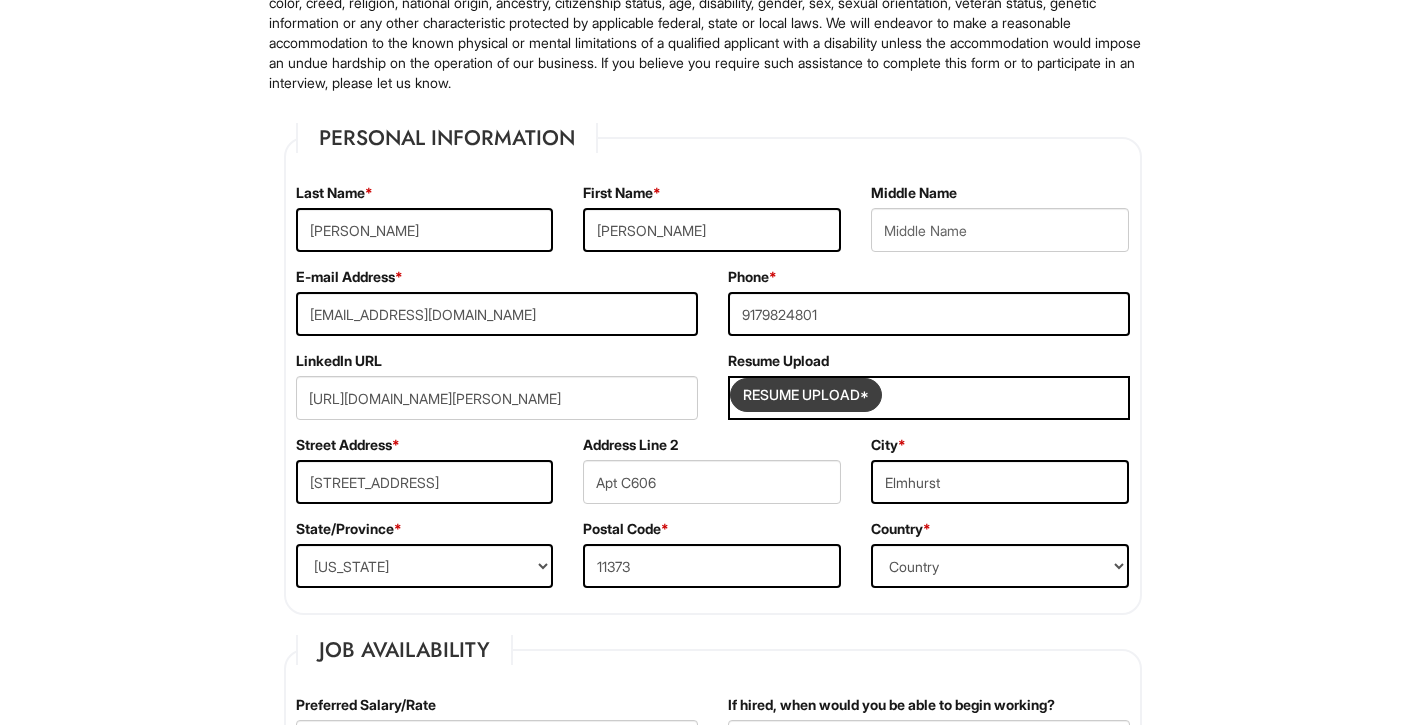 scroll, scrollTop: 349, scrollLeft: 0, axis: vertical 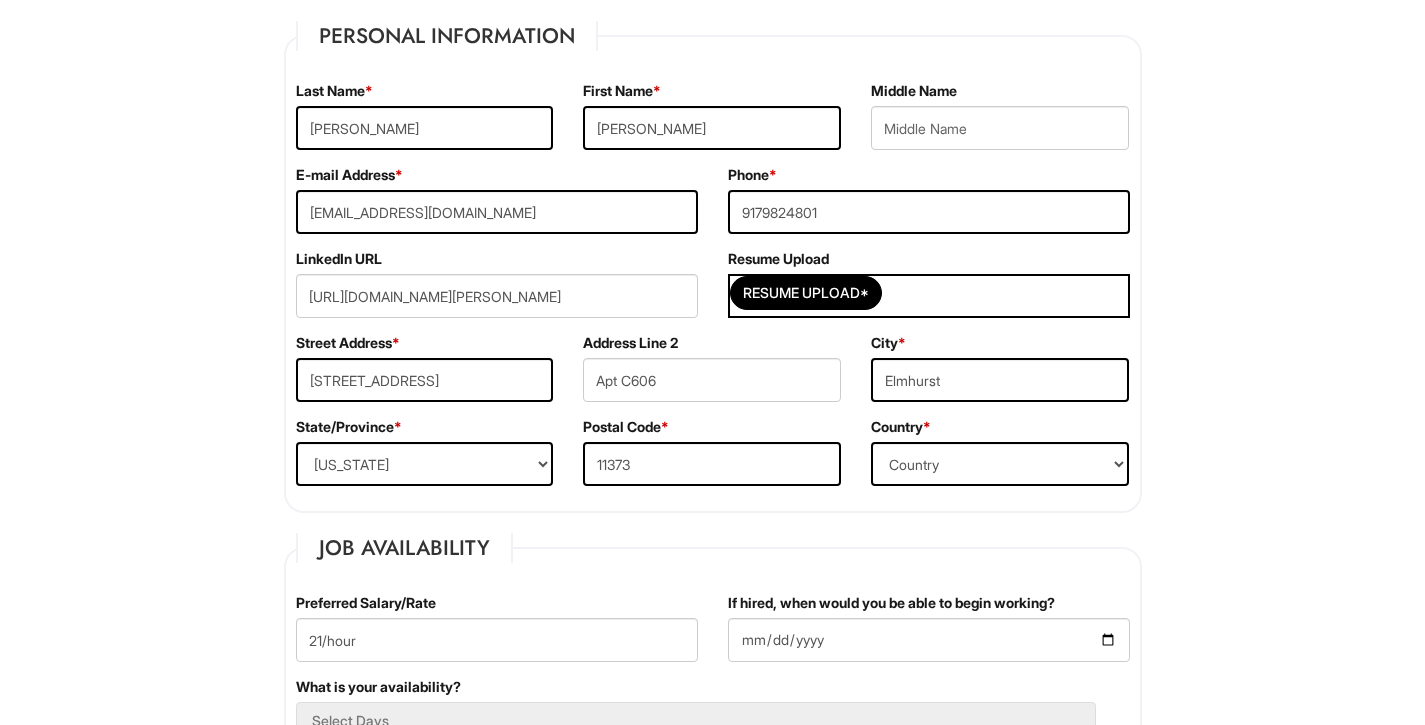 click on "Resume Upload   Resume Upload*" at bounding box center (929, 291) 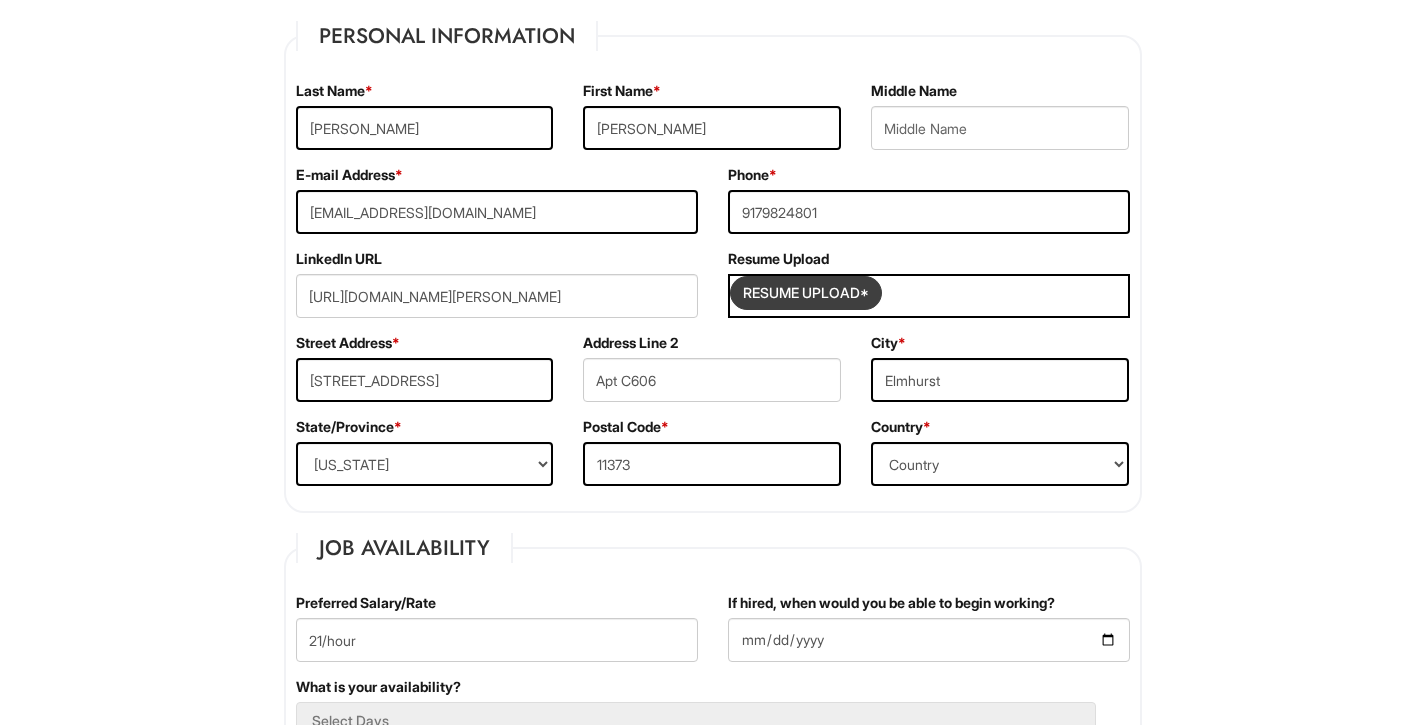click at bounding box center [806, 293] 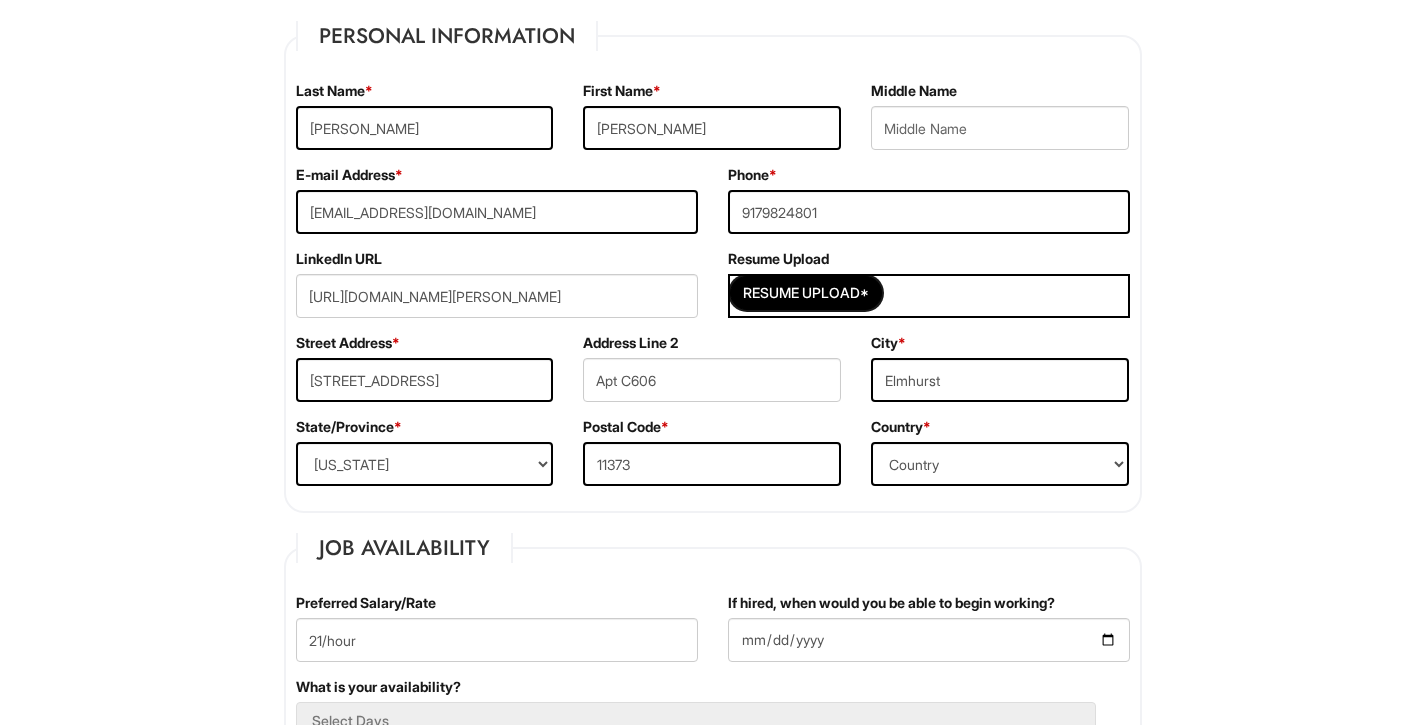 type on "C:\fakepath\Walter Rivera's Resume_2025 (1).pdf" 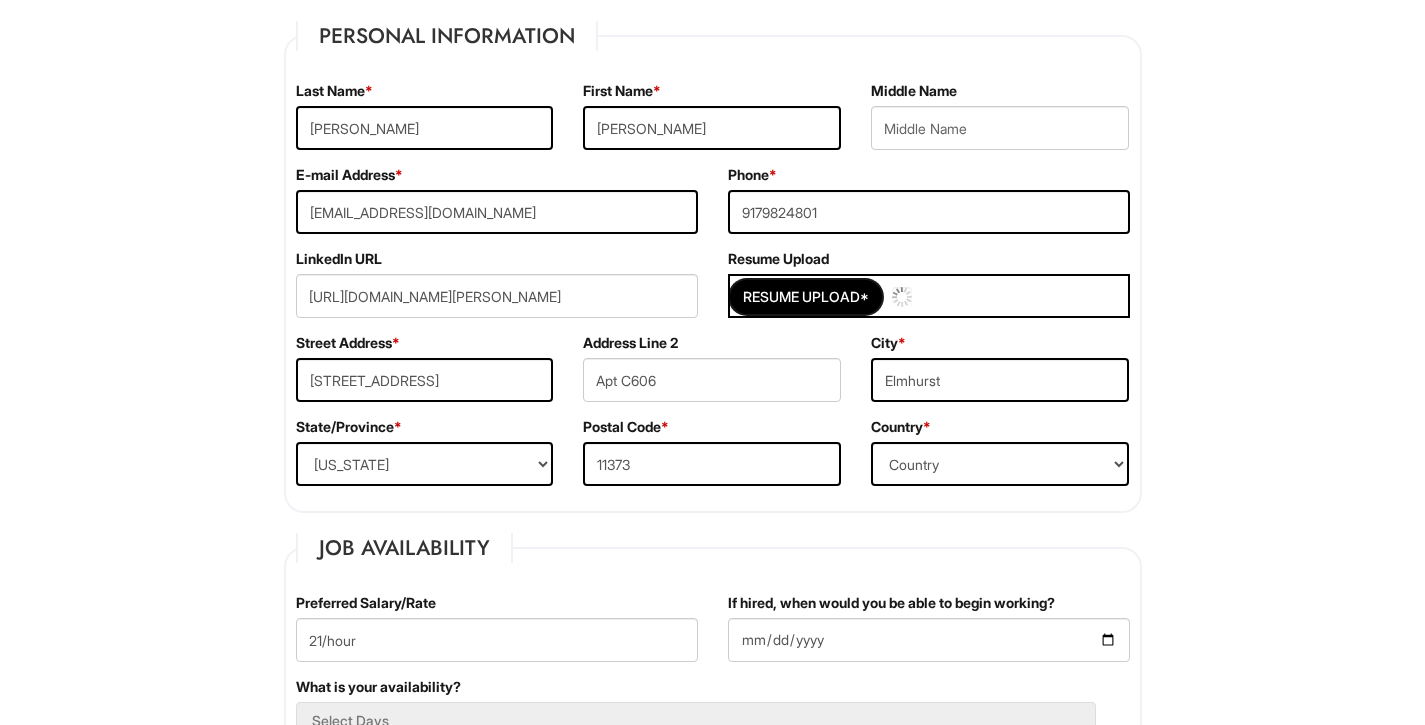 type 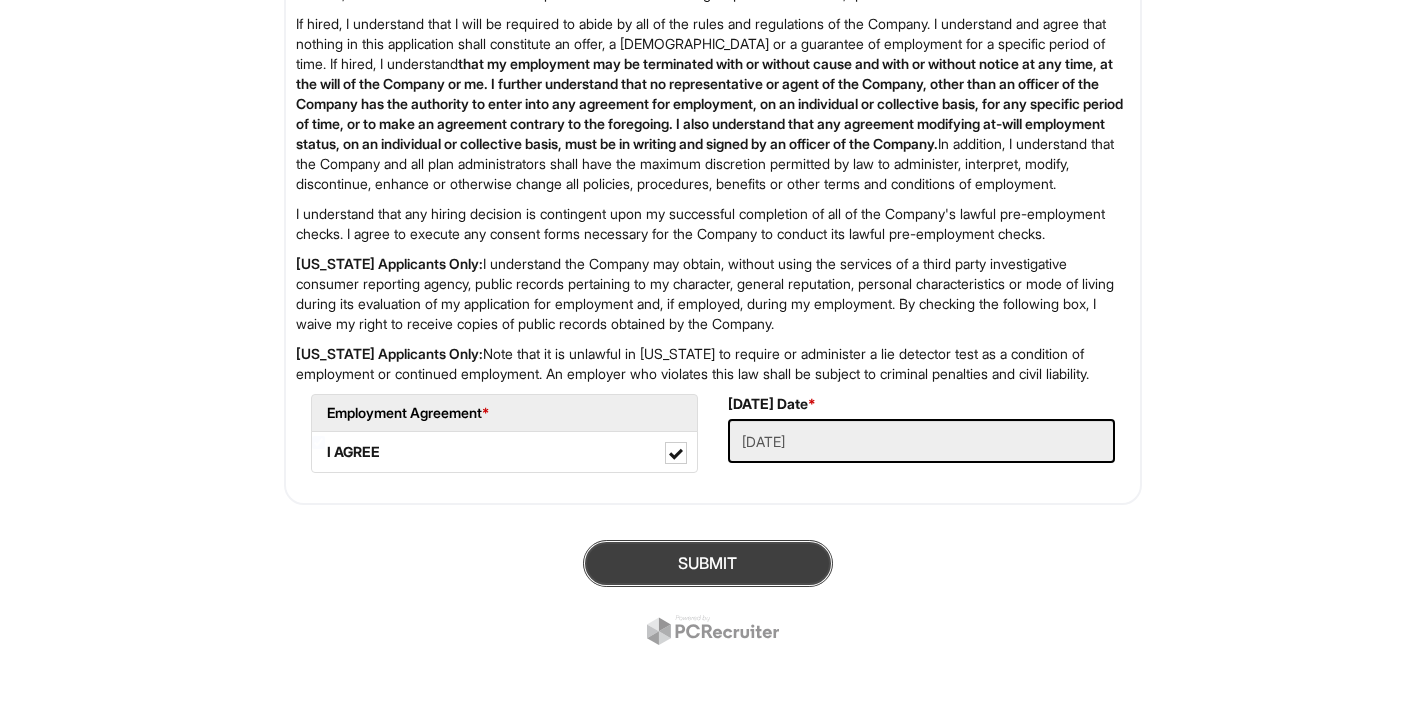click on "SUBMIT" at bounding box center [708, 563] 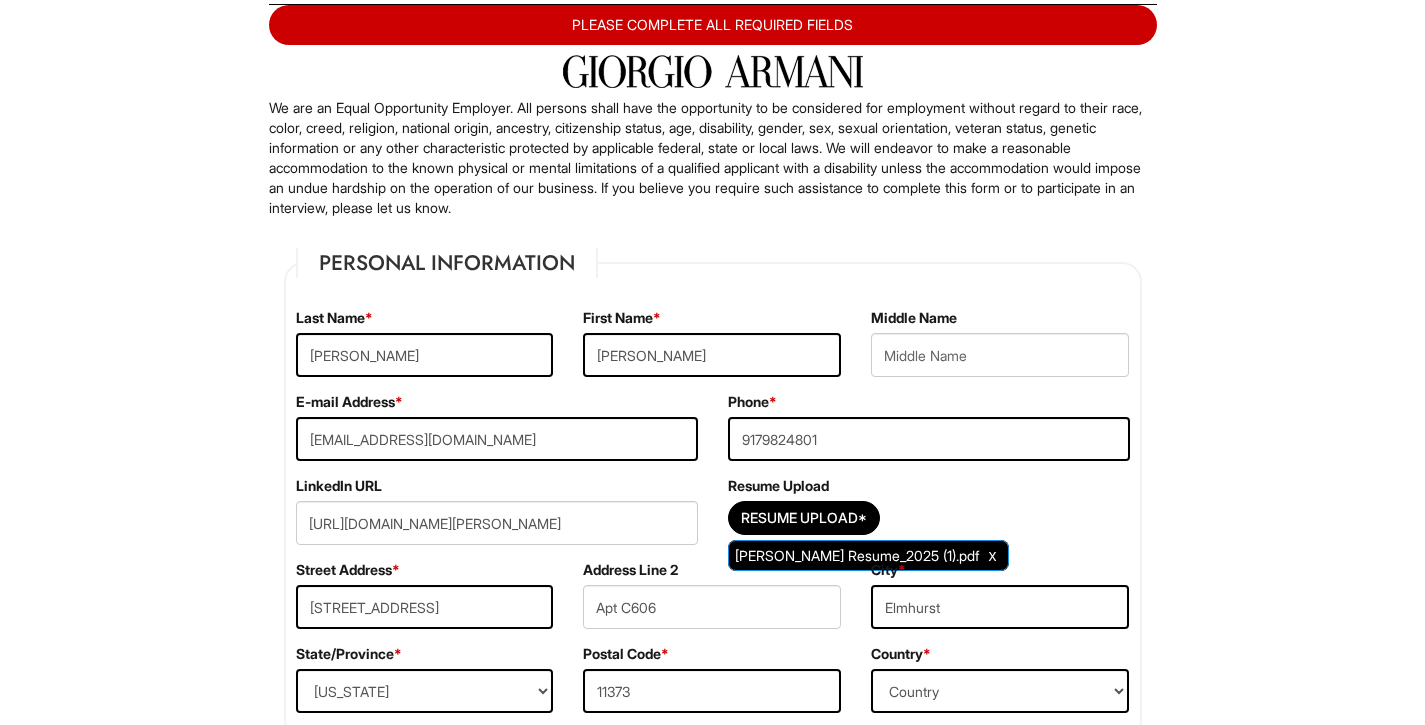 scroll, scrollTop: 828, scrollLeft: 0, axis: vertical 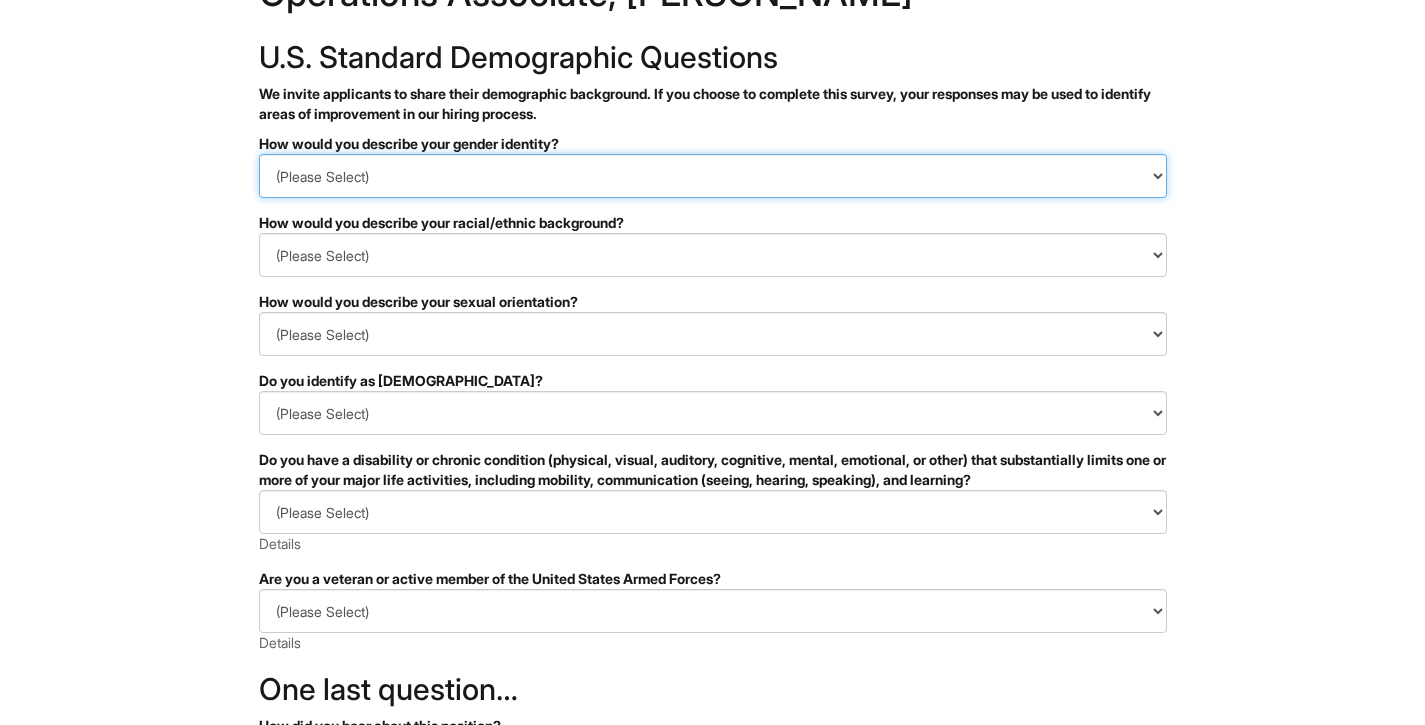 click on "(Please Select) Man Woman Non-binary I prefer to self-describe I don't wish to answer" at bounding box center [713, 176] 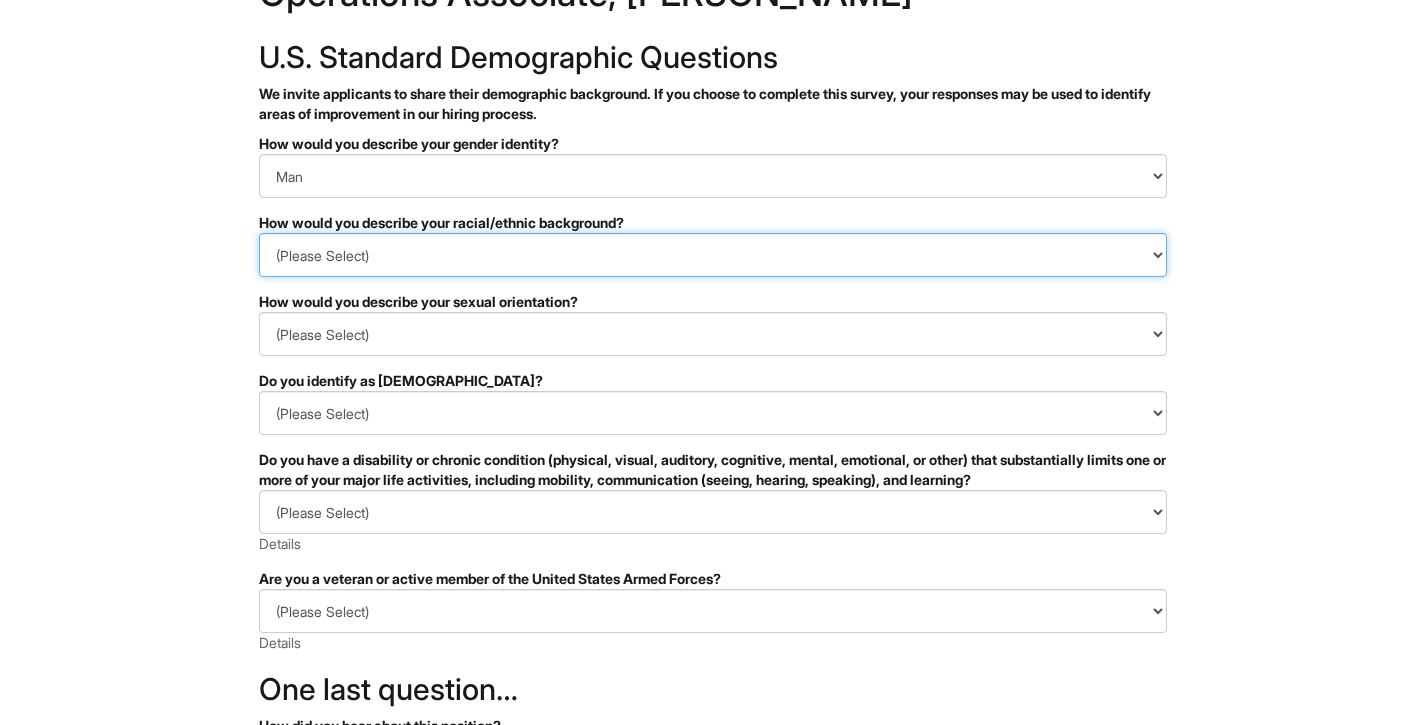 click on "(Please Select) Black or of African descent    East Asian    Hispanic, Latinx or of Spanish Origin    Indigenous, American Indian or Alaska Native    Middle Eastern or North African    Native Hawaiian or Pacific Islander    South Asian    Southeast Asian    White or European    I prefer to self-describe    I don't wish to answer" at bounding box center [713, 255] 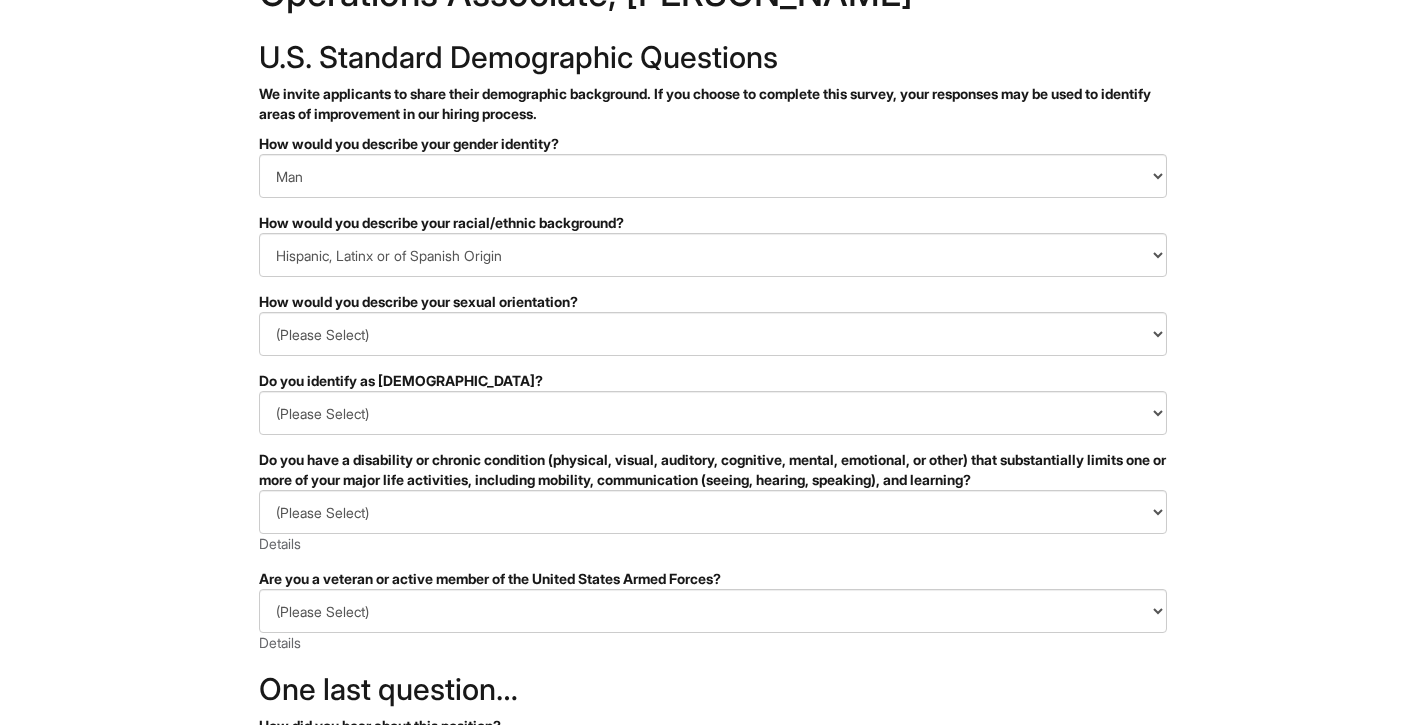 click on "PLEASE COMPLETE ALL REQUIRED FIELDS How would you describe your gender identity? (Please Select) Man Woman Non-binary I prefer to self-describe I don't wish to answer How would you describe your racial/ethnic background? (Please Select) Black or of African descent    East Asian    Hispanic, Latinx or of Spanish Origin    Indigenous, American Indian or Alaska Native    Middle Eastern or North African    Native Hawaiian or Pacific Islander    South Asian    Southeast Asian    White or European    I prefer to self-describe    I don't wish to answer How would you describe your sexual orientation? (Please Select) Asexual Bisexual and/or pansexual Gay Heterosexual Lesbian Queer I prefer to self-describe I don't wish to answer Do you identify as transgender? (Please Select) Yes No I prefer to self-describe I don't wish to answer (Please Select) YES, I HAVE A DISABILITY (or previously had a disability) NO, I DON'T HAVE A DISABILITY I DON'T WISH TO ANSWER Details (Please Select) I AM NOT A PROTECTED VETERAN Details" at bounding box center (713, 562) 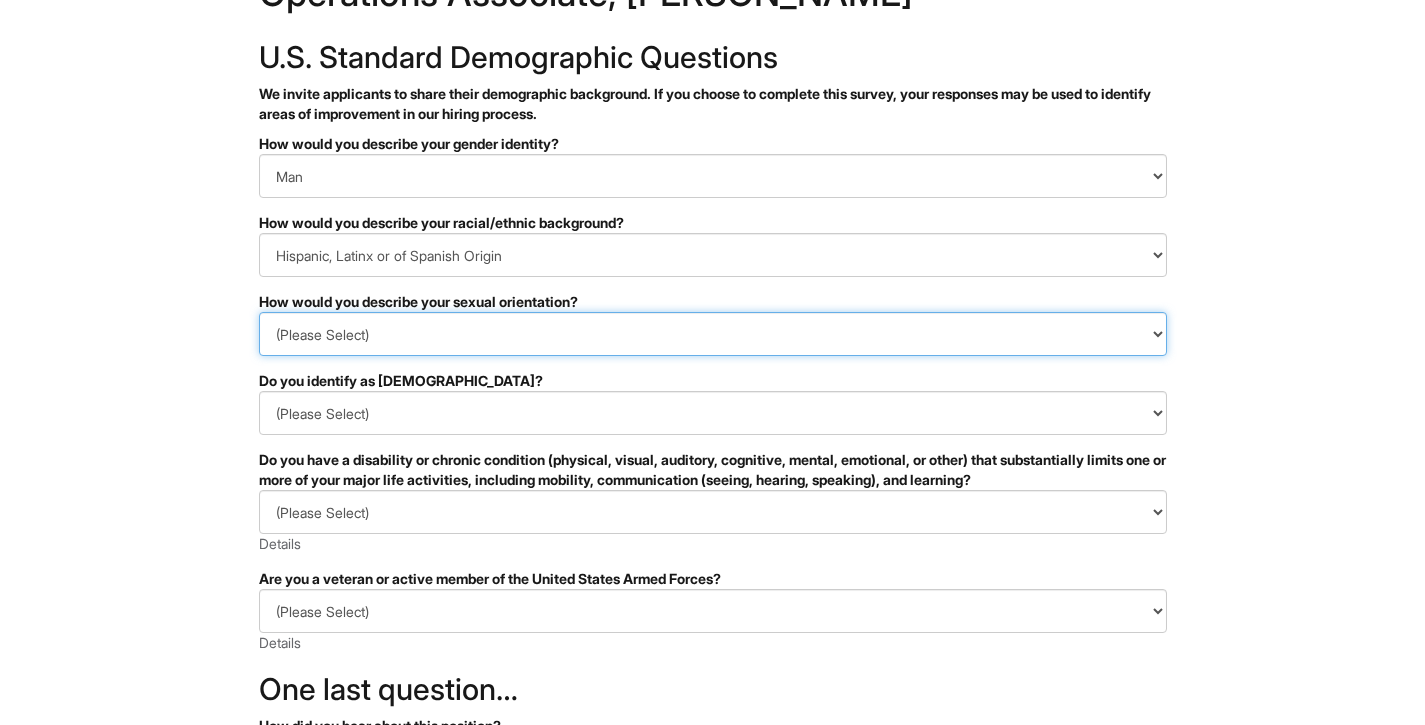 click on "(Please Select) Asexual Bisexual and/or pansexual Gay Heterosexual Lesbian Queer I prefer to self-describe I don't wish to answer" at bounding box center [713, 334] 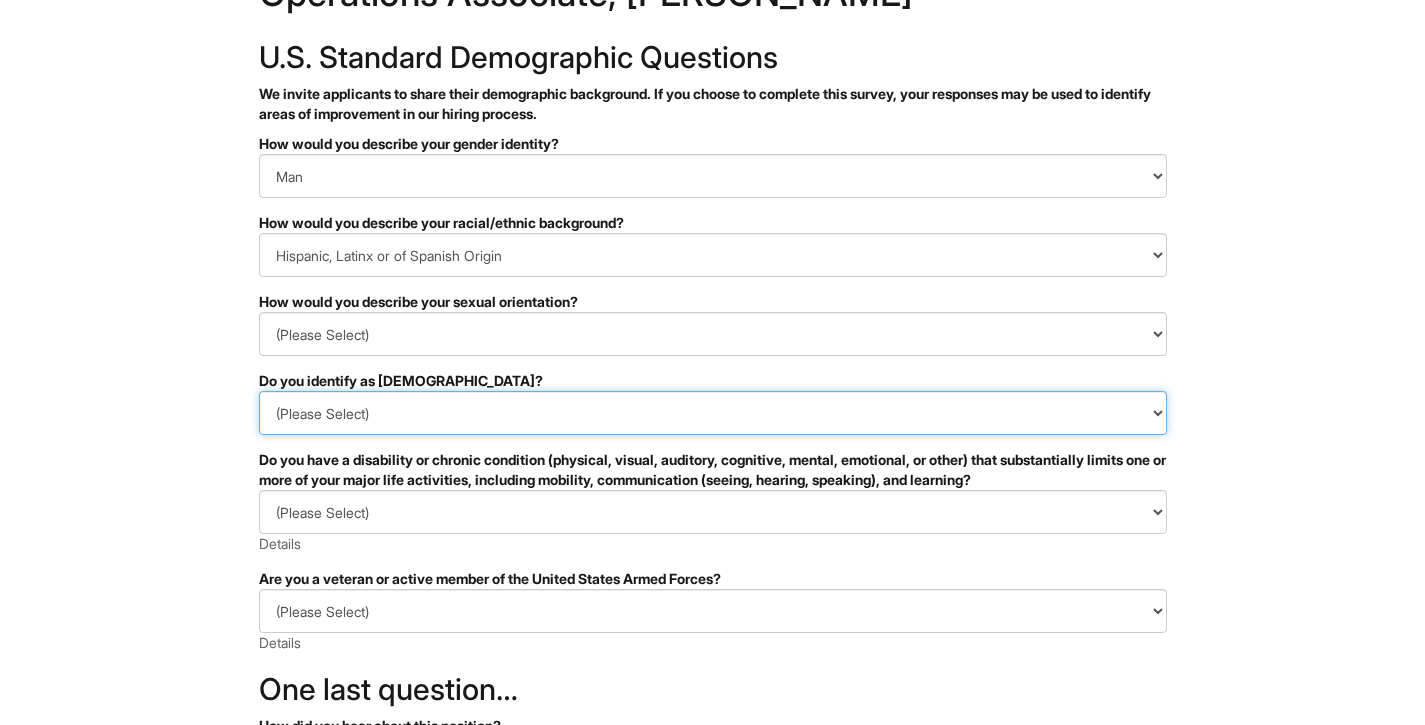 click on "(Please Select) Yes No I prefer to self-describe I don't wish to answer" at bounding box center (713, 413) 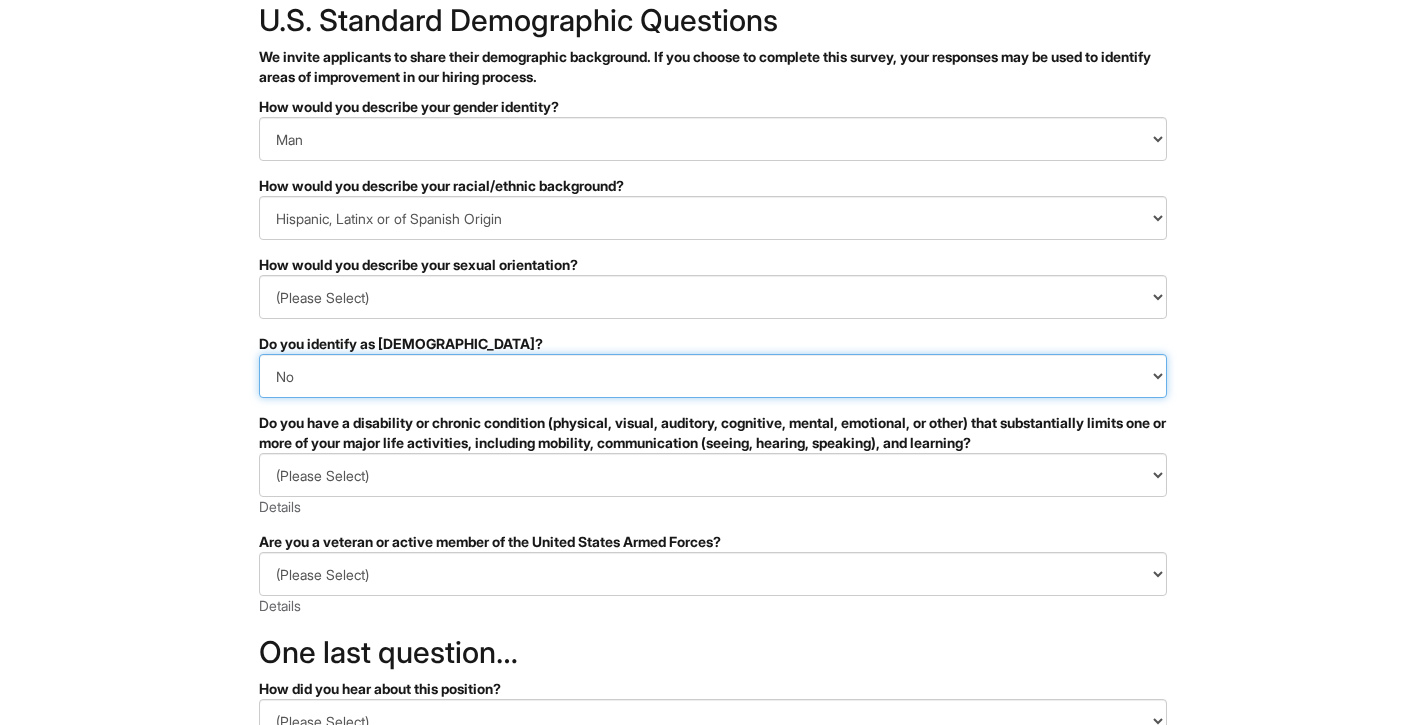 scroll, scrollTop: 290, scrollLeft: 0, axis: vertical 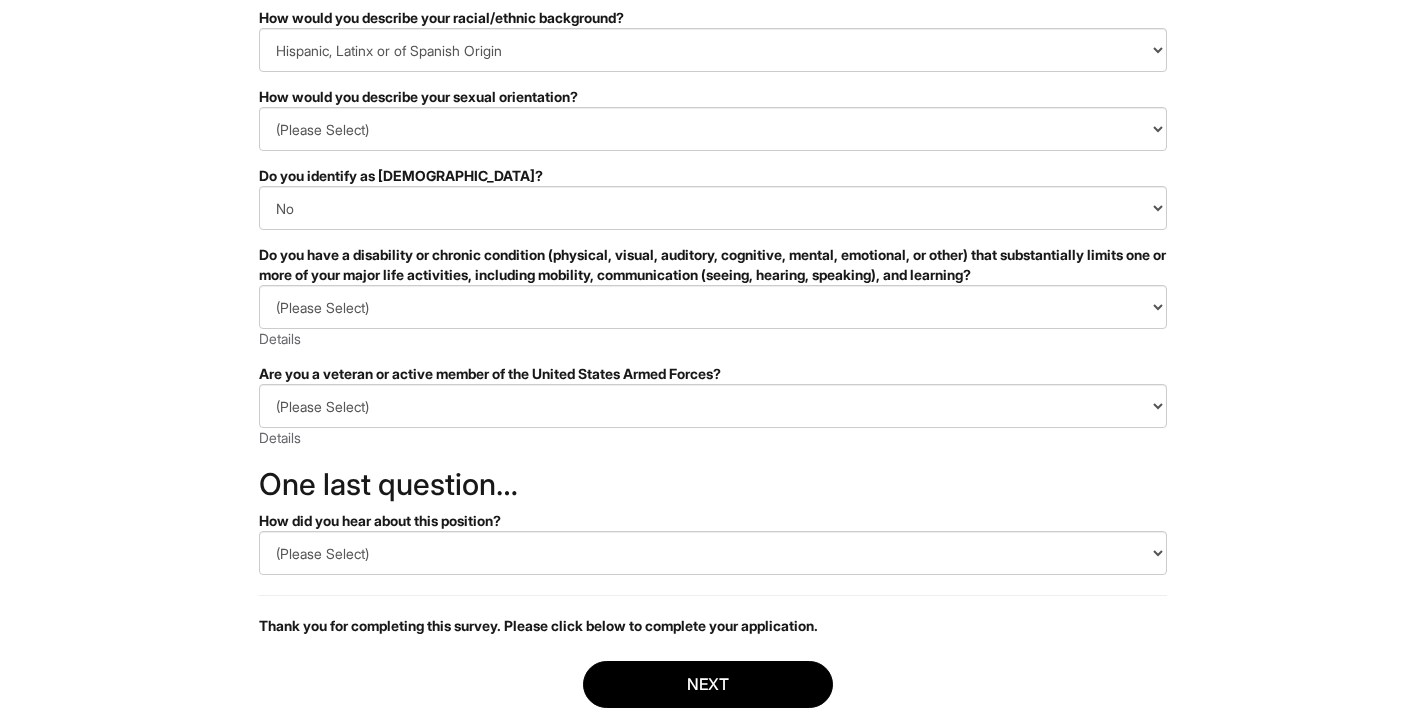 click on "(Please Select) YES, I HAVE A DISABILITY (or previously had a disability) NO, I DON'T HAVE A DISABILITY I DON'T WISH TO ANSWER Details" at bounding box center (713, 317) 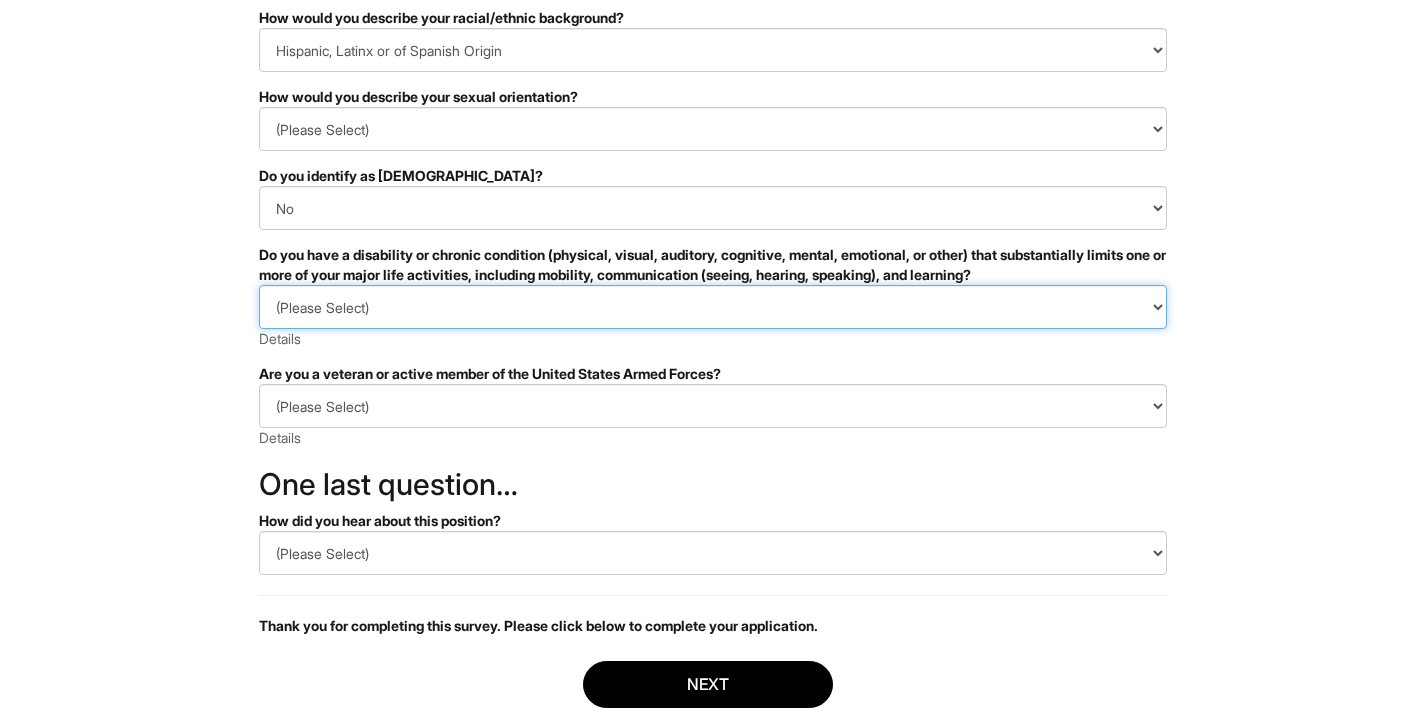 click on "(Please Select) YES, I HAVE A DISABILITY (or previously had a disability) NO, I DON'T HAVE A DISABILITY I DON'T WISH TO ANSWER" at bounding box center (713, 307) 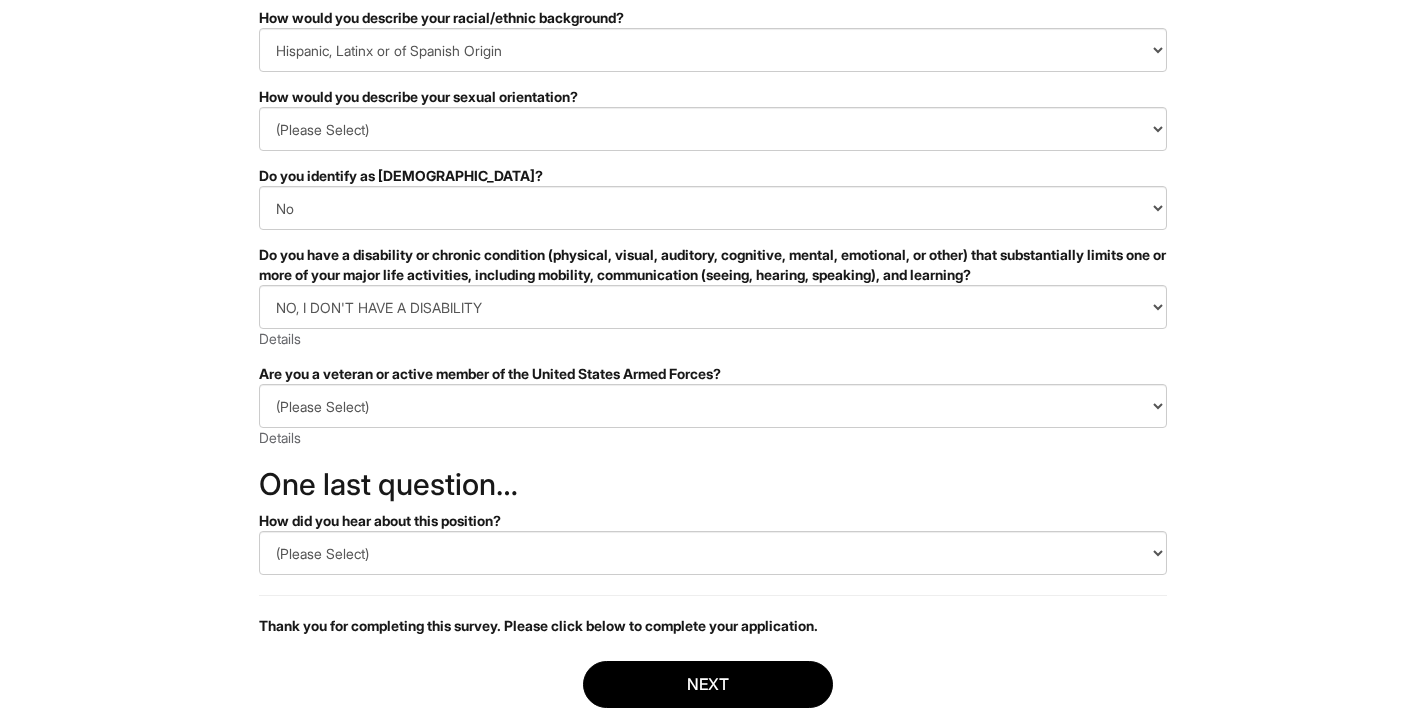 click on "(Please Select) I IDENTIFY AS ONE OR MORE OF THE CLASSIFICATIONS OF PROTECTED VETERANS LISTED I AM NOT A PROTECTED VETERAN I PREFER NOT TO ANSWER Details" at bounding box center [713, 416] 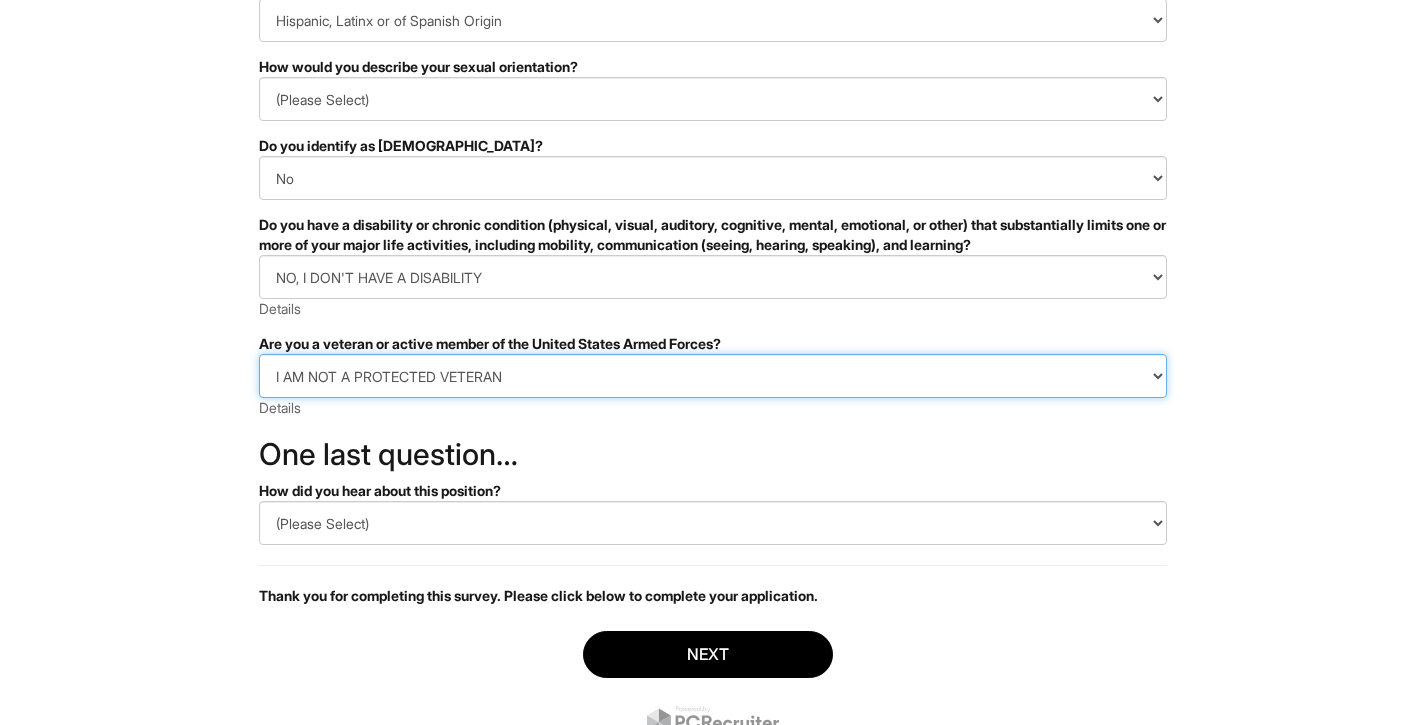 scroll, scrollTop: 401, scrollLeft: 0, axis: vertical 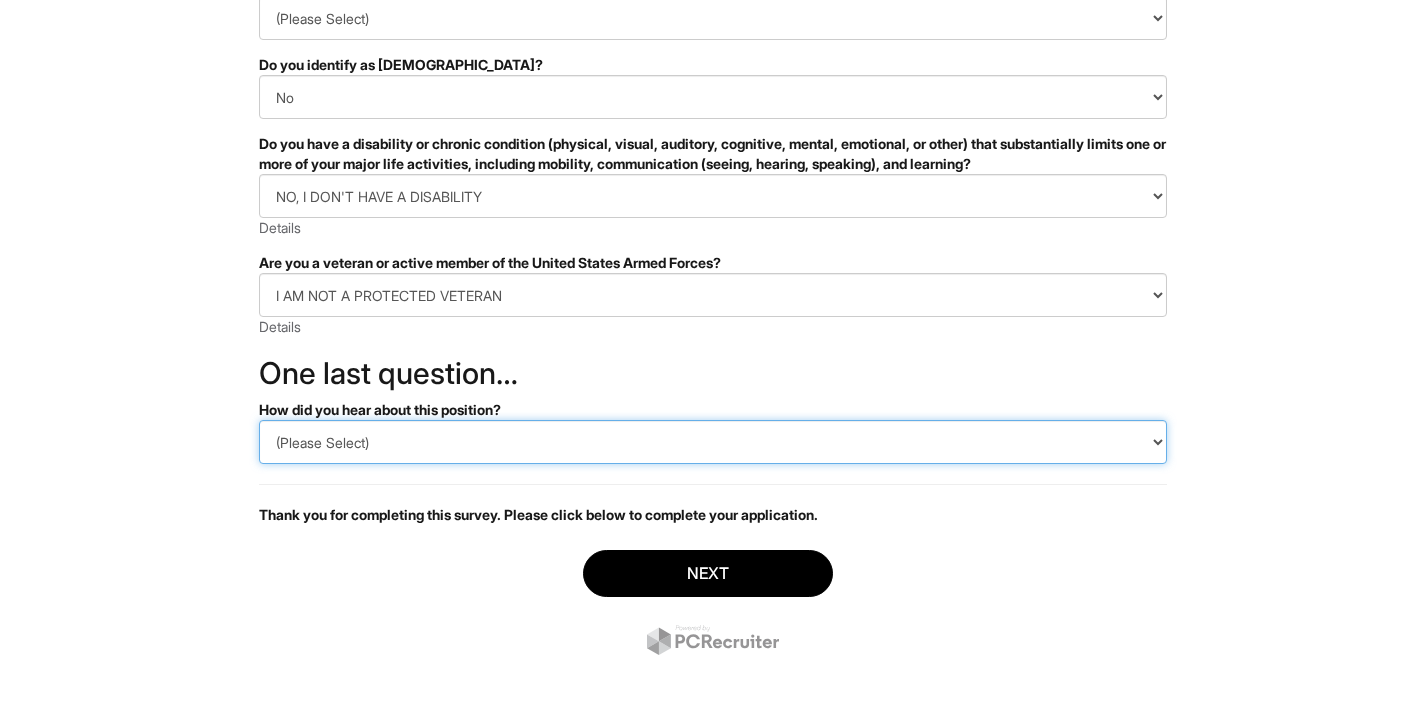 click on "(Please Select) CareerBuilder Indeed LinkedIn Monster Referral Other" at bounding box center (713, 442) 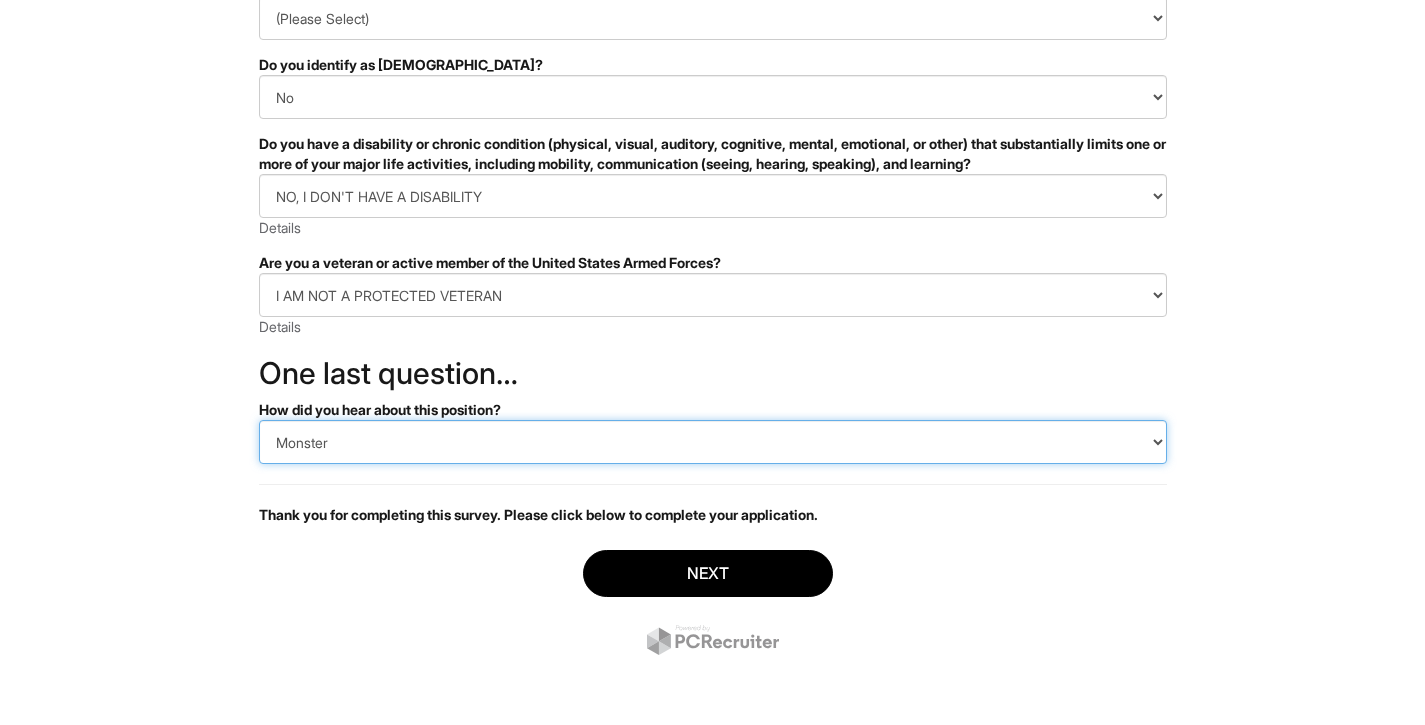 click on "(Please Select) CareerBuilder Indeed LinkedIn Monster Referral Other" at bounding box center [713, 442] 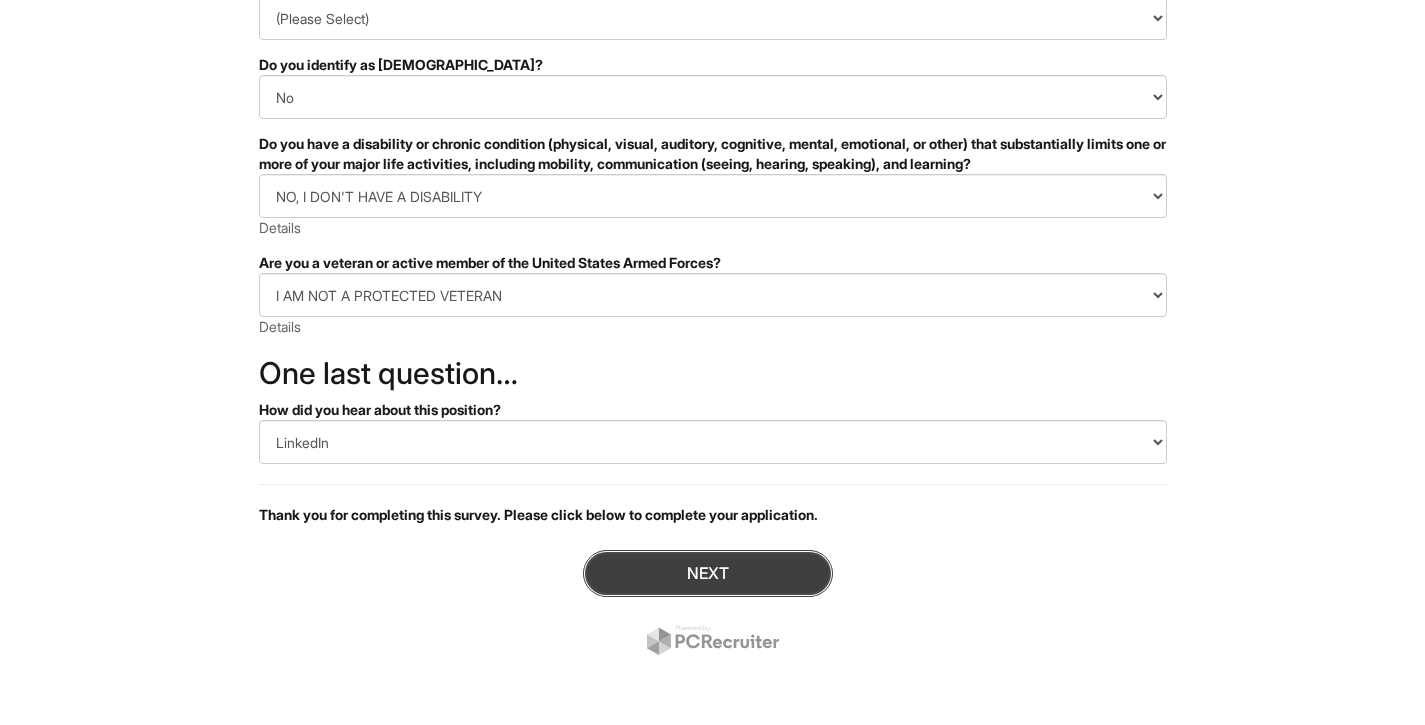 click on "Next" at bounding box center (708, 573) 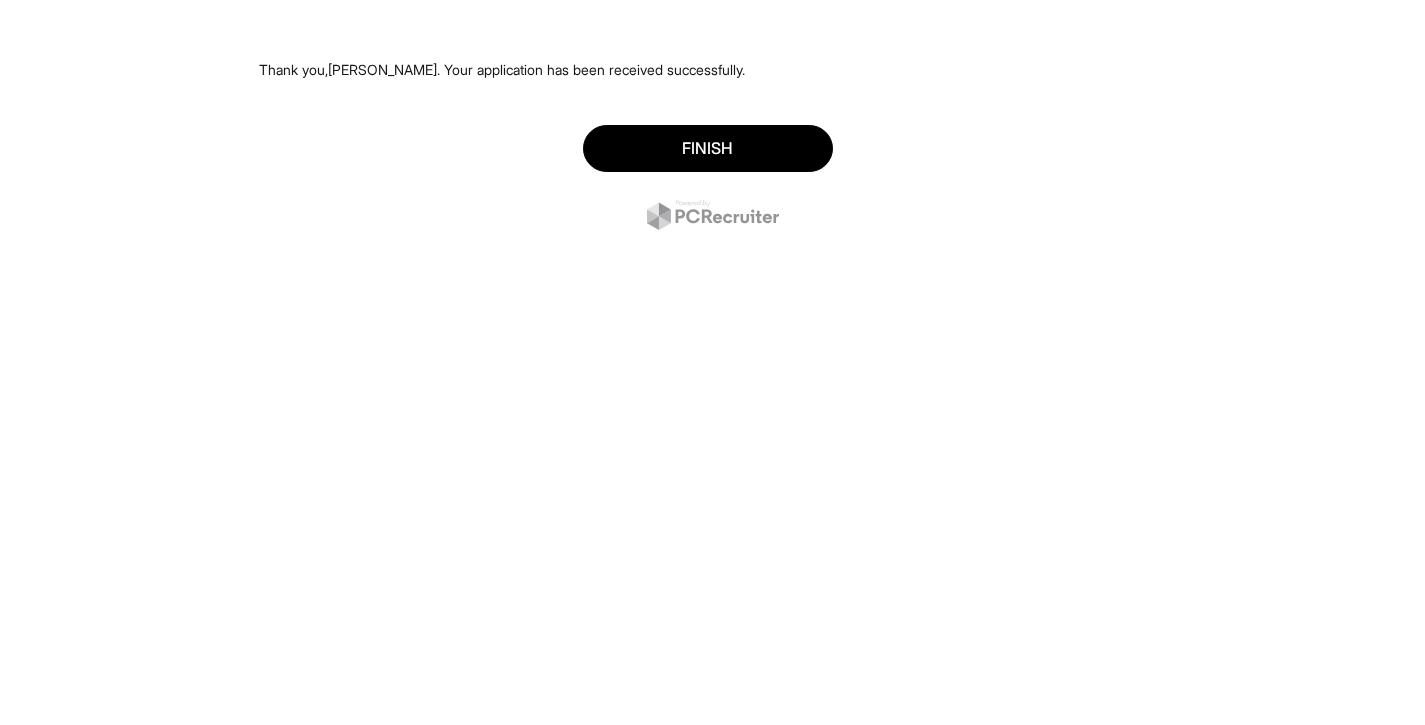 scroll, scrollTop: 0, scrollLeft: 0, axis: both 